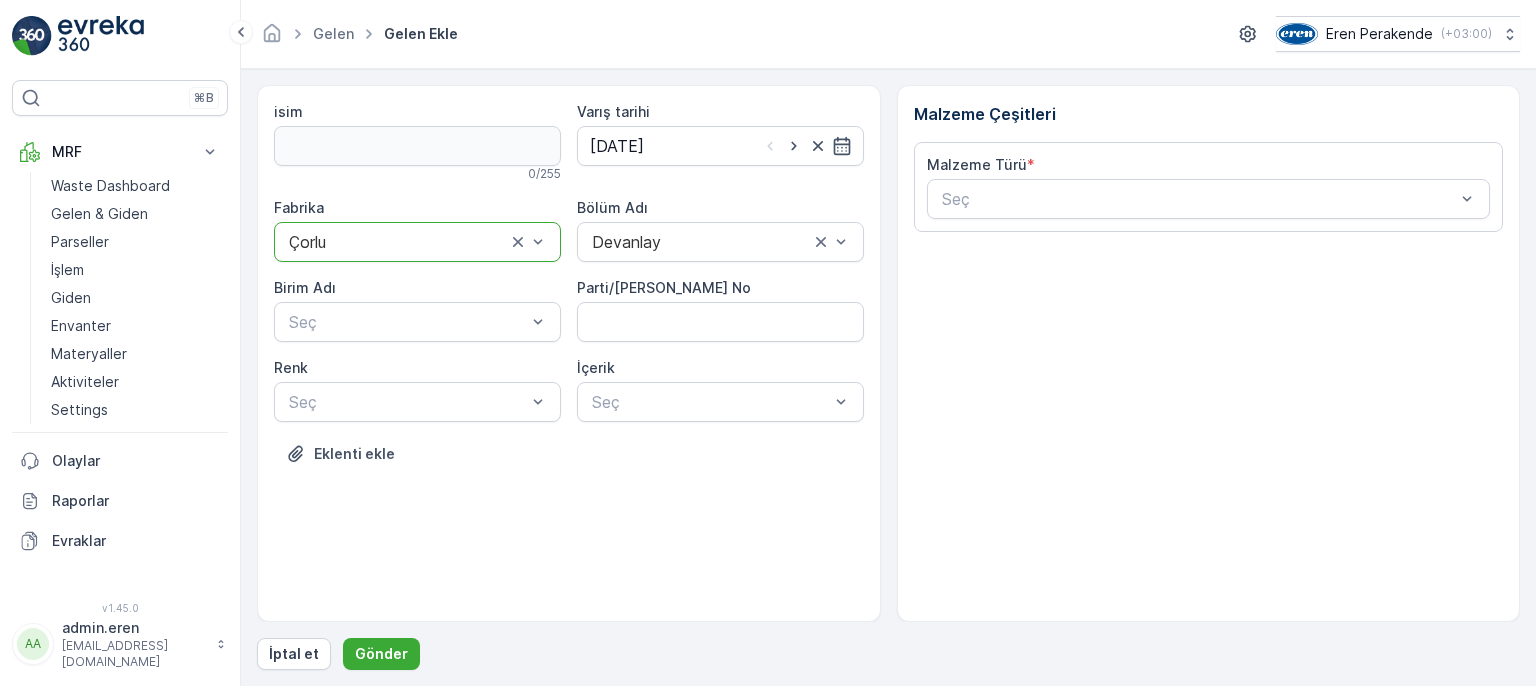 scroll, scrollTop: 0, scrollLeft: 0, axis: both 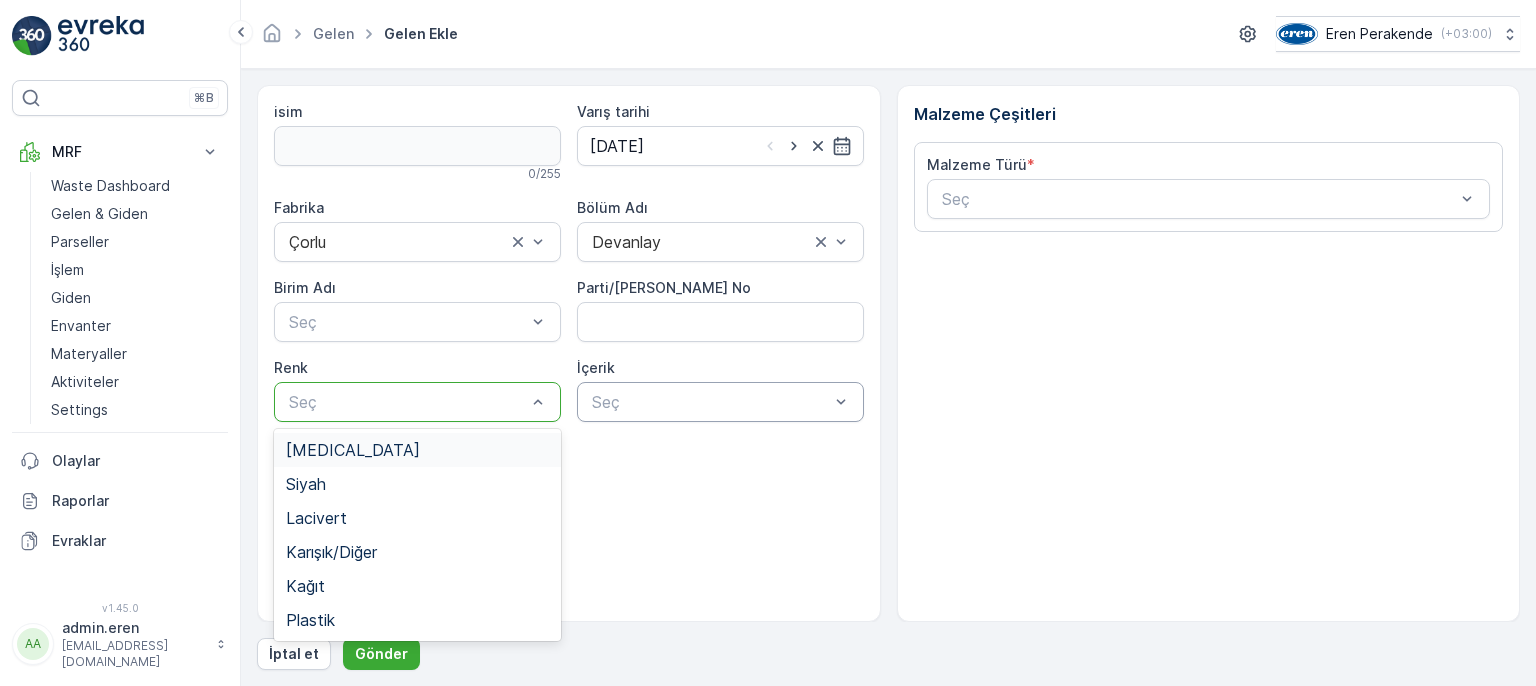 click at bounding box center (710, 402) 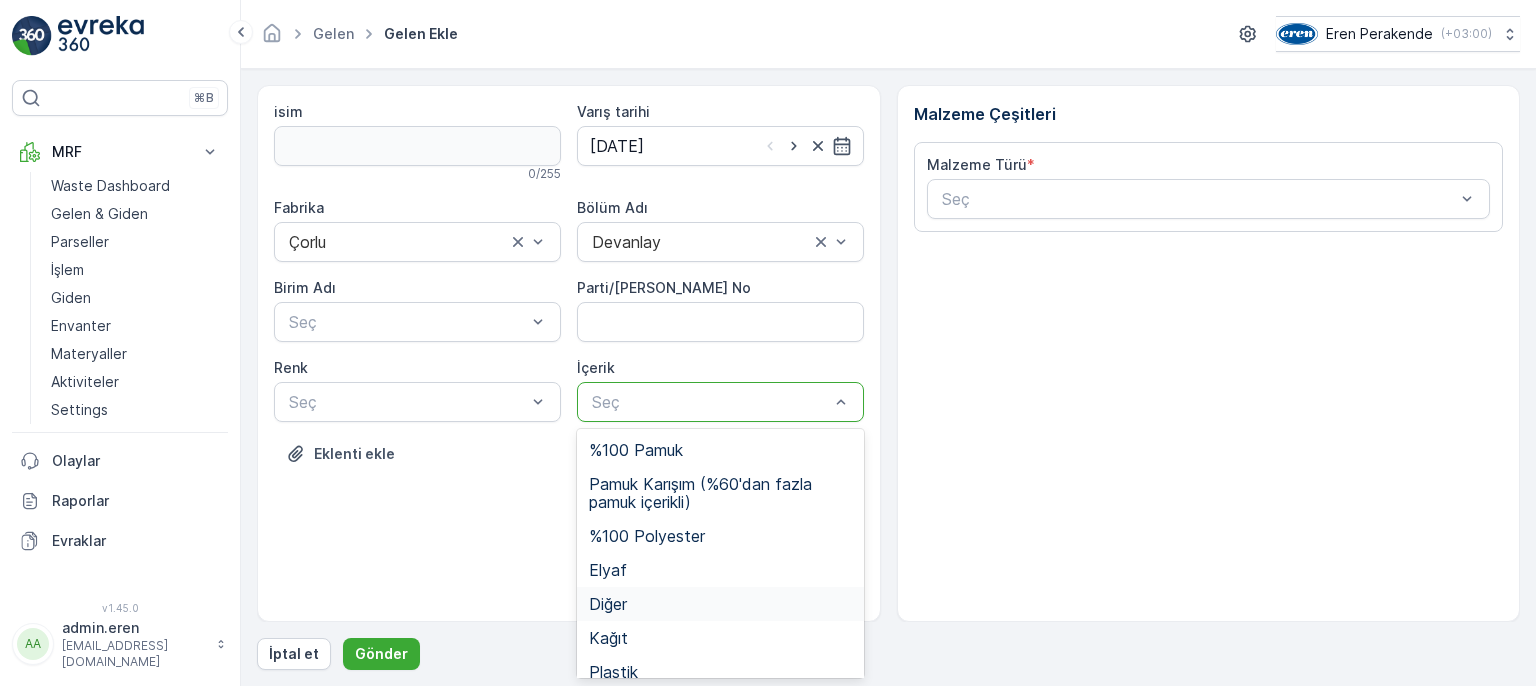 click on "Diğer" at bounding box center [720, 604] 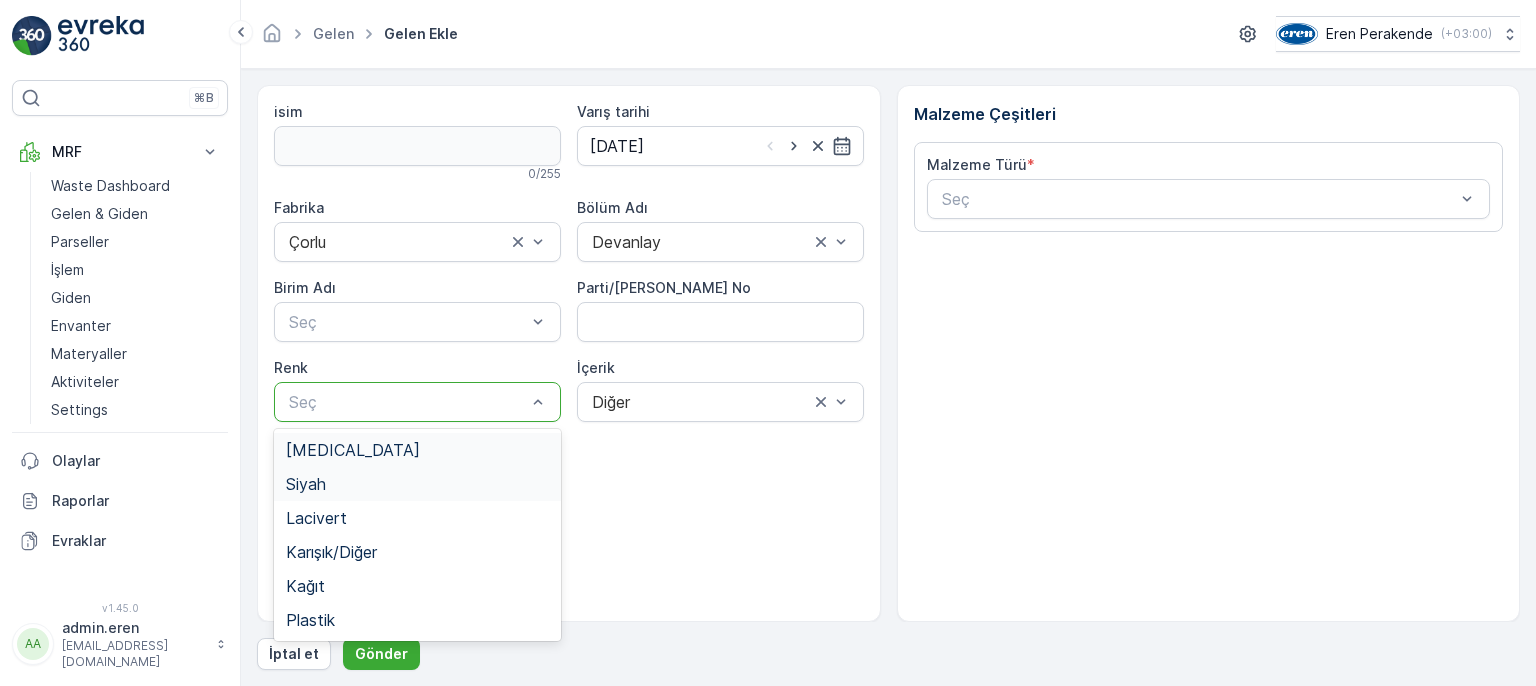 drag, startPoint x: 435, startPoint y: 395, endPoint x: 396, endPoint y: 488, distance: 100.84642 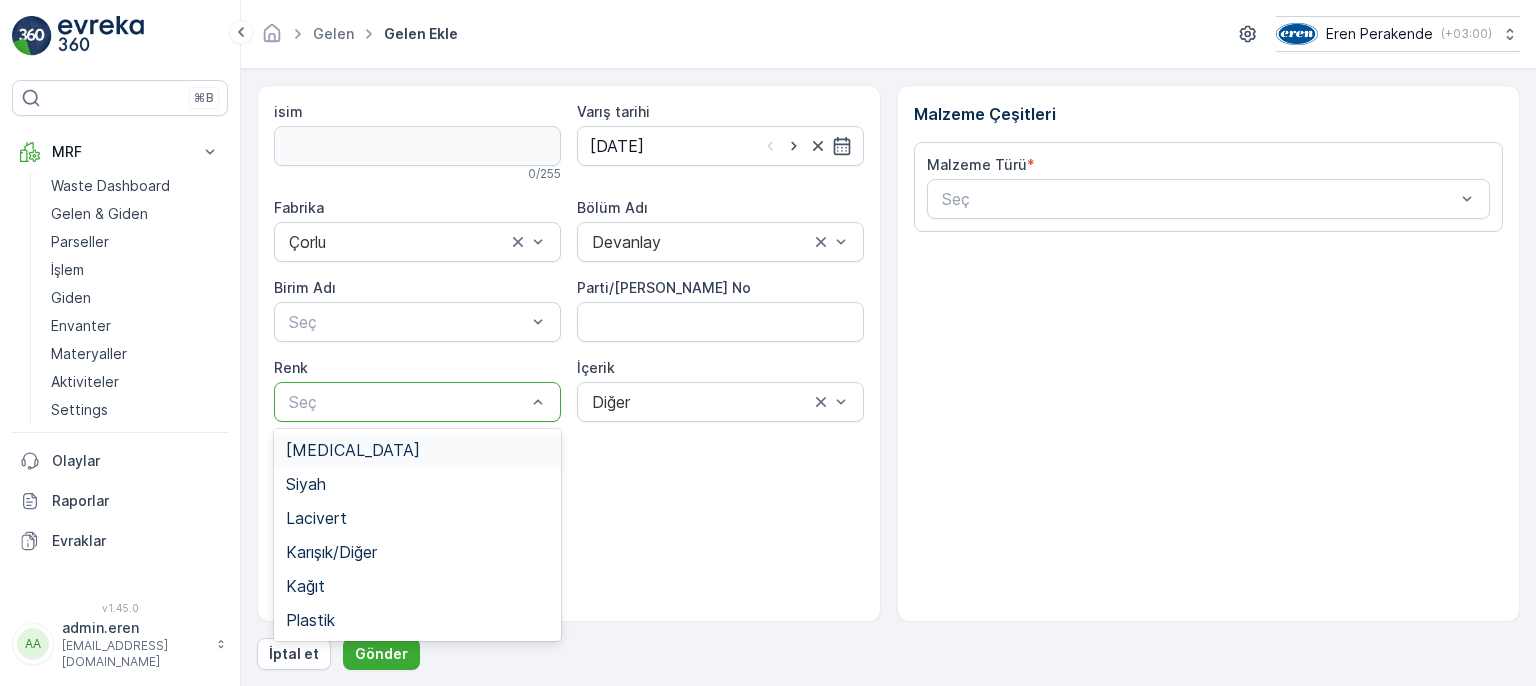 click on "[MEDICAL_DATA]" at bounding box center (417, 450) 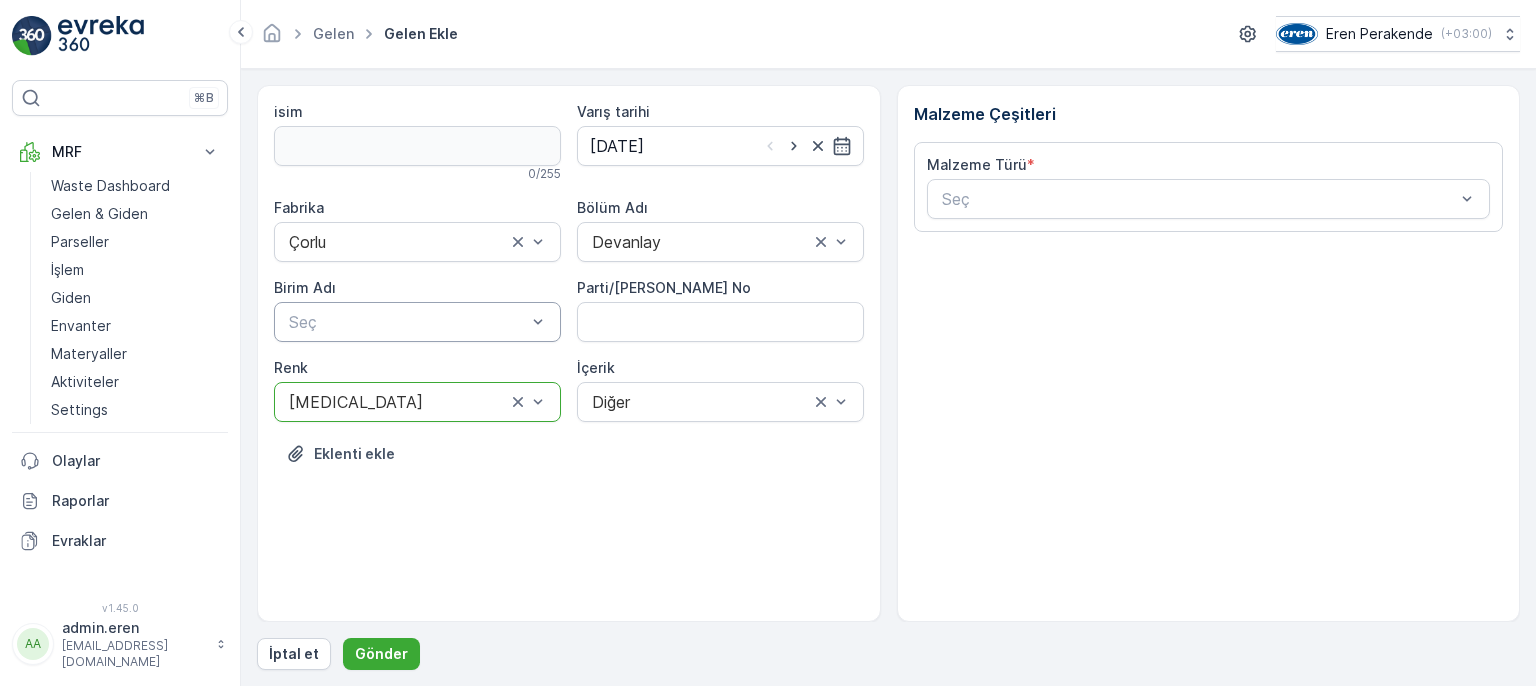 click at bounding box center (407, 322) 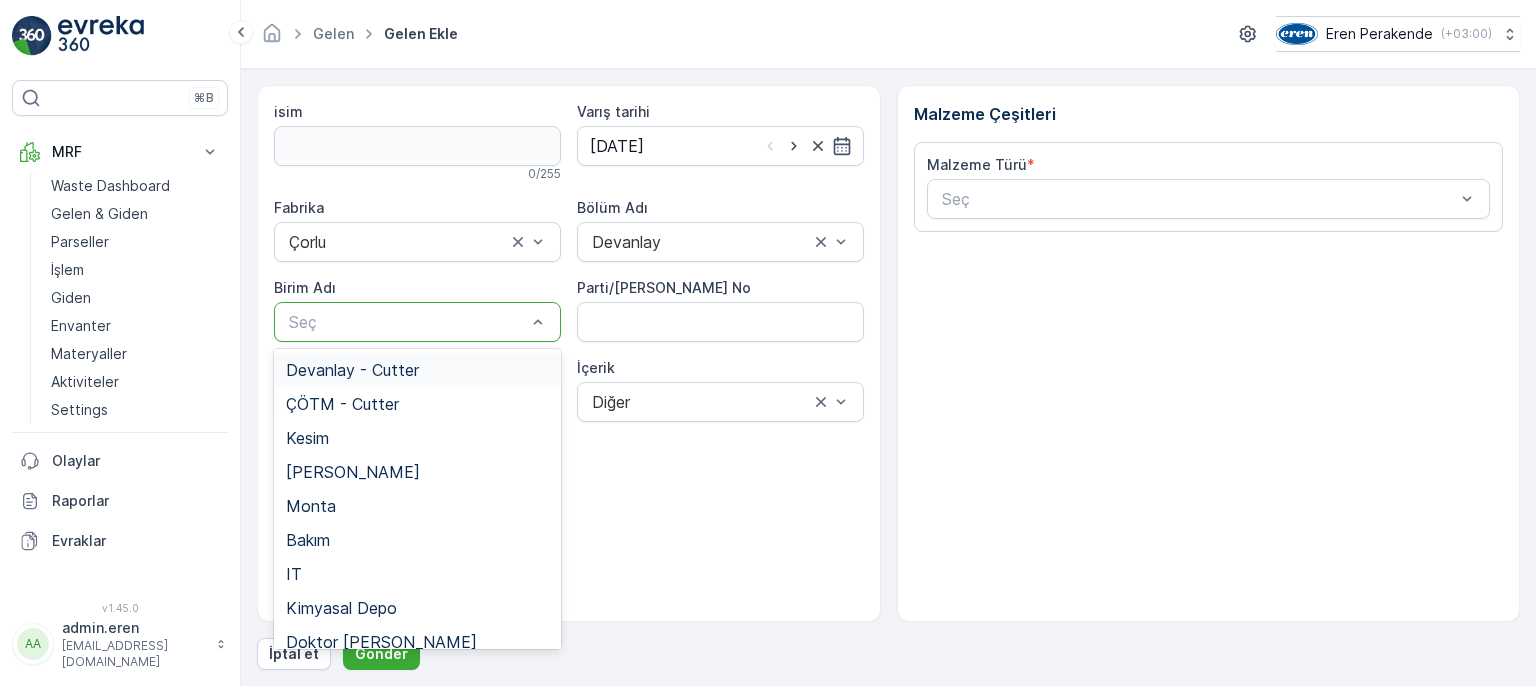 drag, startPoint x: 392, startPoint y: 371, endPoint x: 492, endPoint y: 359, distance: 100.71743 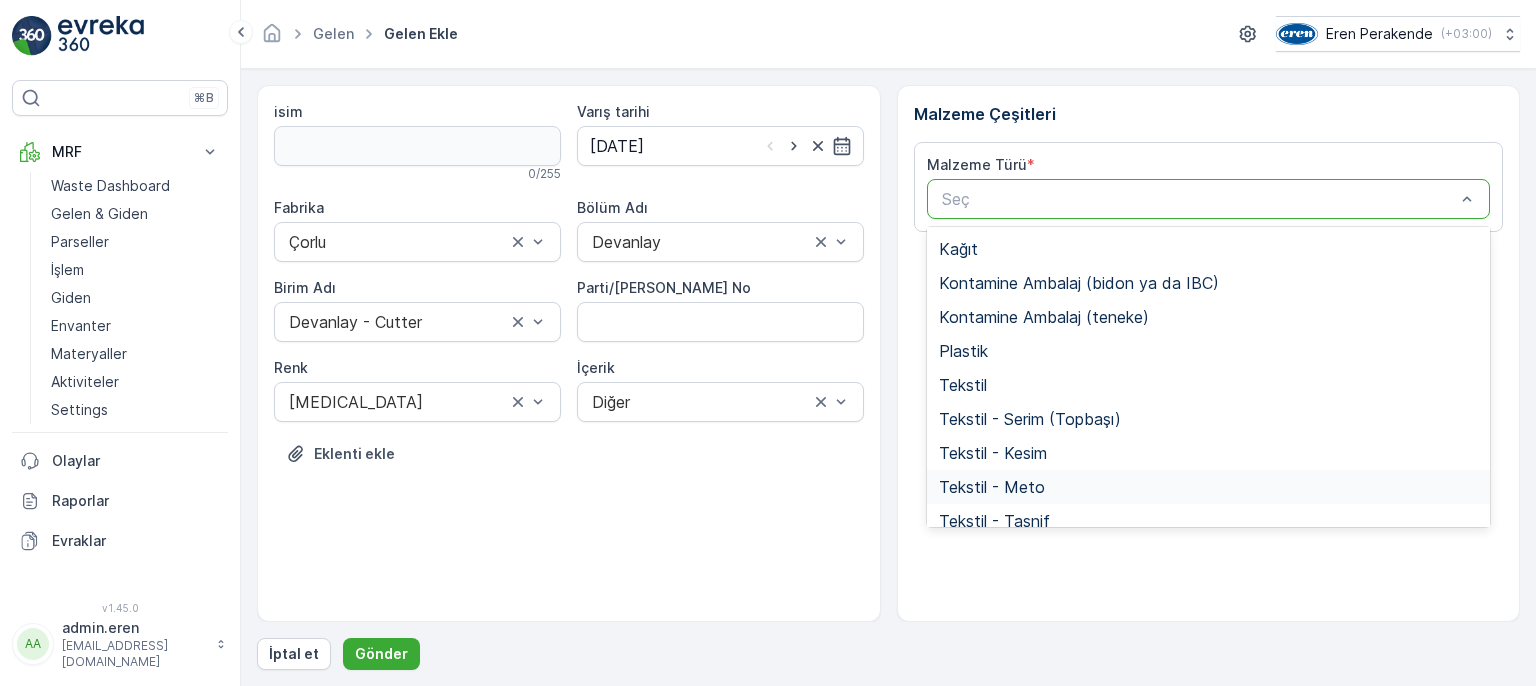 scroll, scrollTop: 388, scrollLeft: 0, axis: vertical 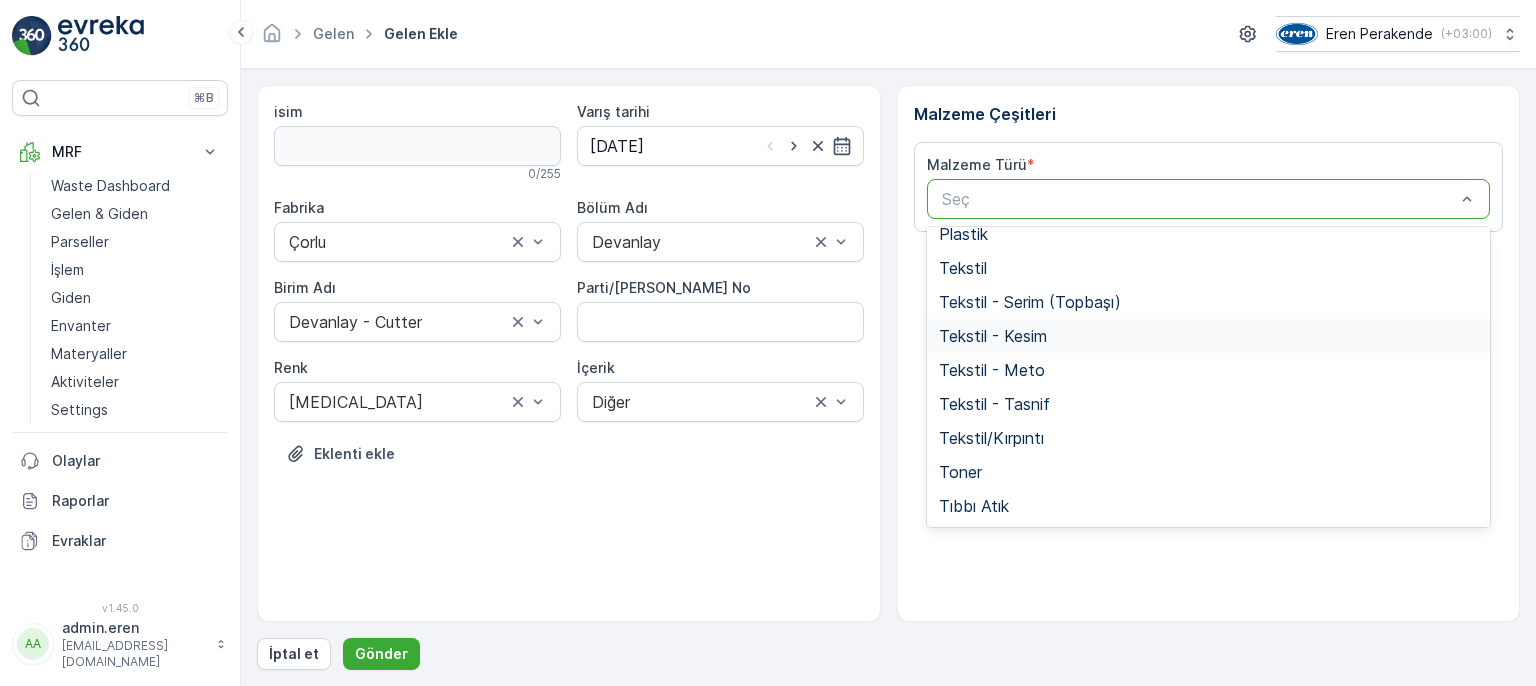 click on "Tekstil - Kesim" at bounding box center [1209, 336] 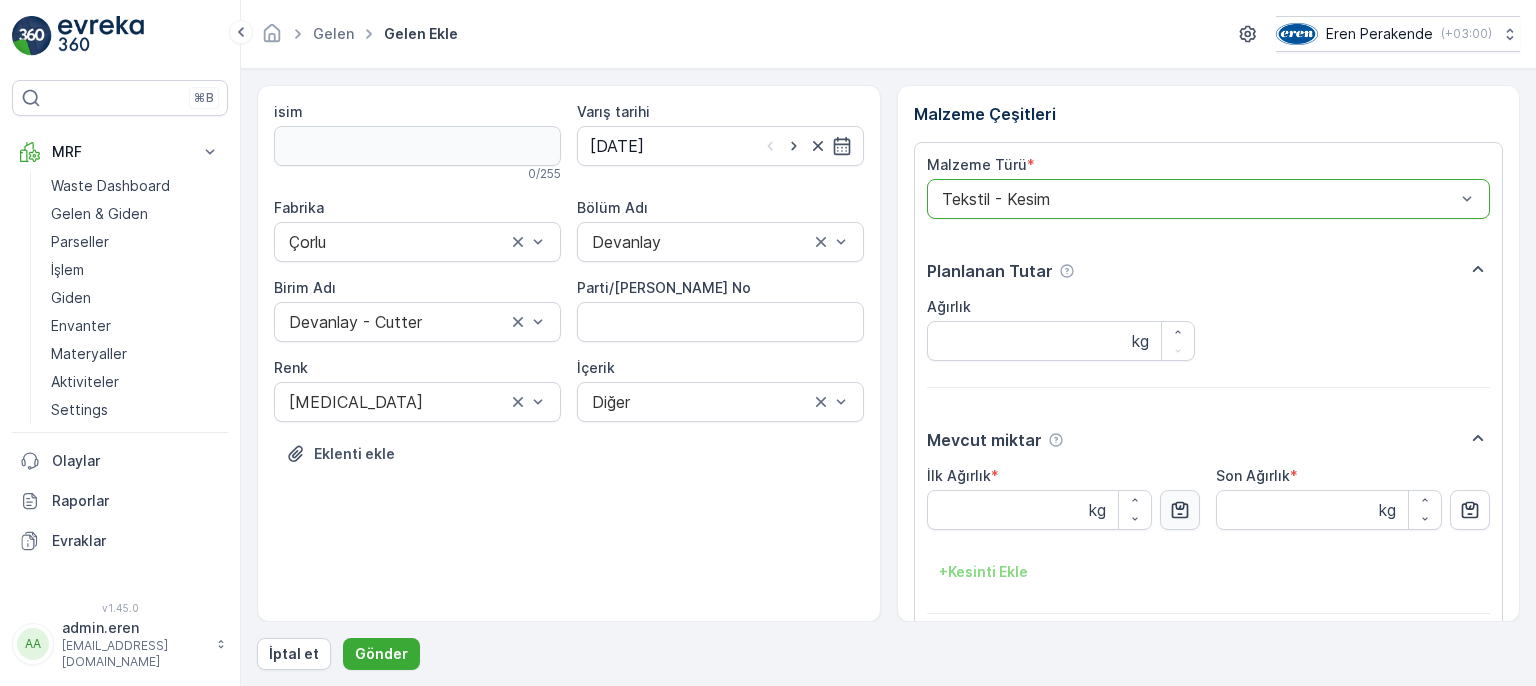 click 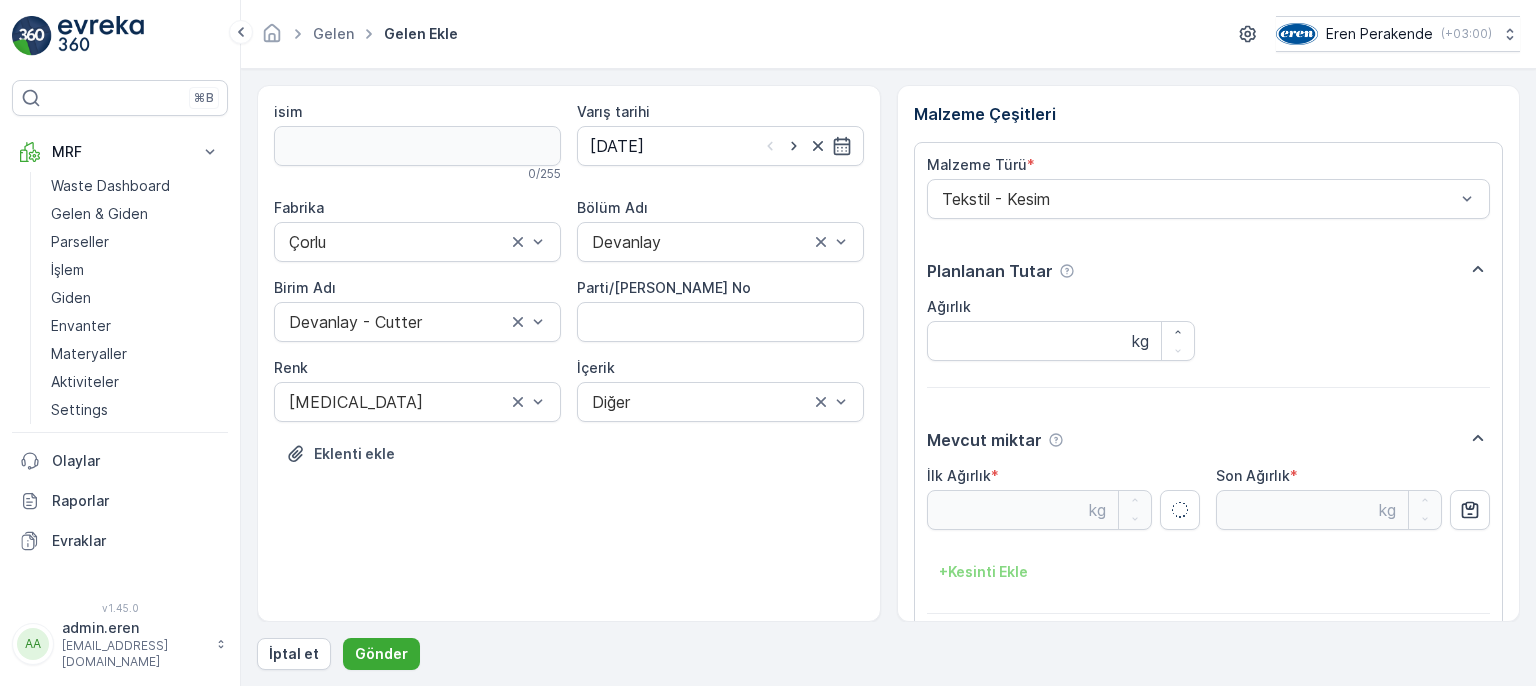 type on "4.4" 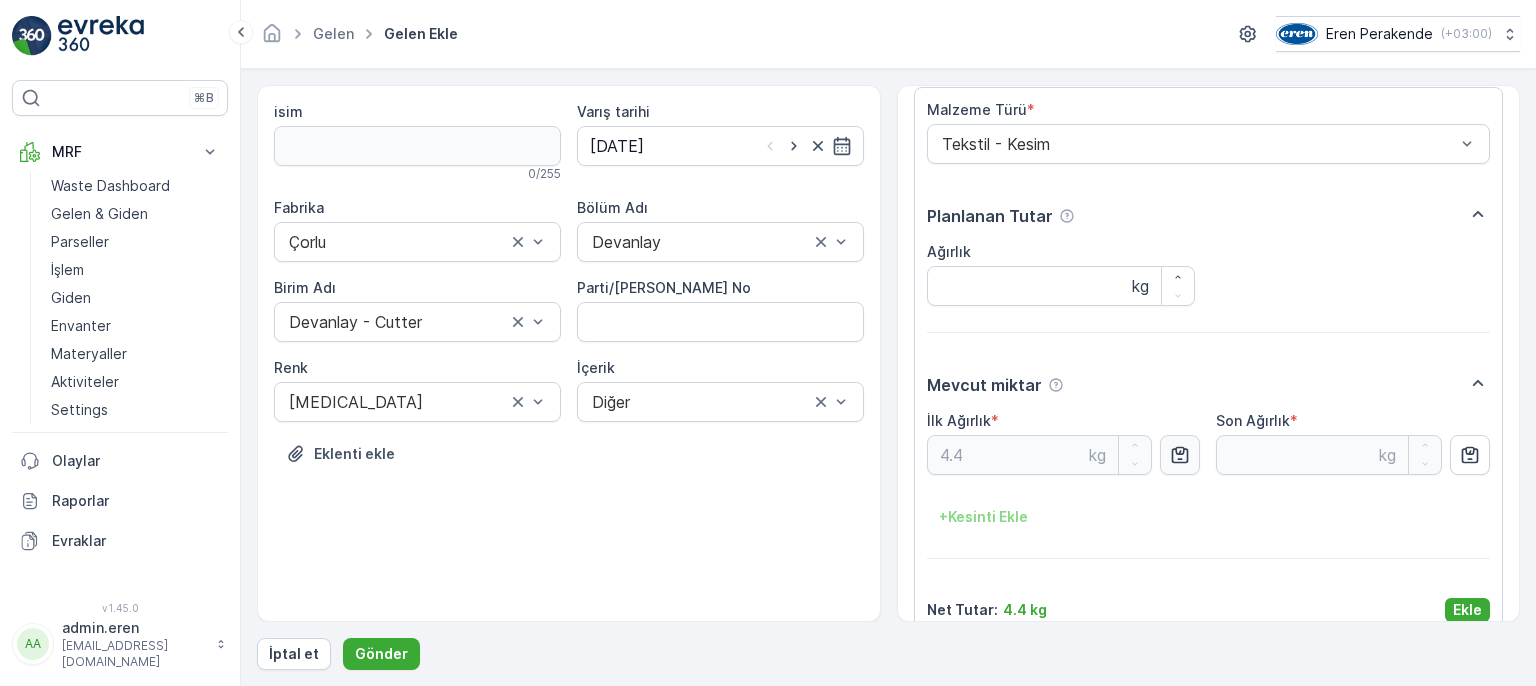 scroll, scrollTop: 84, scrollLeft: 0, axis: vertical 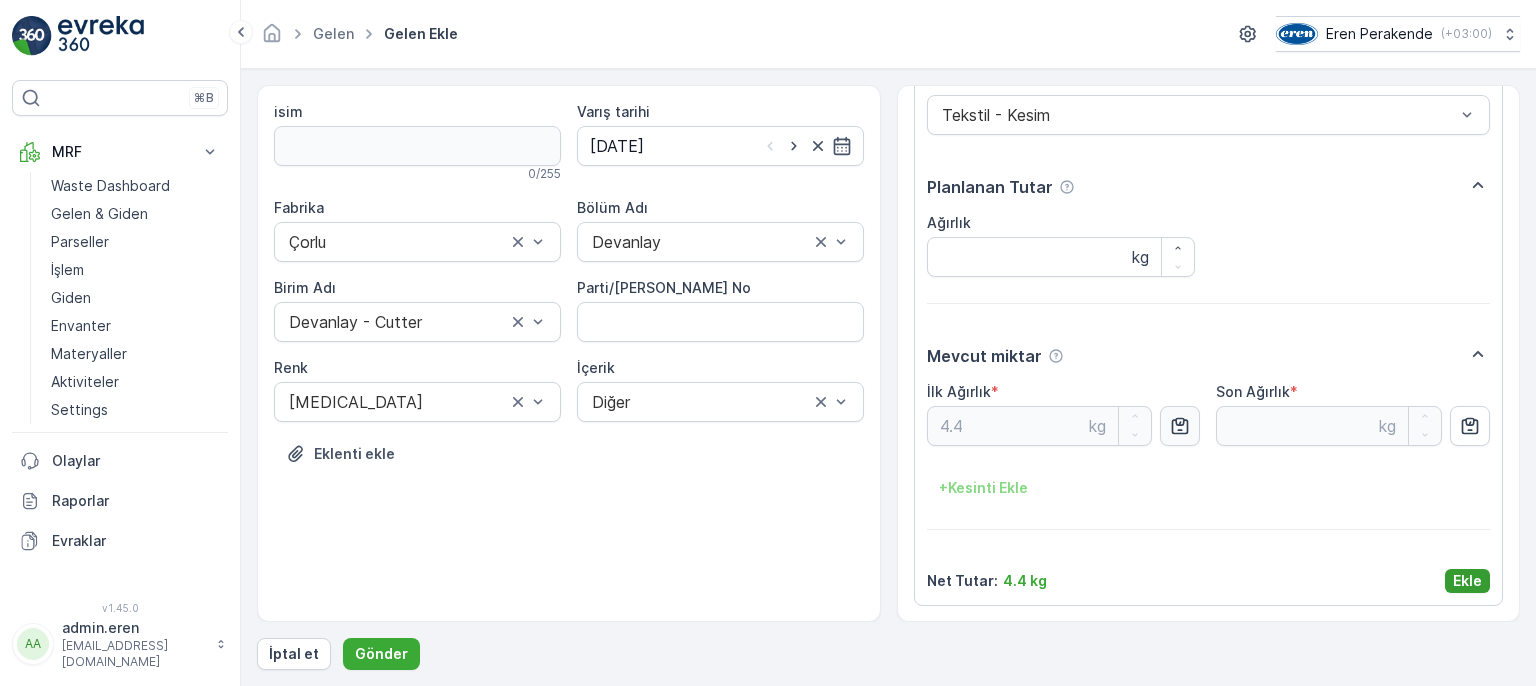 click on "Ekle" at bounding box center [1467, 581] 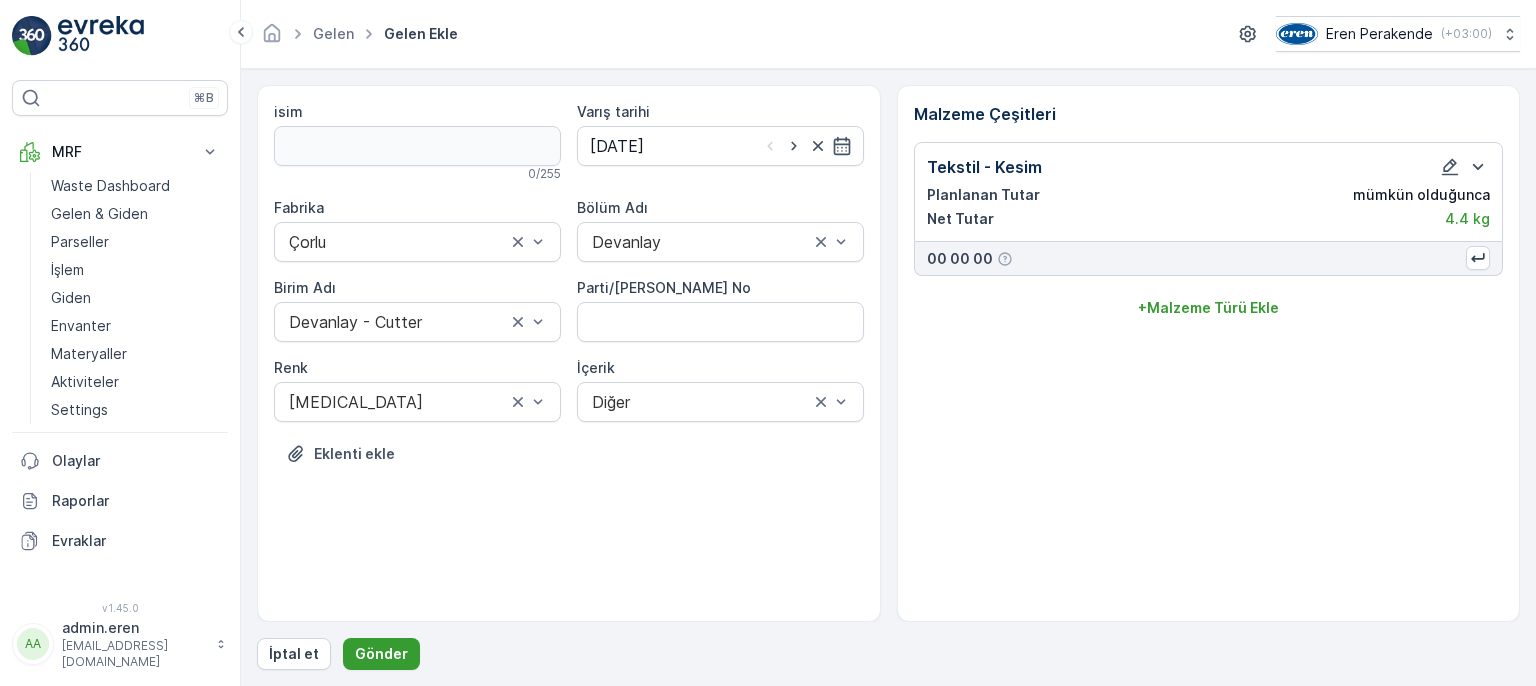 click on "Gönder" at bounding box center [381, 654] 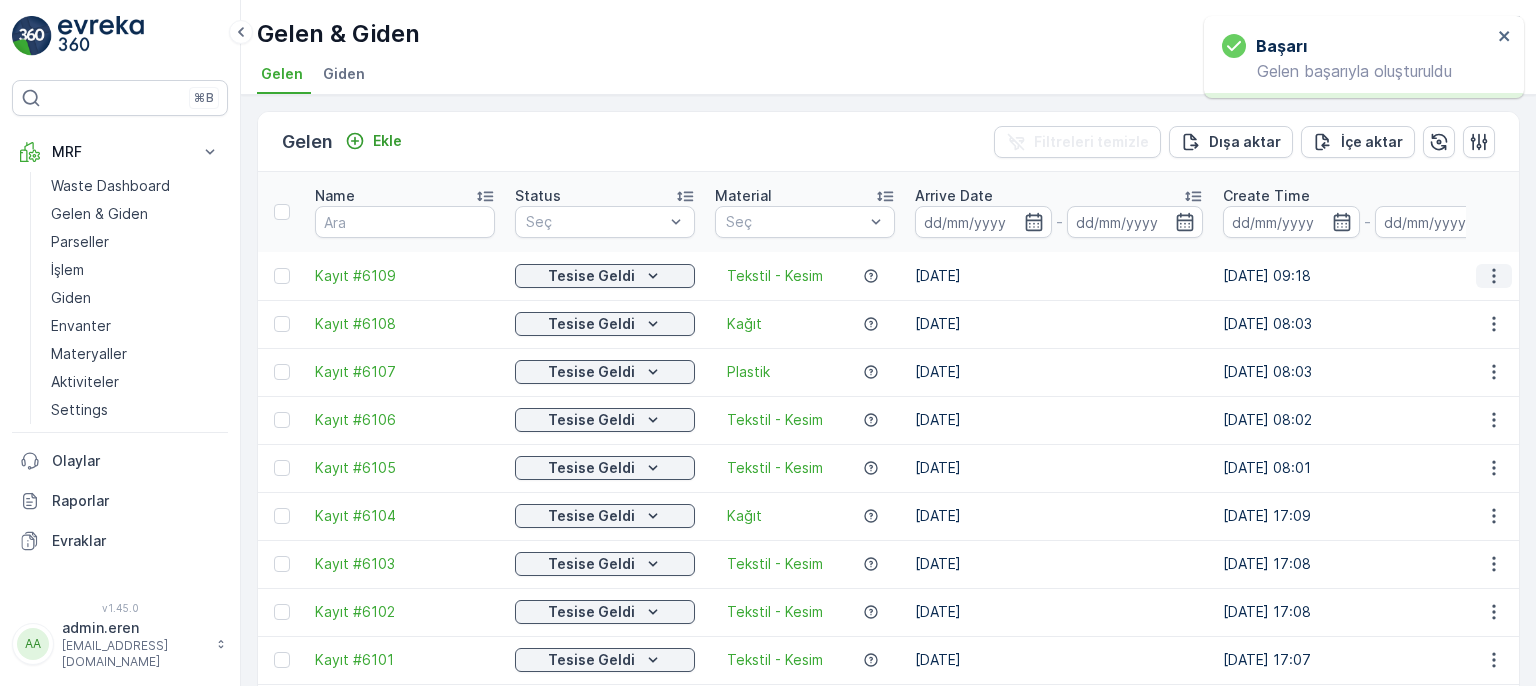 click 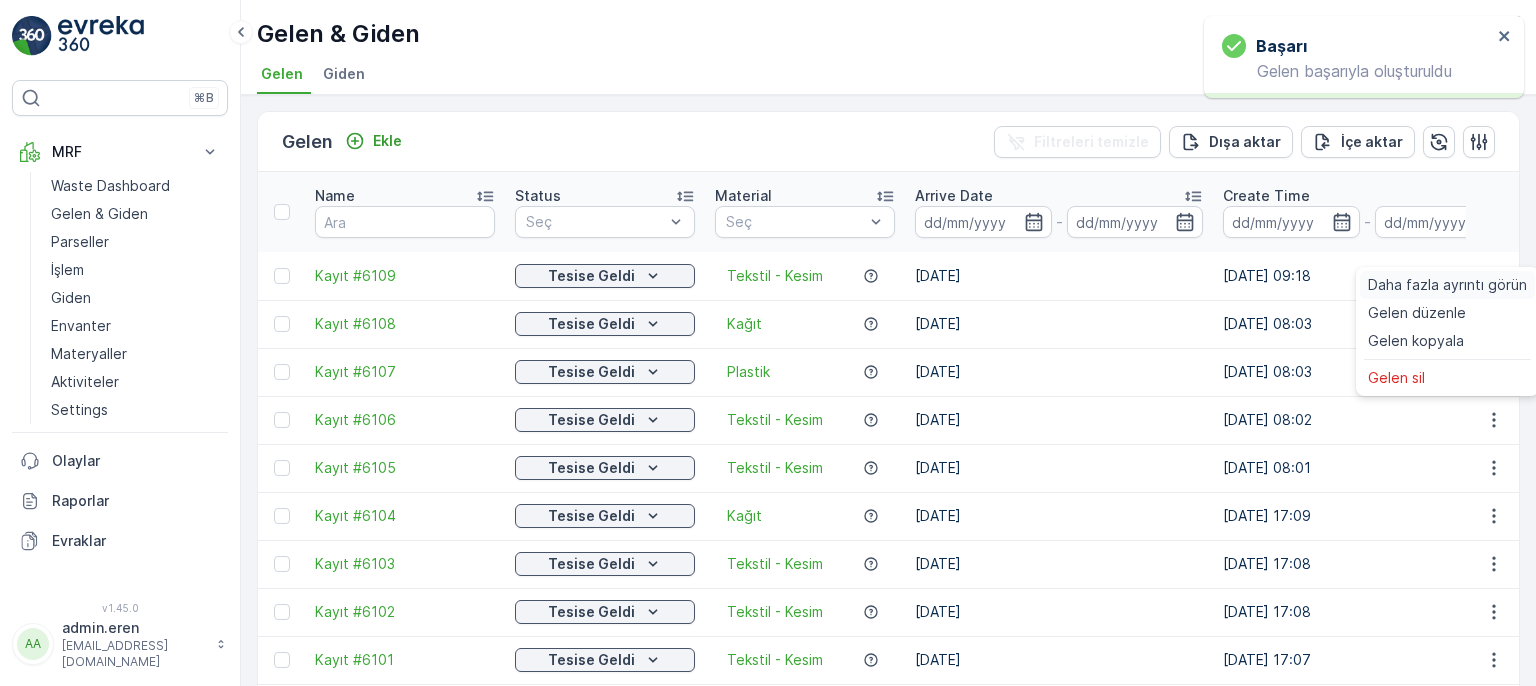 click on "Daha fazla ayrıntı görün" at bounding box center [1447, 285] 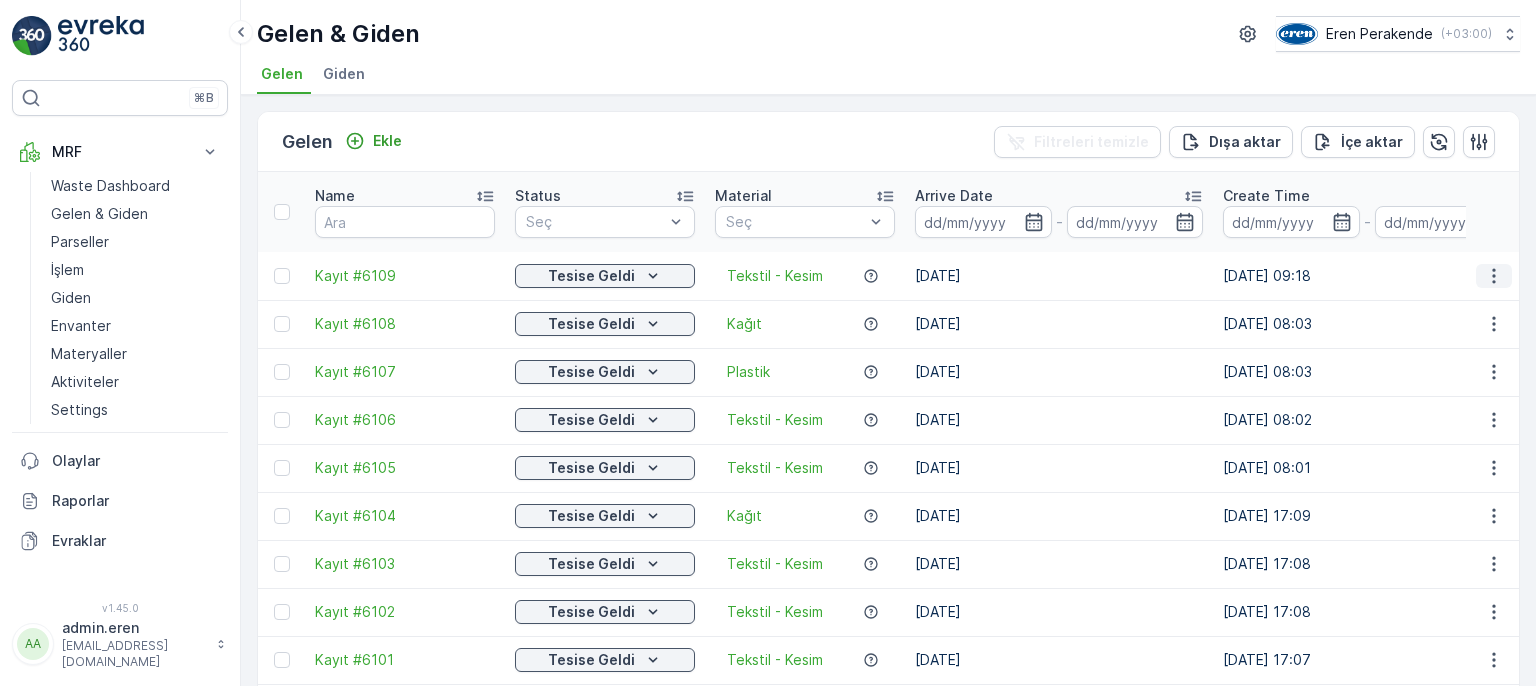 click 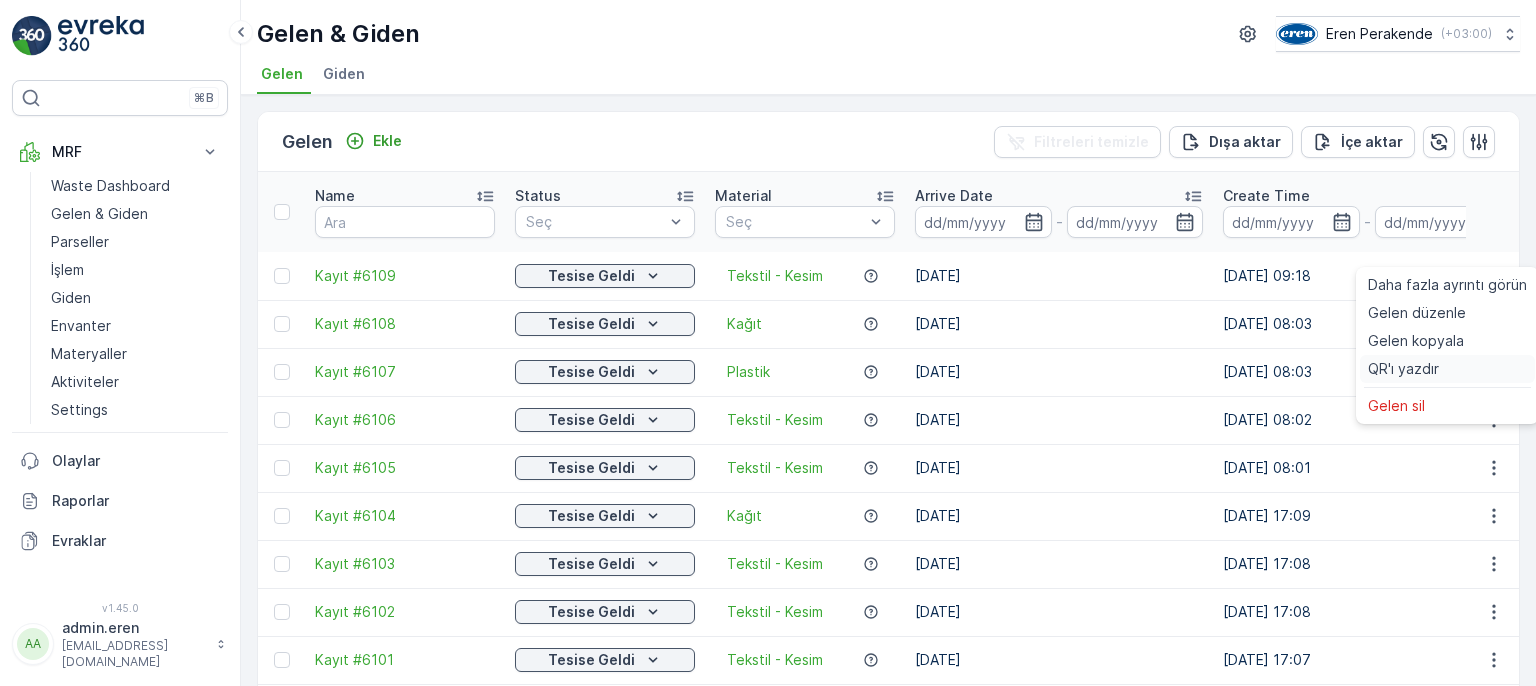 click on "QR'ı yazdır" at bounding box center [1447, 369] 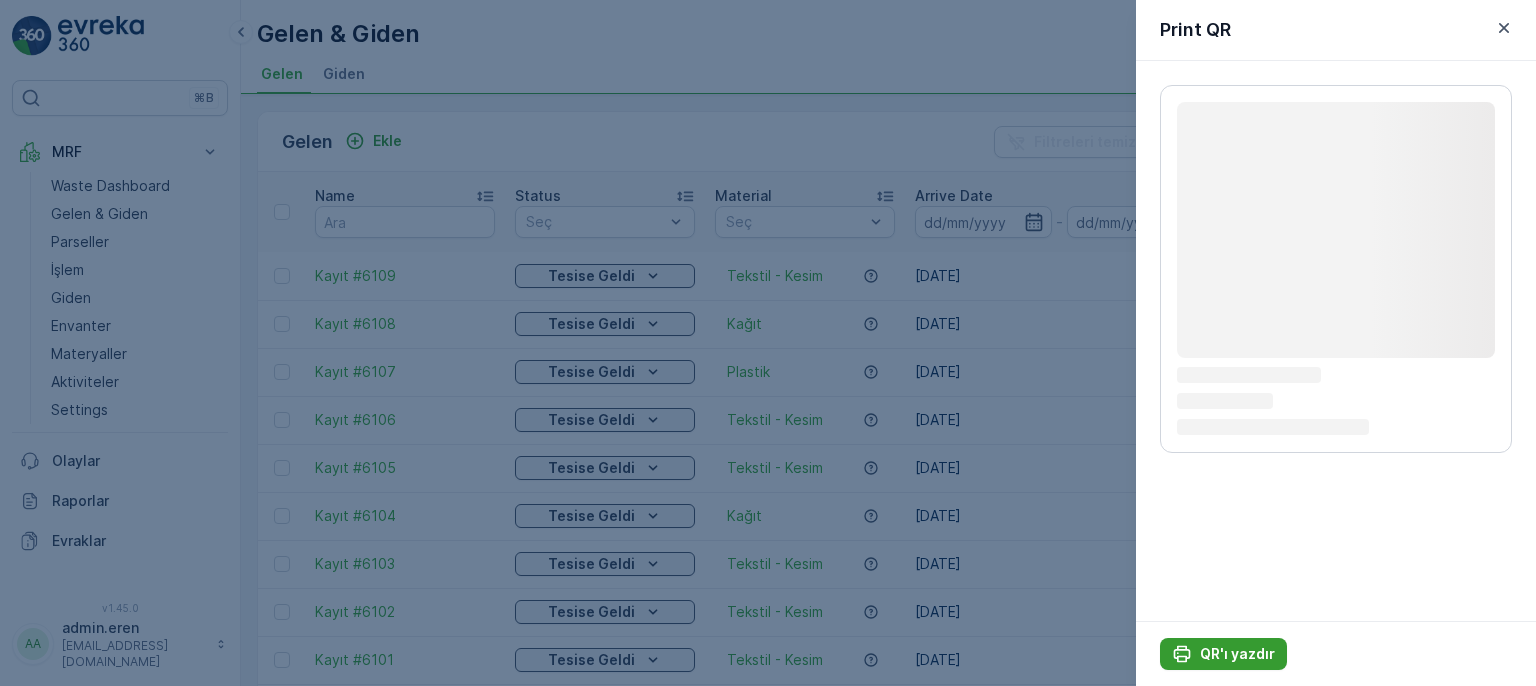 click on "QR'ı yazdır" at bounding box center (1237, 654) 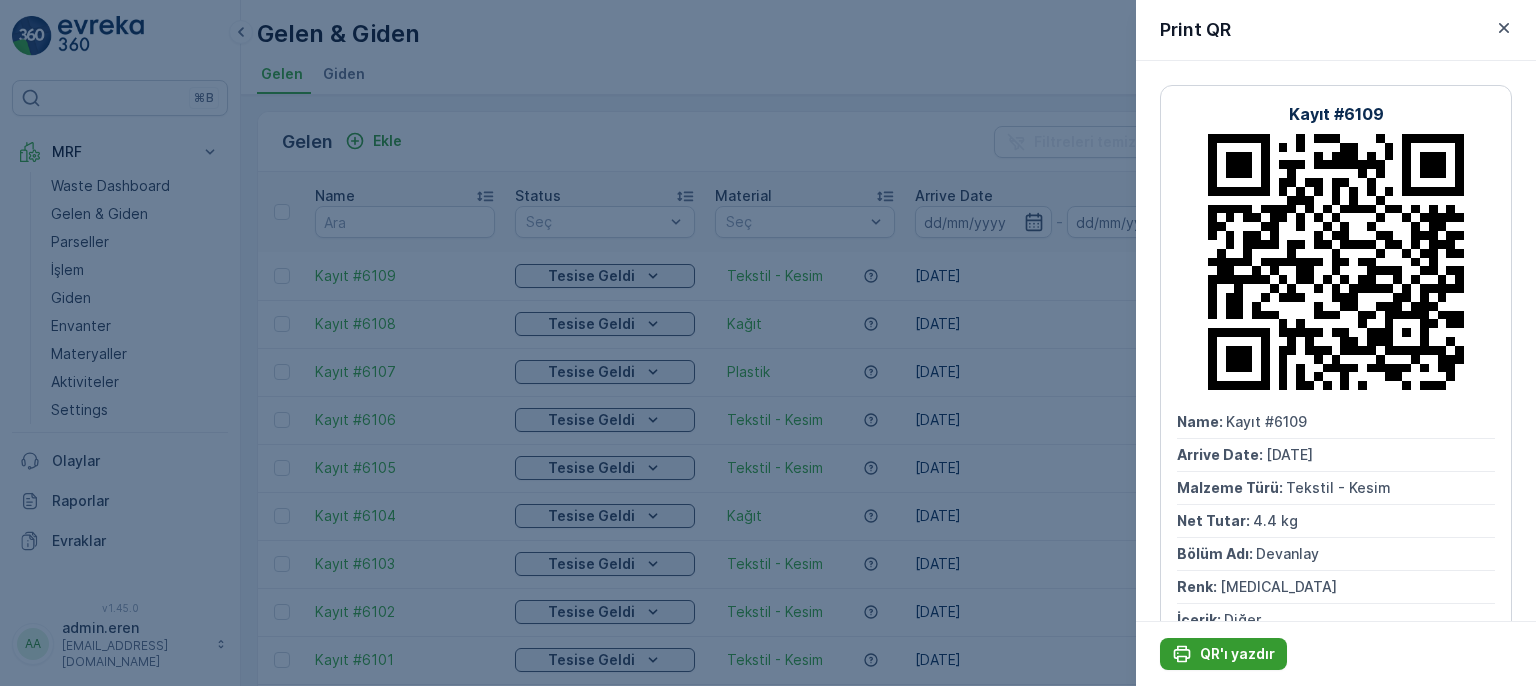 click on "QR'ı yazdır" at bounding box center [1237, 654] 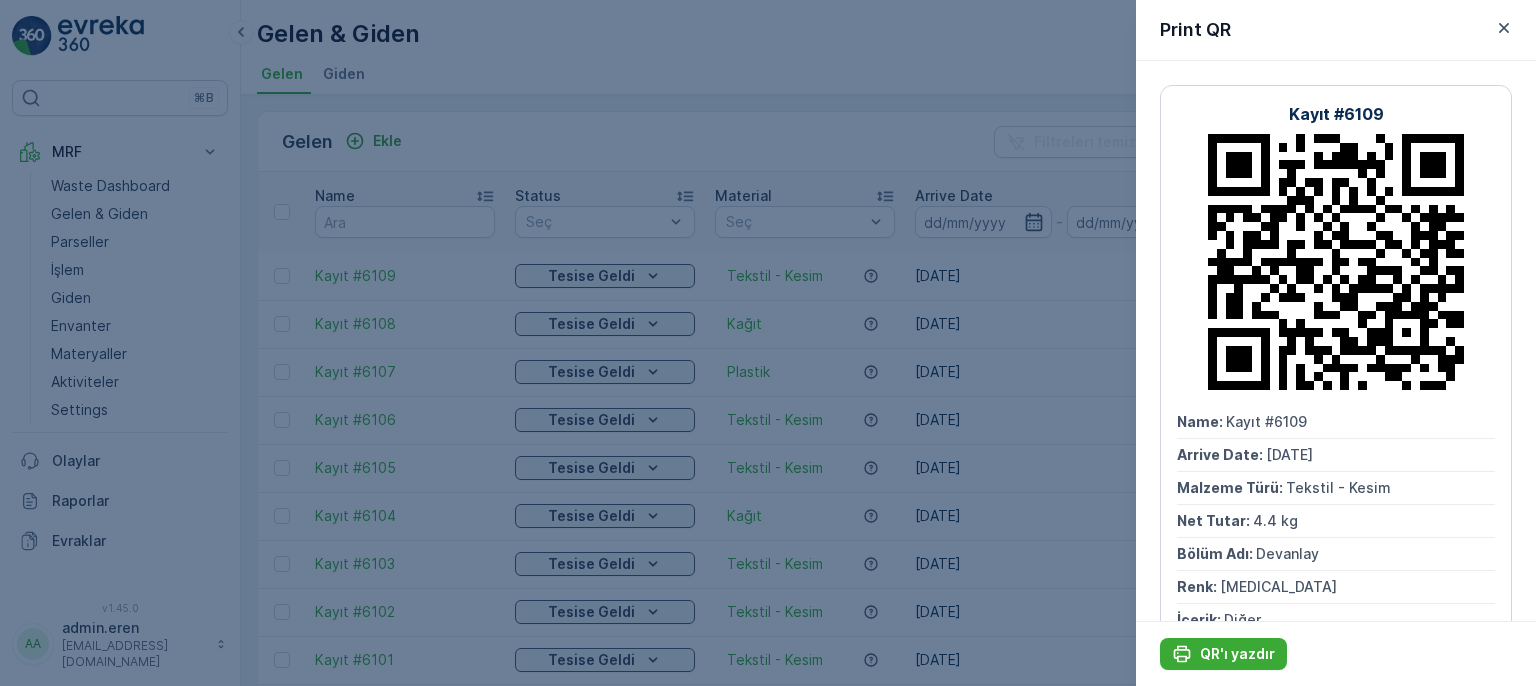drag, startPoint x: 1216, startPoint y: 648, endPoint x: 634, endPoint y: 141, distance: 771.86334 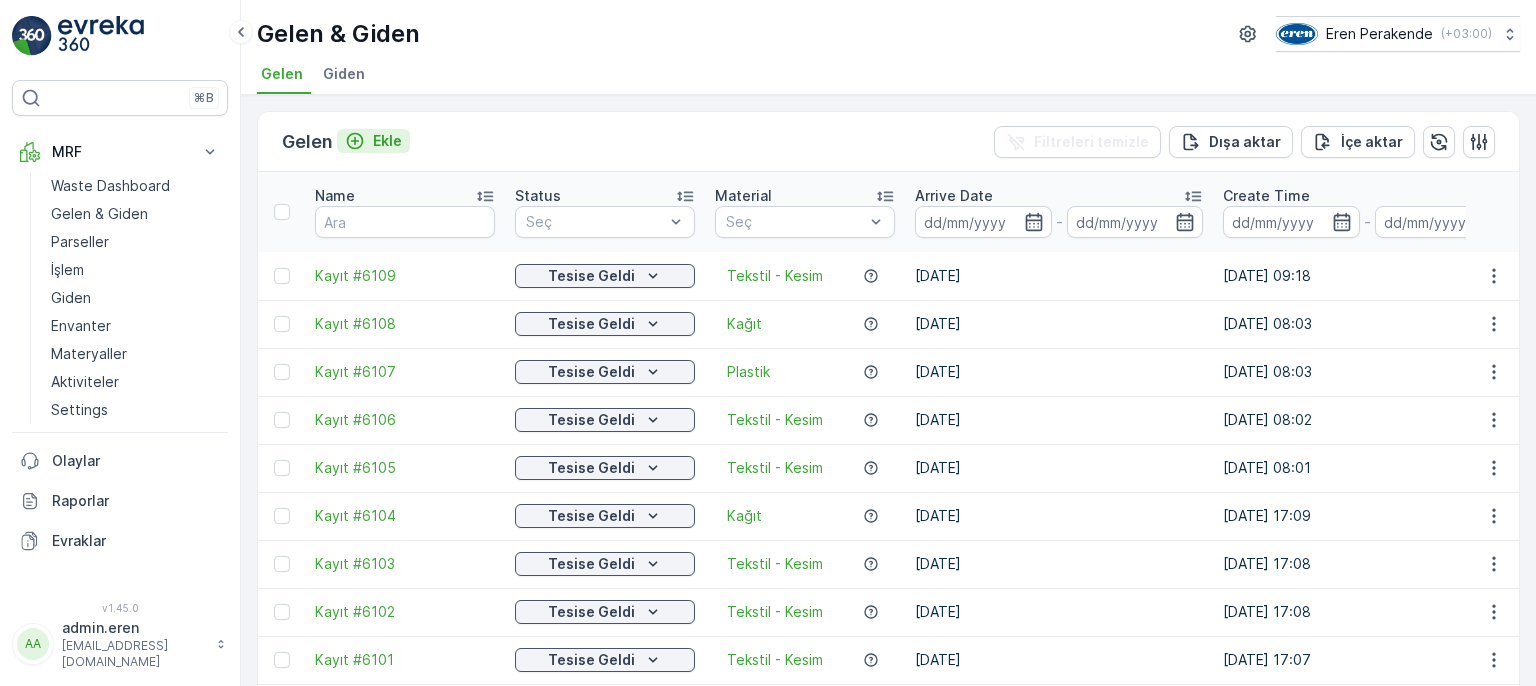click 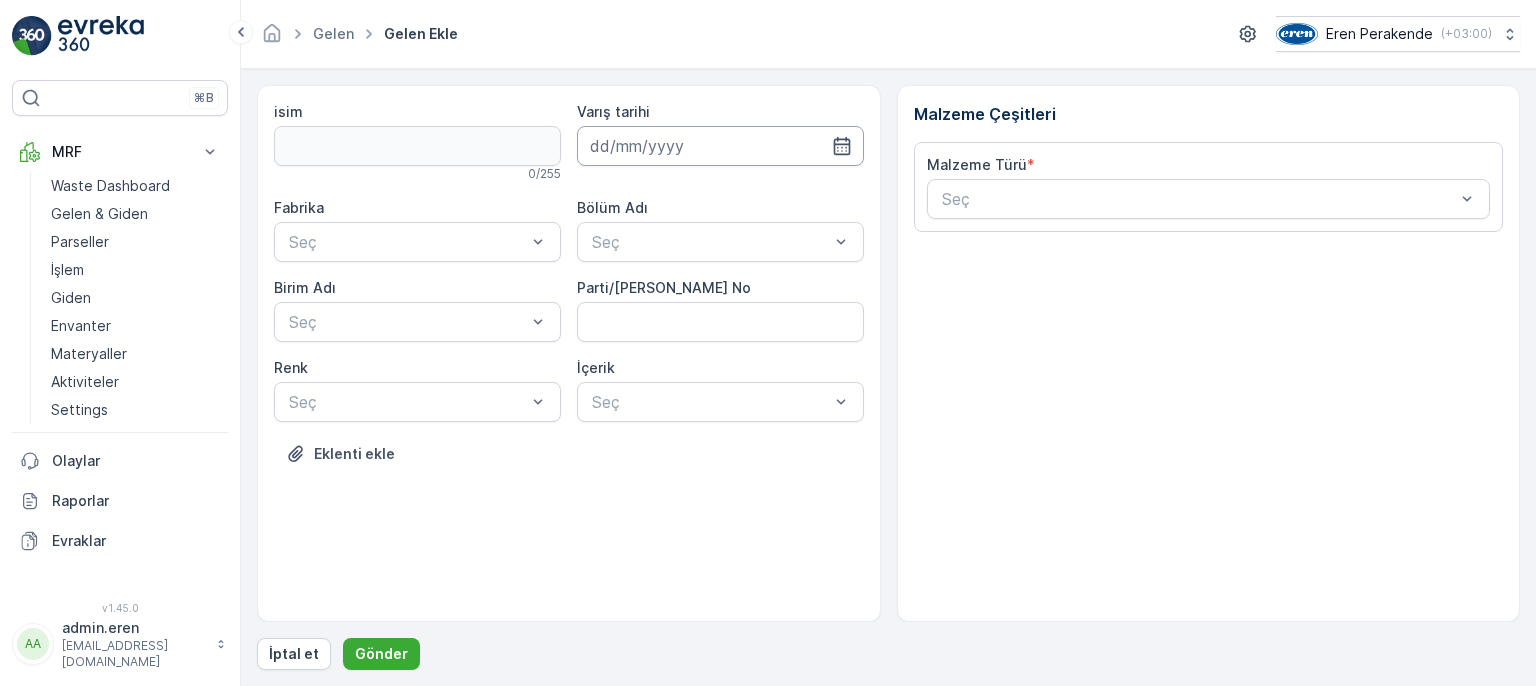 click at bounding box center (720, 146) 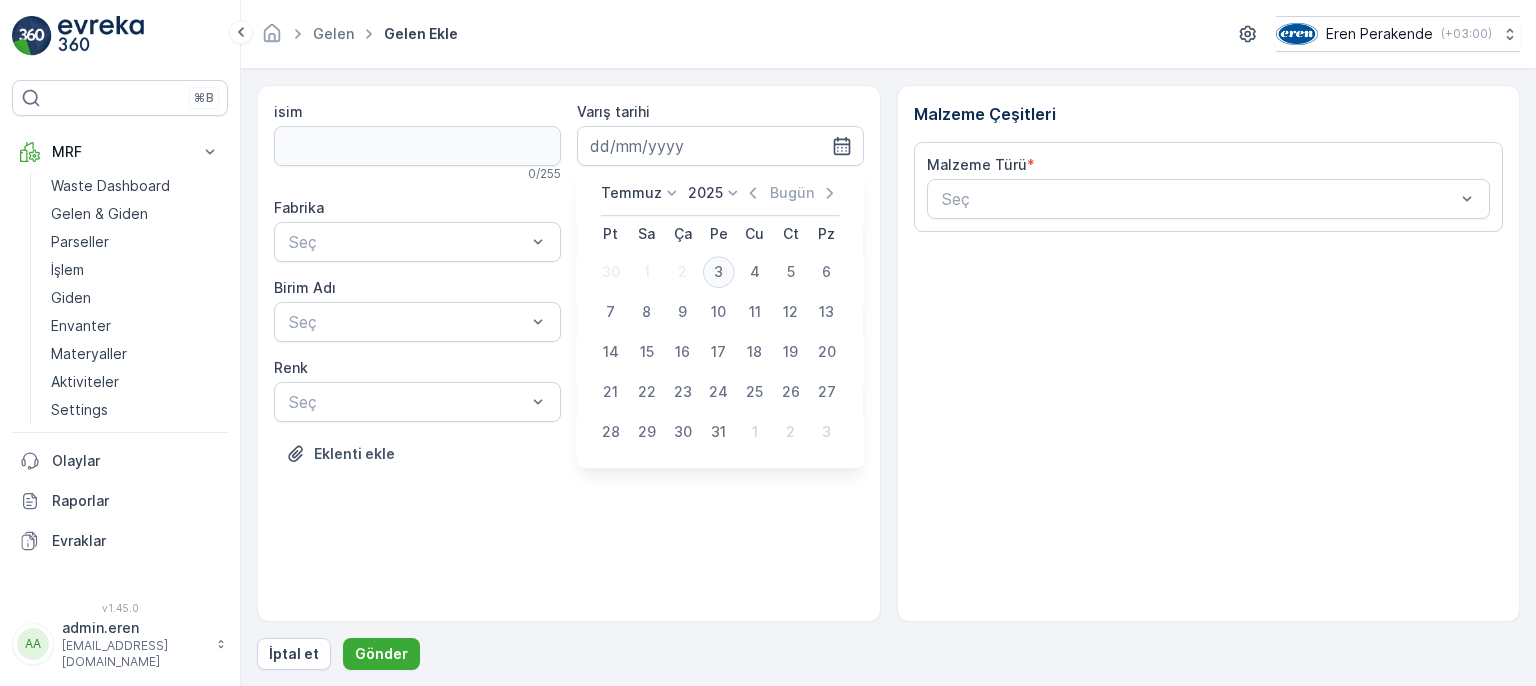 click on "3" at bounding box center [719, 272] 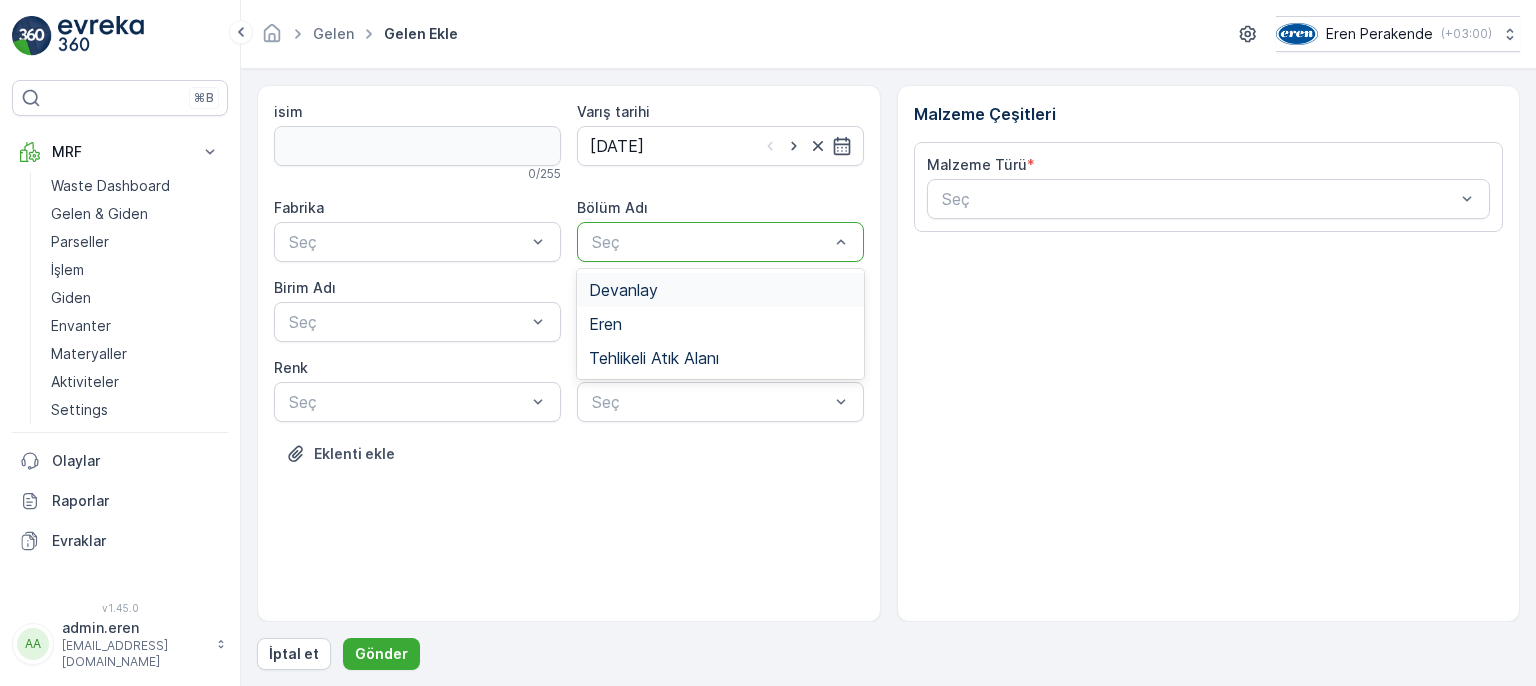 click on "Devanlay" at bounding box center [623, 290] 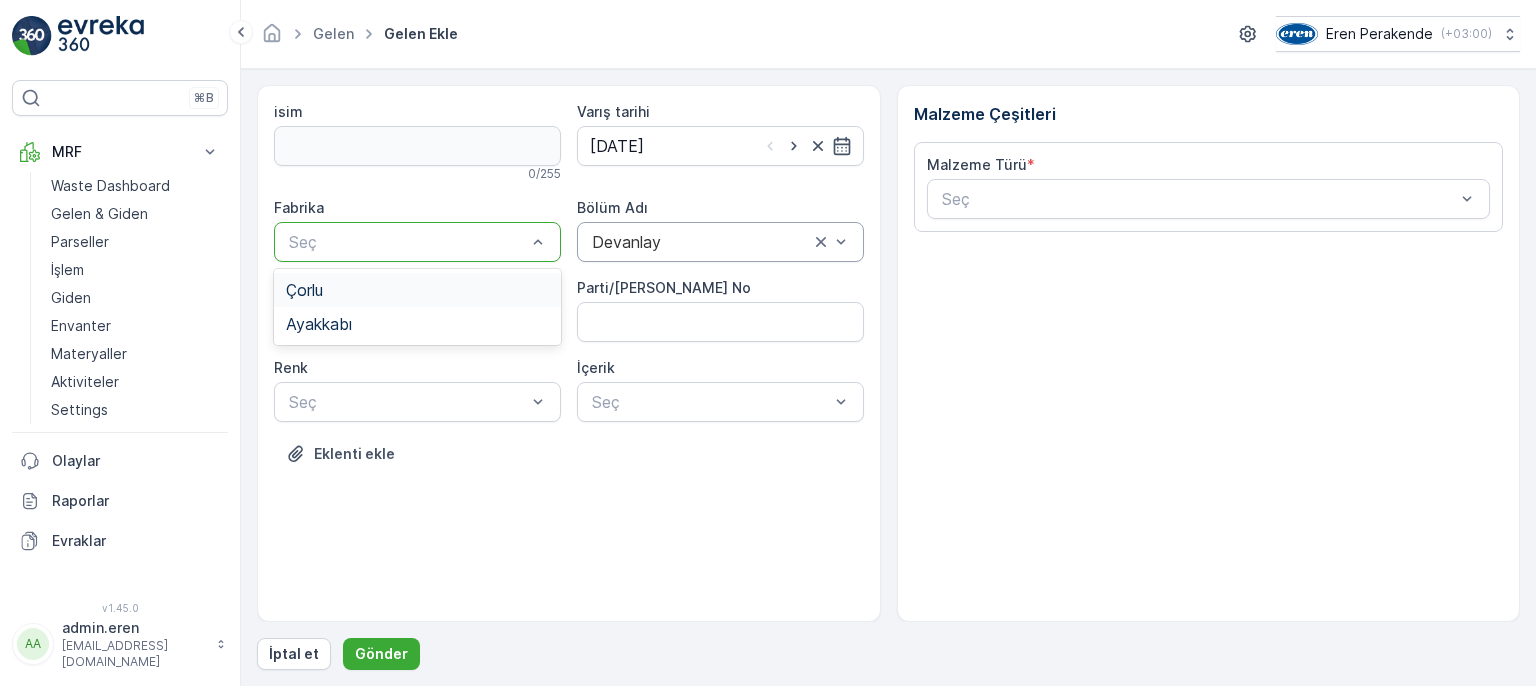 click at bounding box center (407, 242) 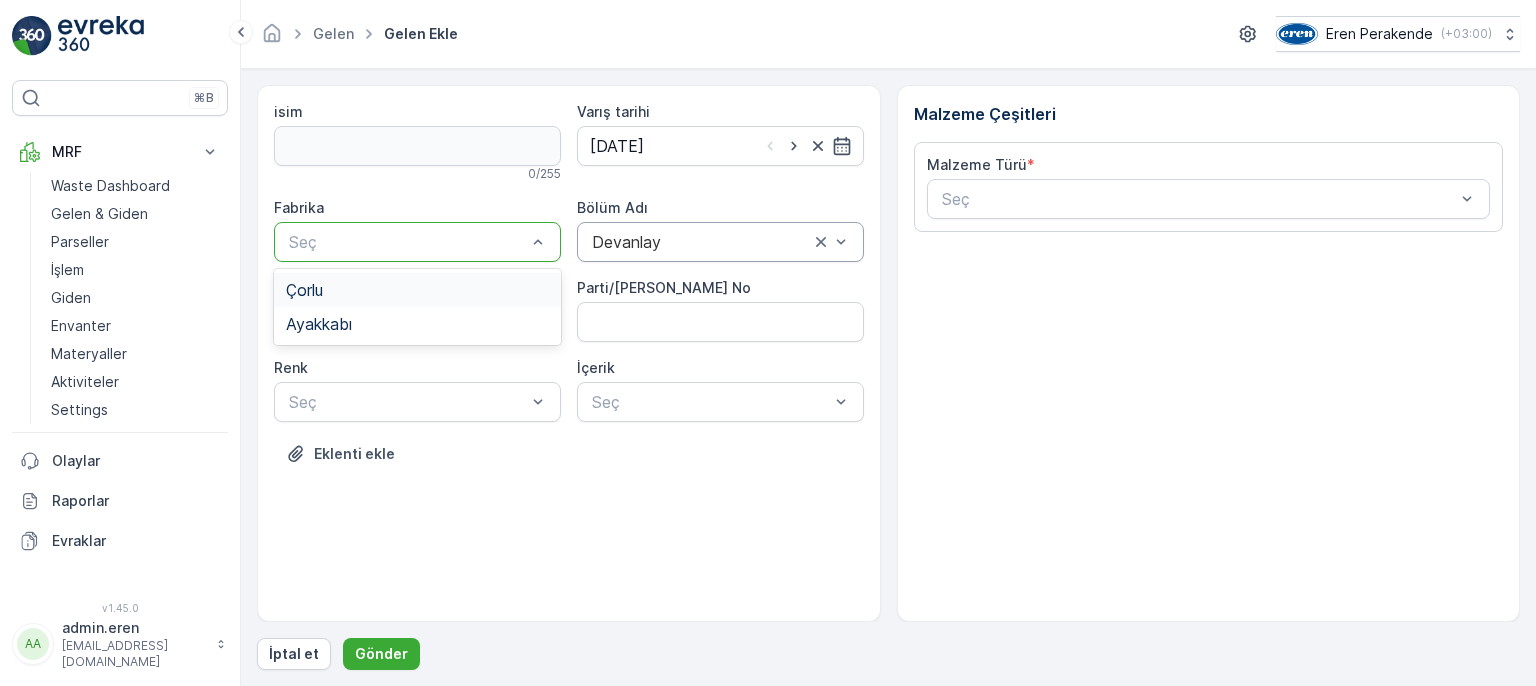 drag, startPoint x: 493, startPoint y: 273, endPoint x: 493, endPoint y: 301, distance: 28 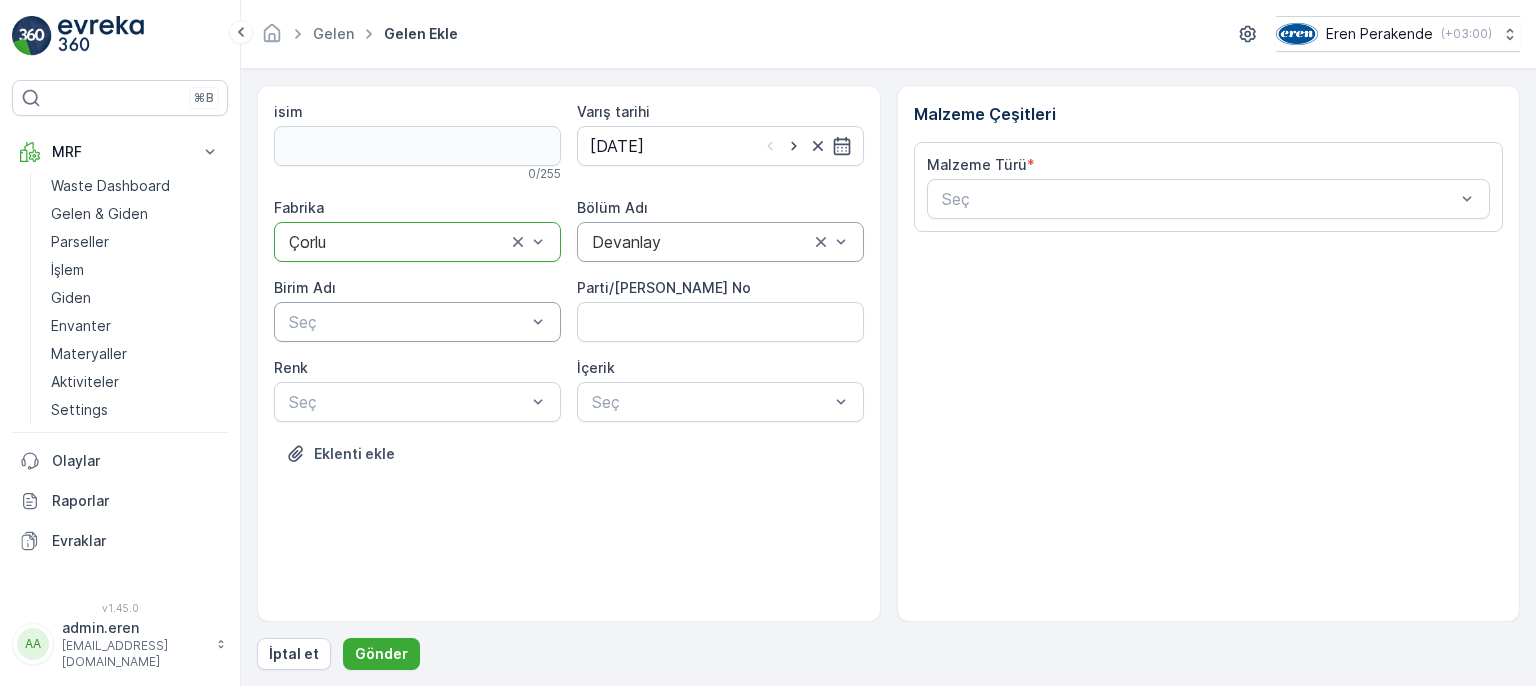 drag, startPoint x: 496, startPoint y: 323, endPoint x: 498, endPoint y: 338, distance: 15.132746 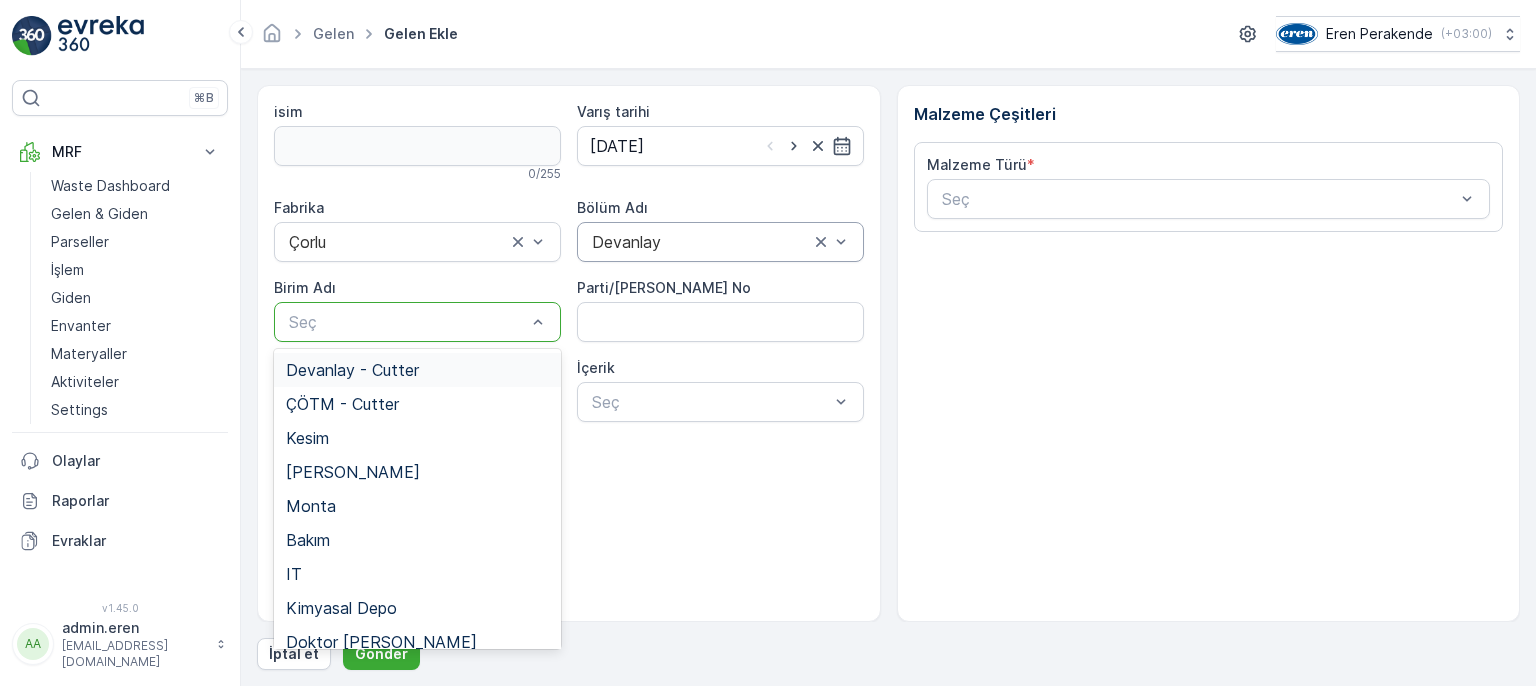 click on "Devanlay  - Cutter" at bounding box center (417, 370) 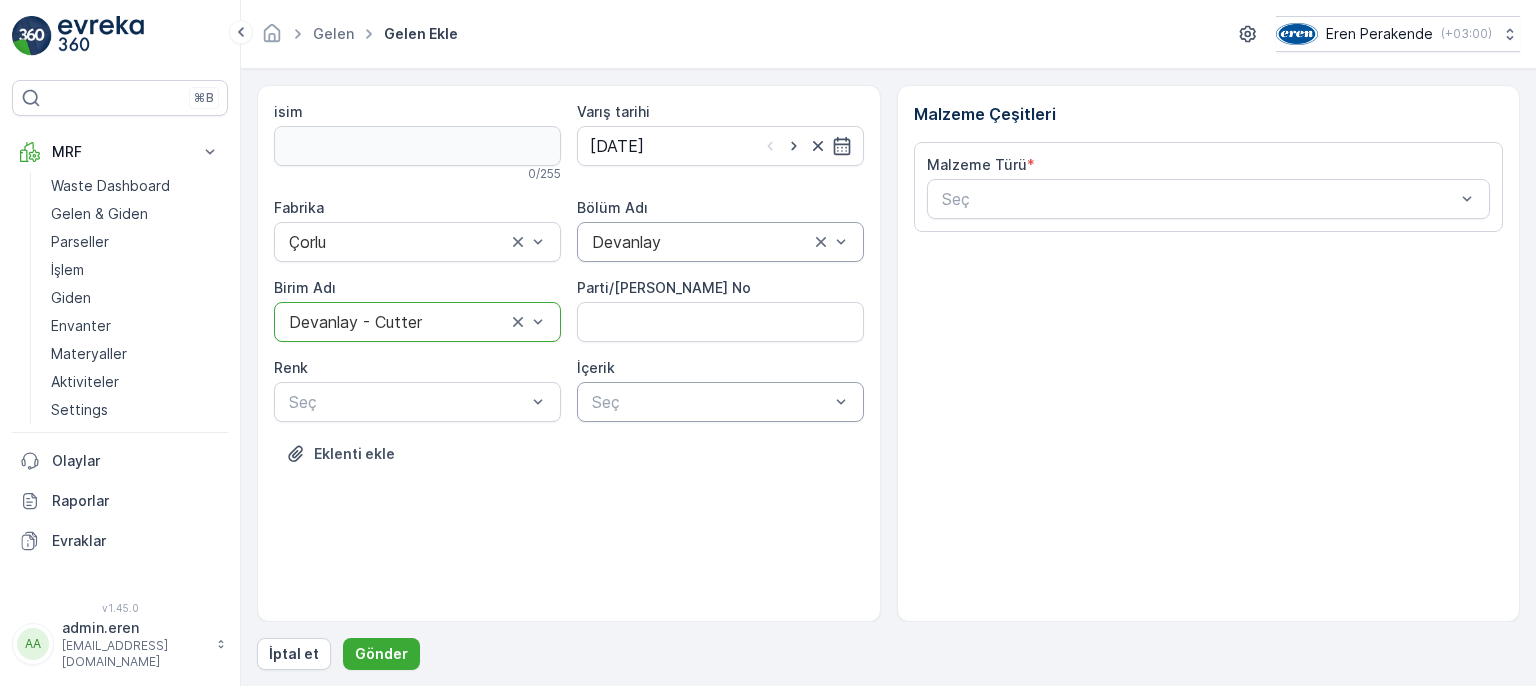 click on "Seç" at bounding box center (720, 402) 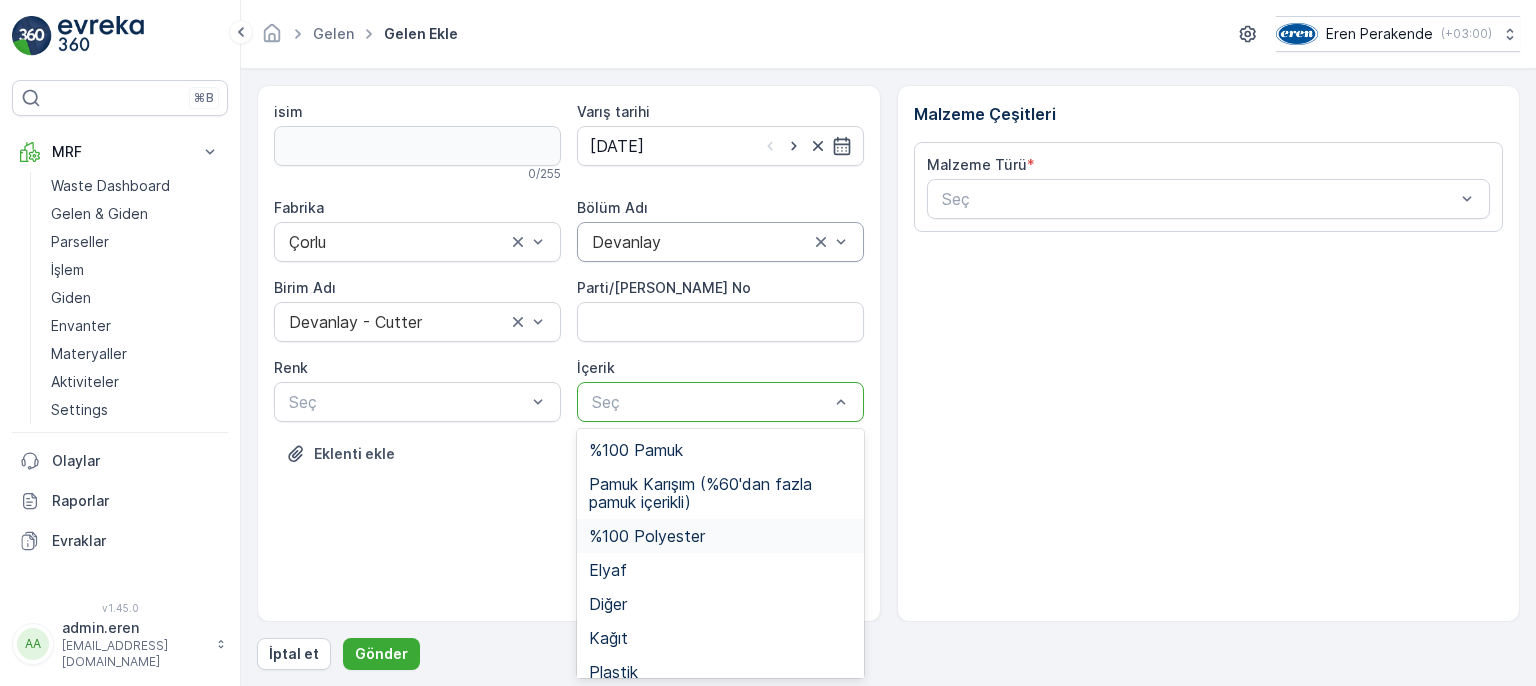 click on "%100 Polyester" at bounding box center (720, 536) 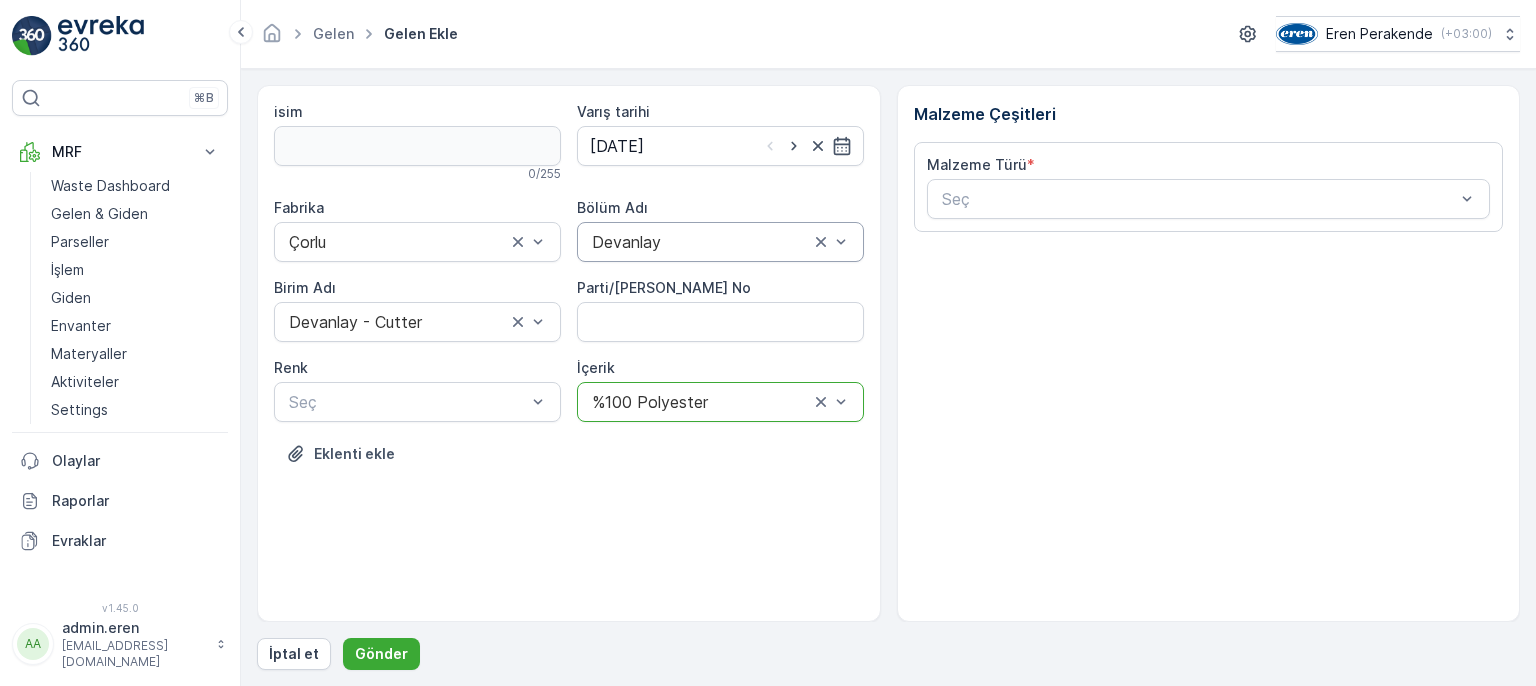 click at bounding box center (700, 402) 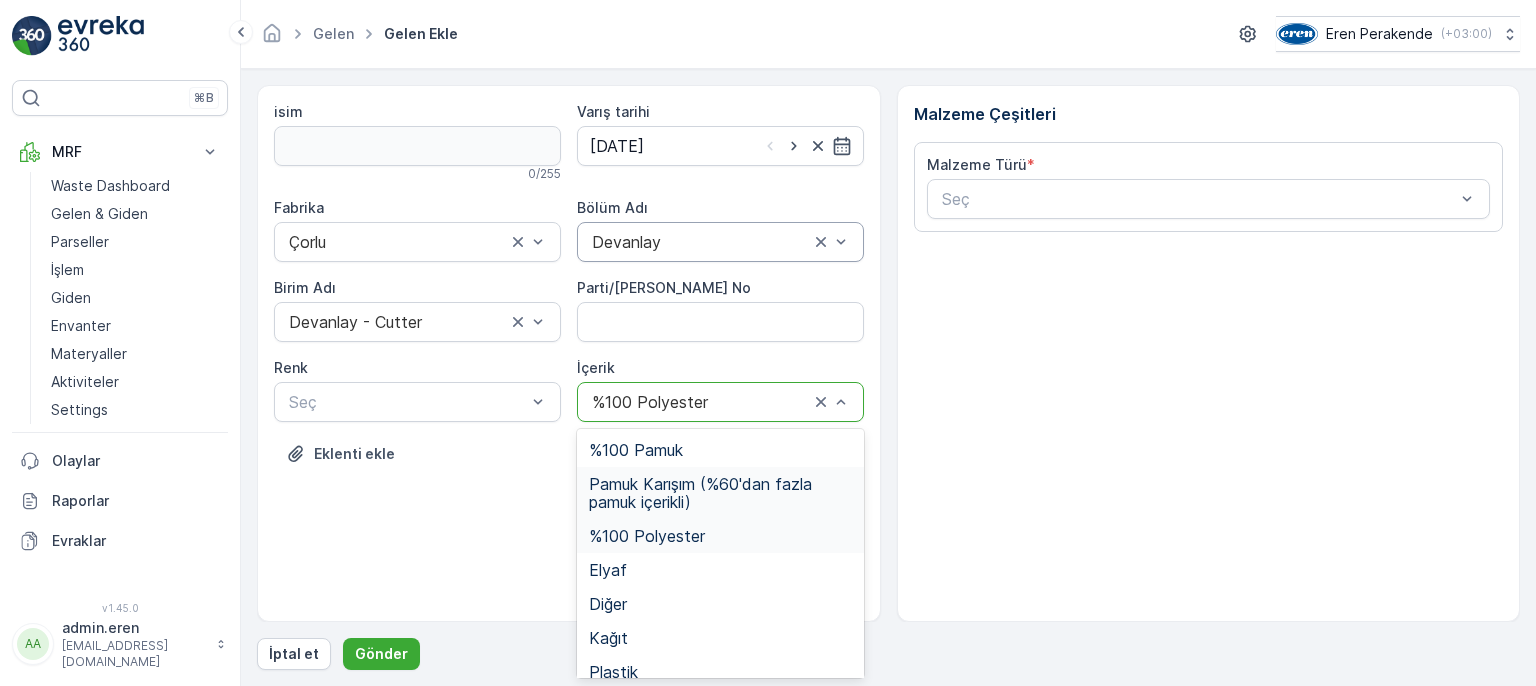 click on "Pamuk Karışım (%60'dan fazla pamuk içerikli)" at bounding box center [720, 493] 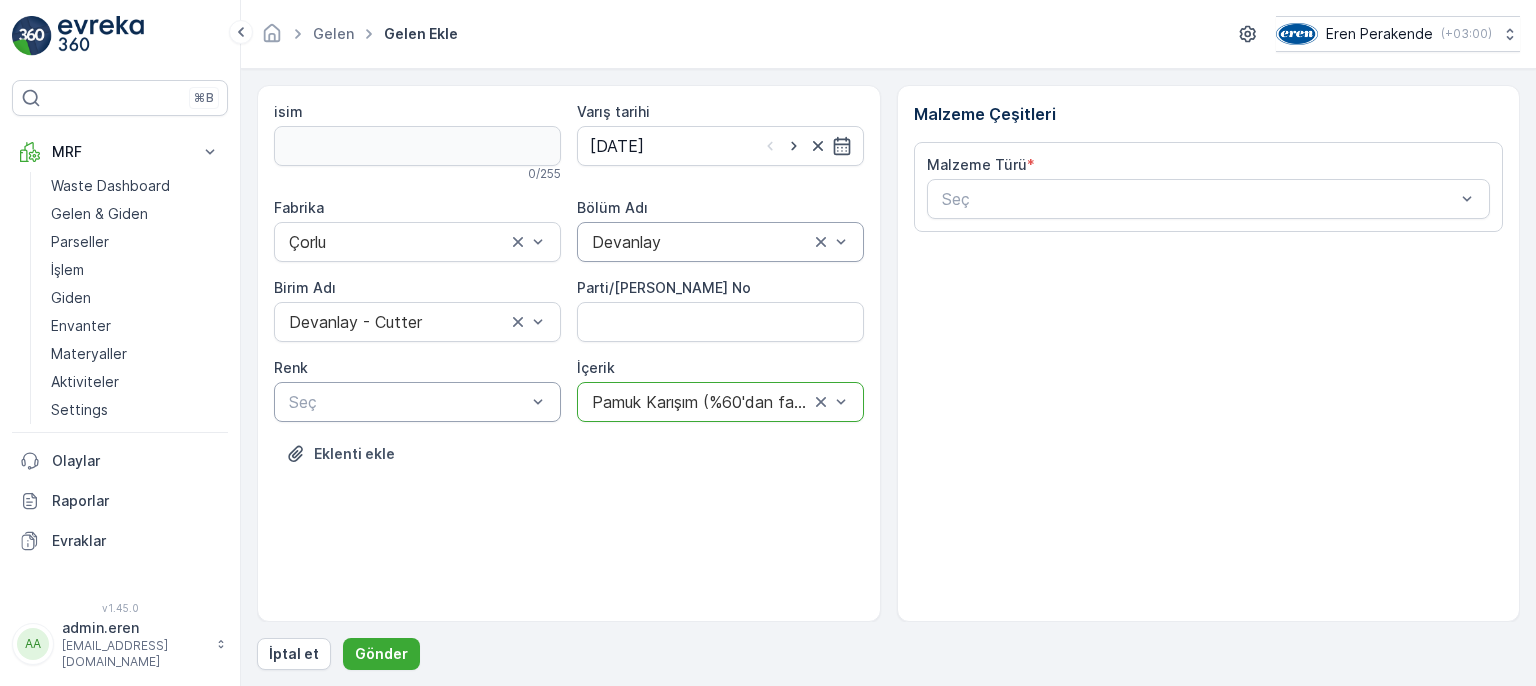 click on "Seç" at bounding box center (417, 402) 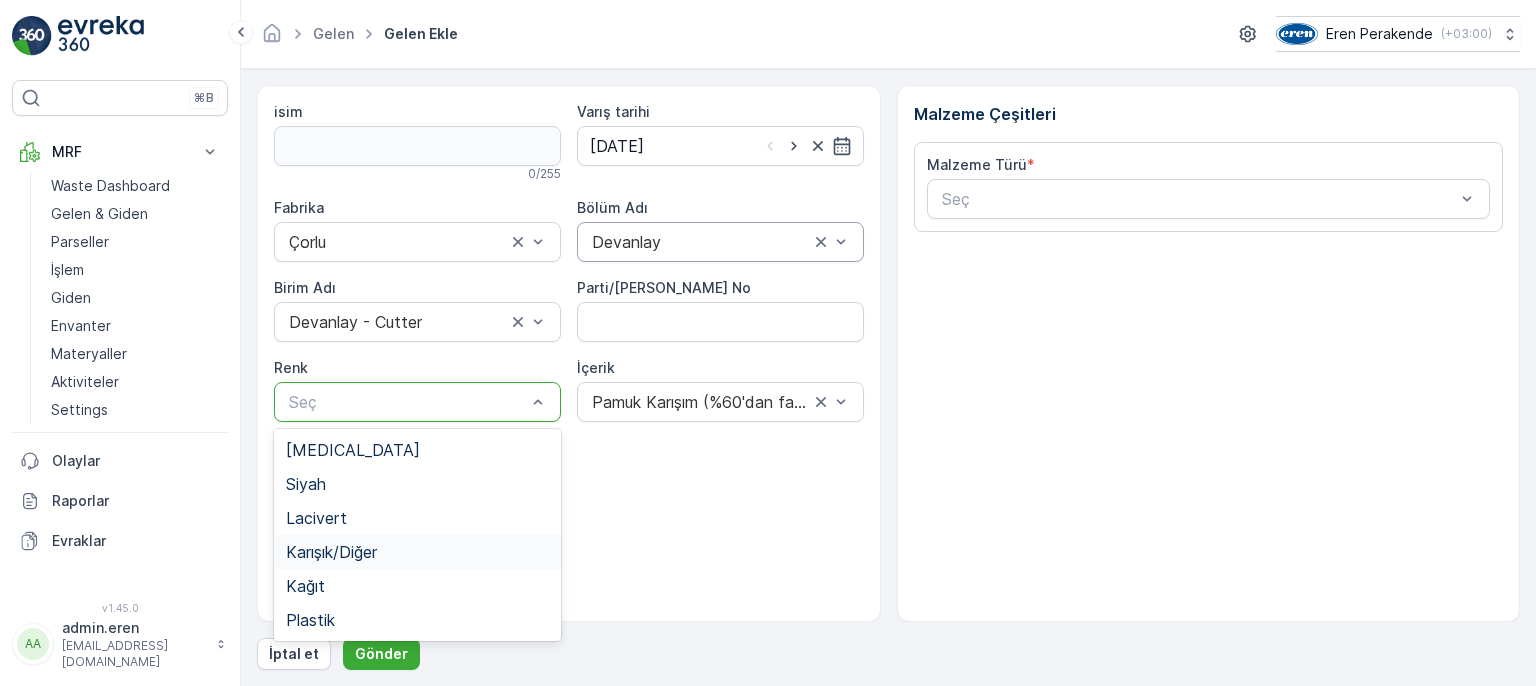 click on "Karışık/Diğer" at bounding box center (417, 552) 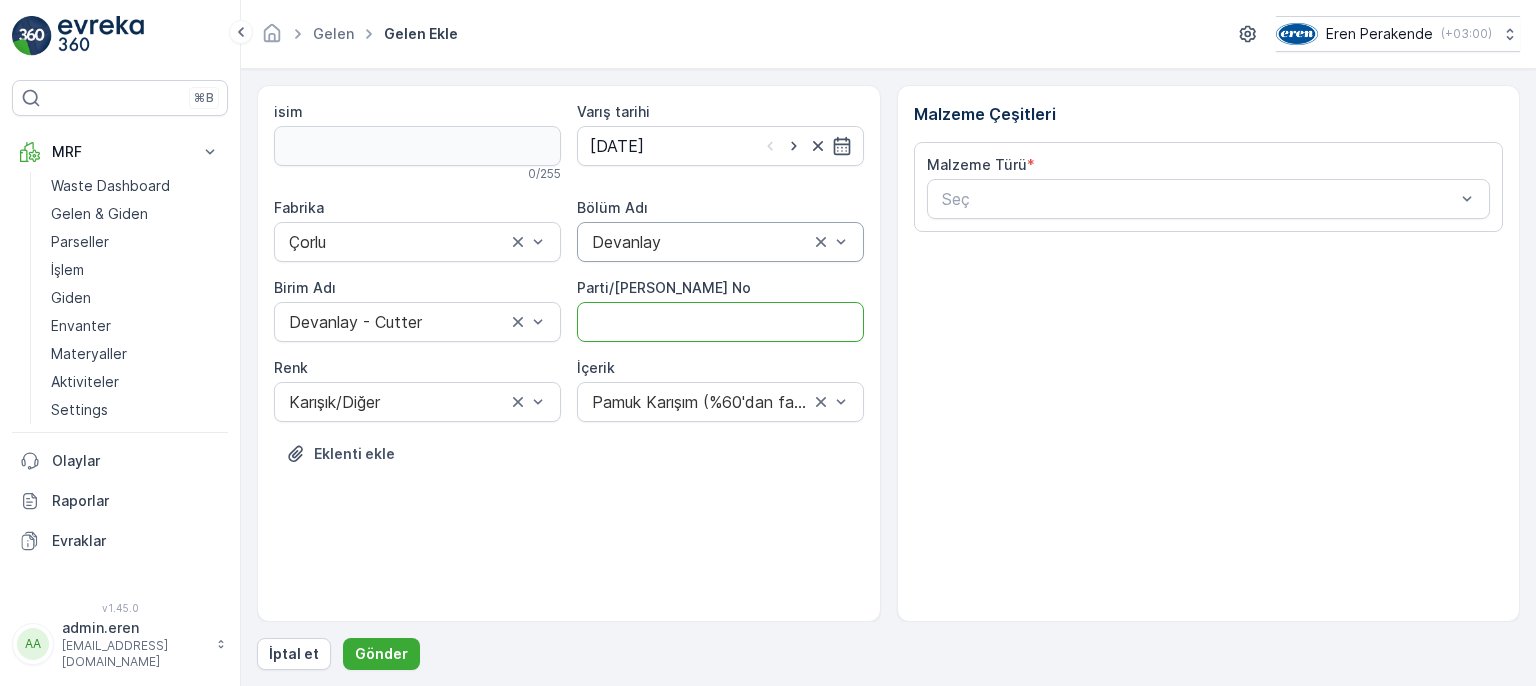 click on "Parti/[PERSON_NAME] No" at bounding box center [720, 322] 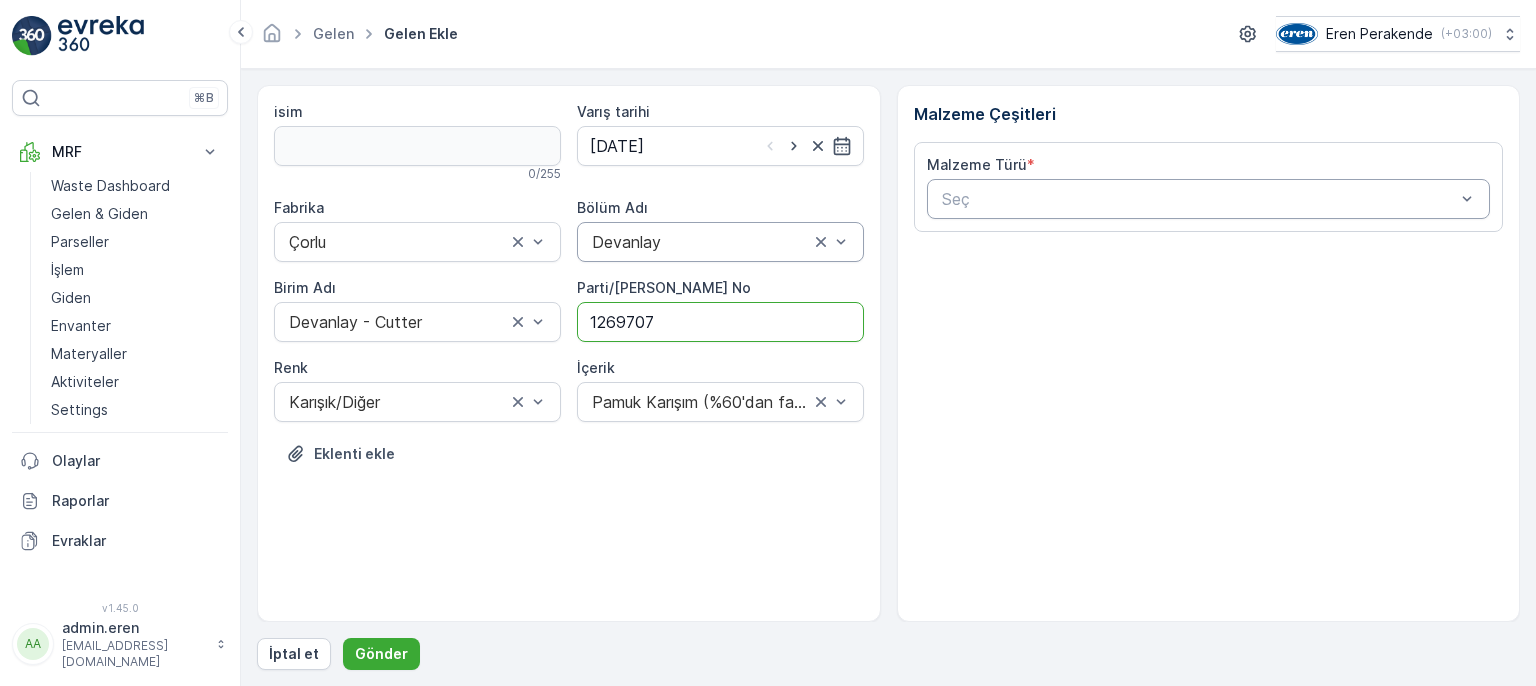 type on "1269707" 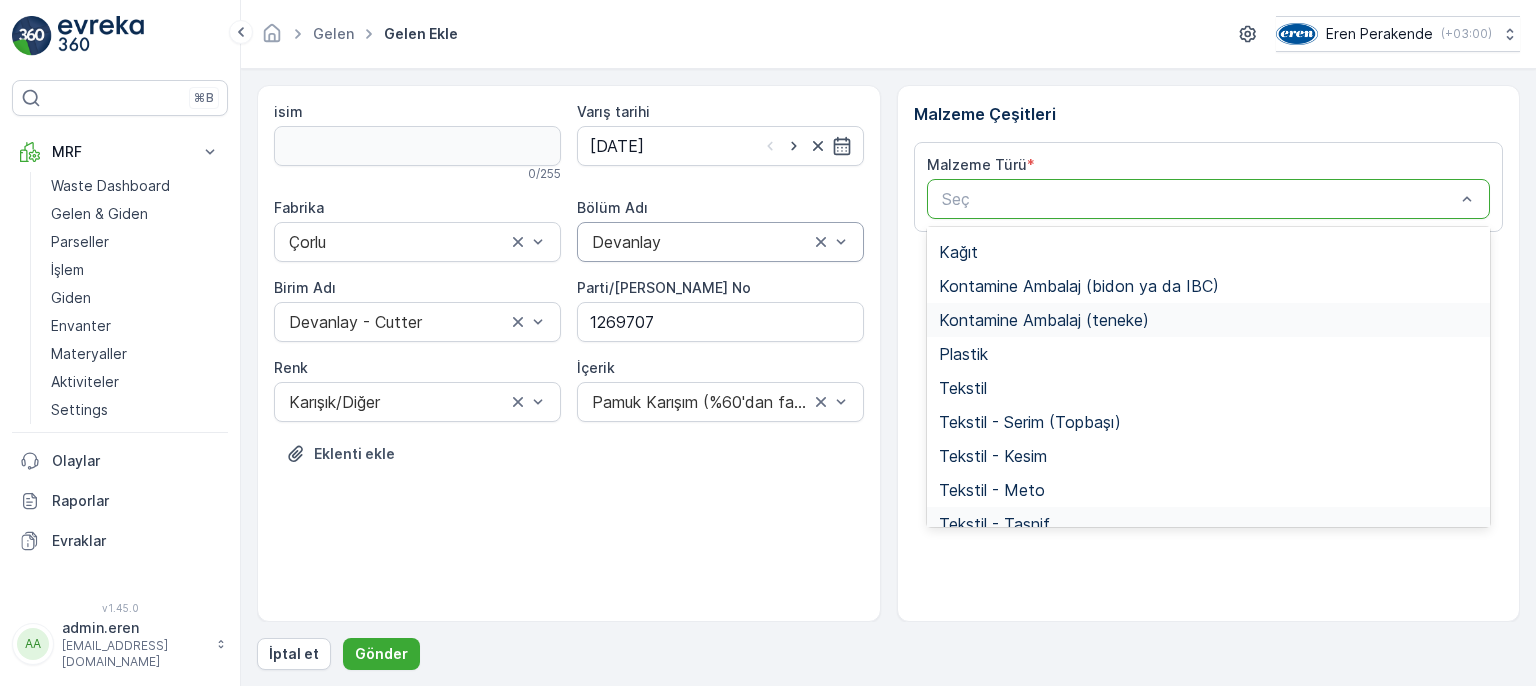 scroll, scrollTop: 388, scrollLeft: 0, axis: vertical 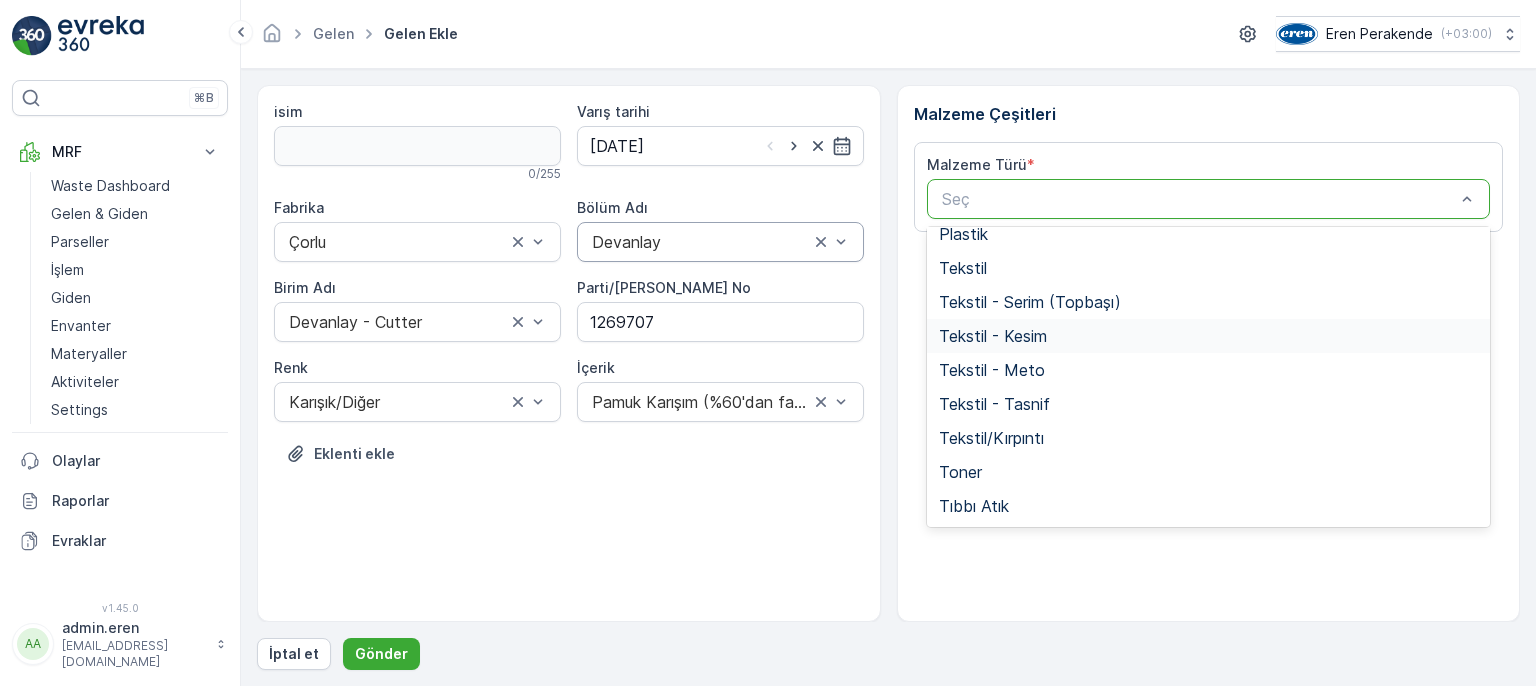 click on "Tekstil - Kesim" at bounding box center (1209, 336) 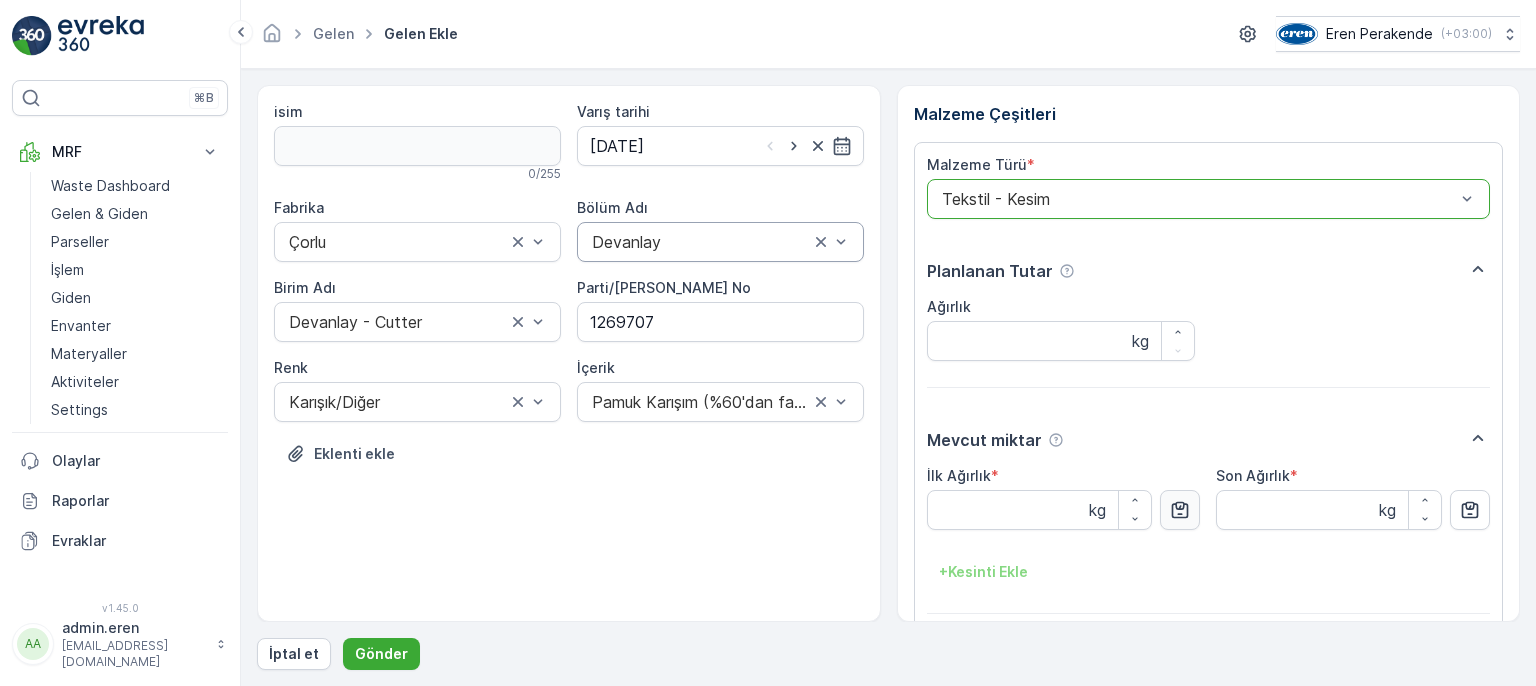 click 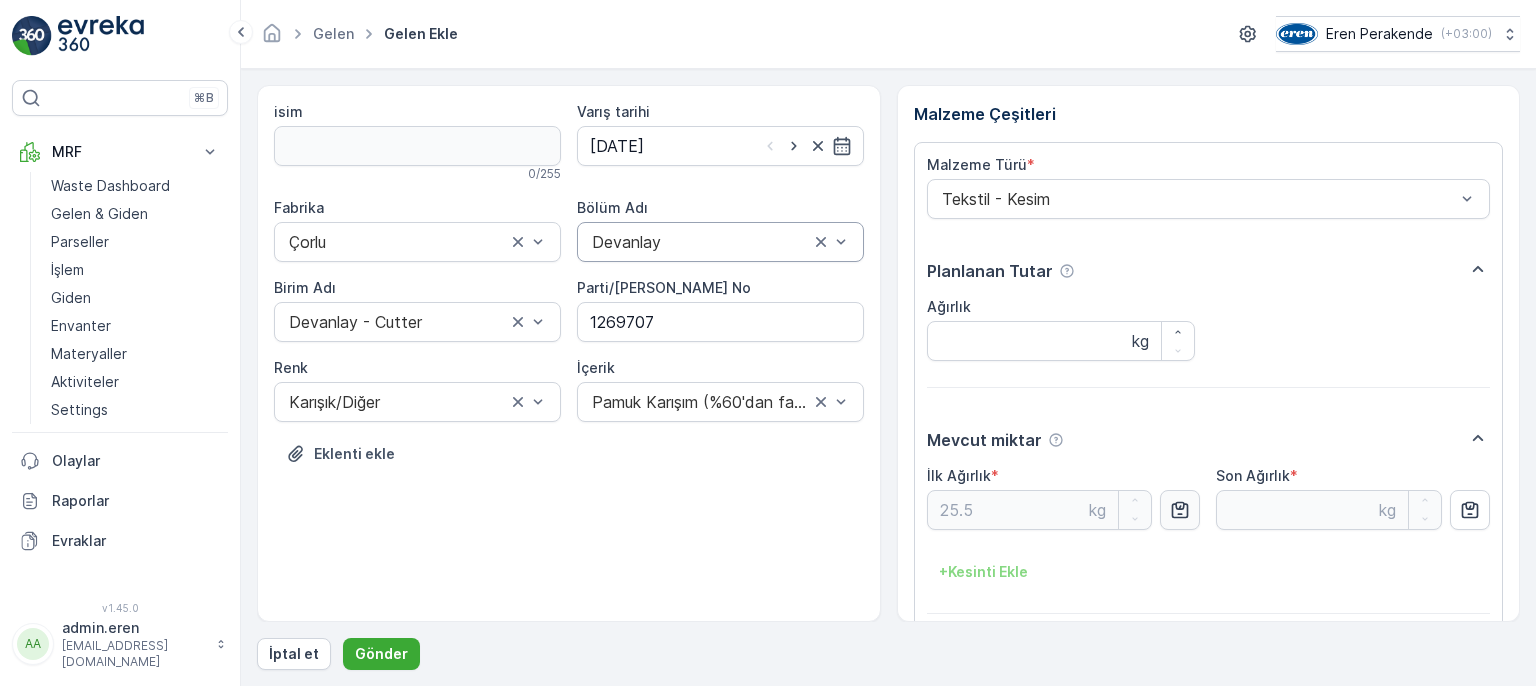 type on "25.5" 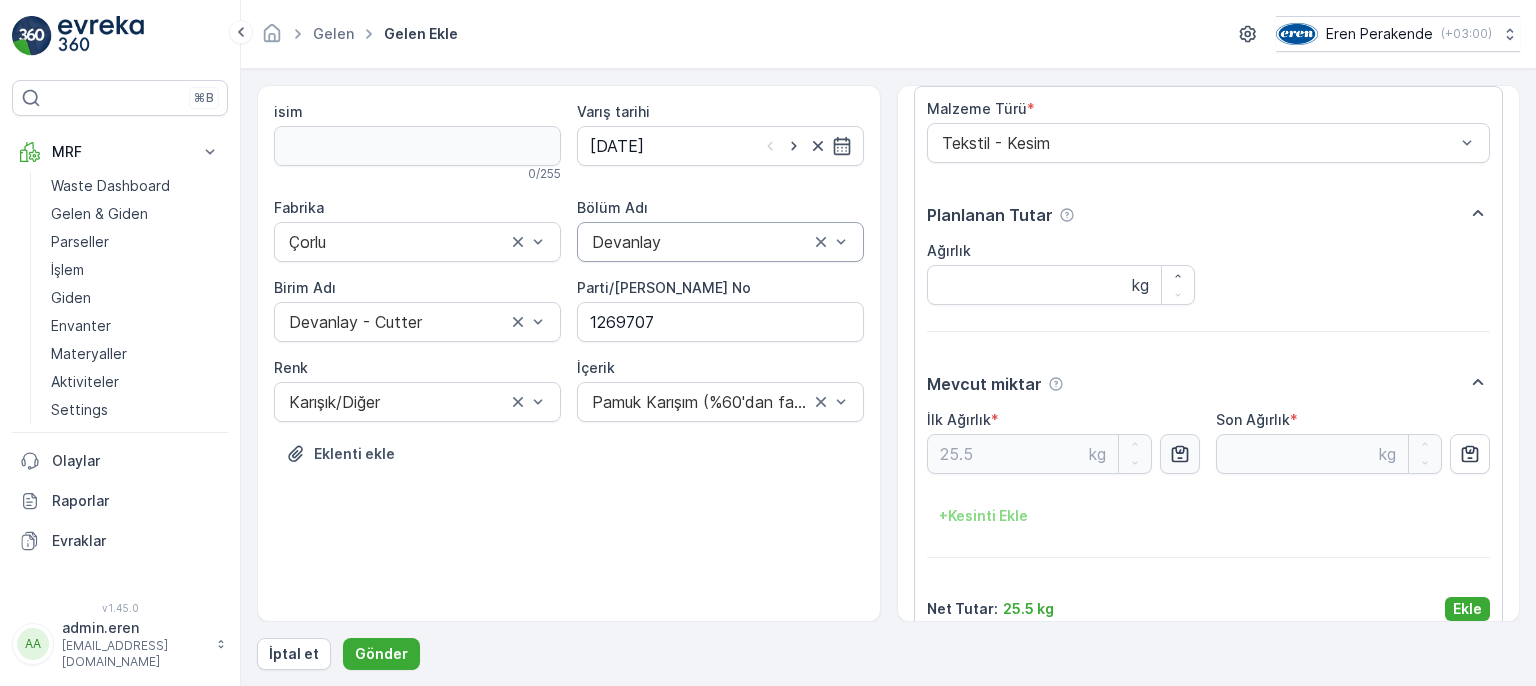 scroll, scrollTop: 84, scrollLeft: 0, axis: vertical 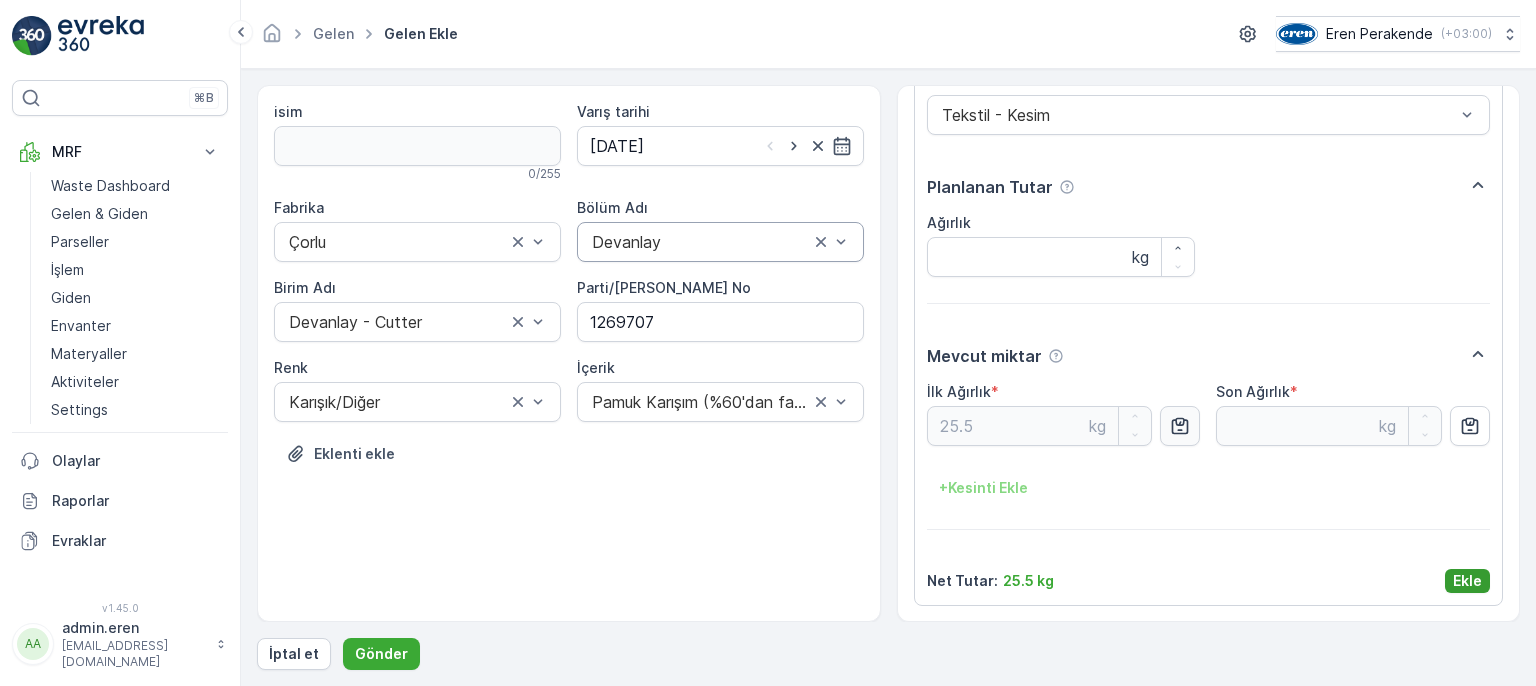 click on "Ekle" at bounding box center [1467, 581] 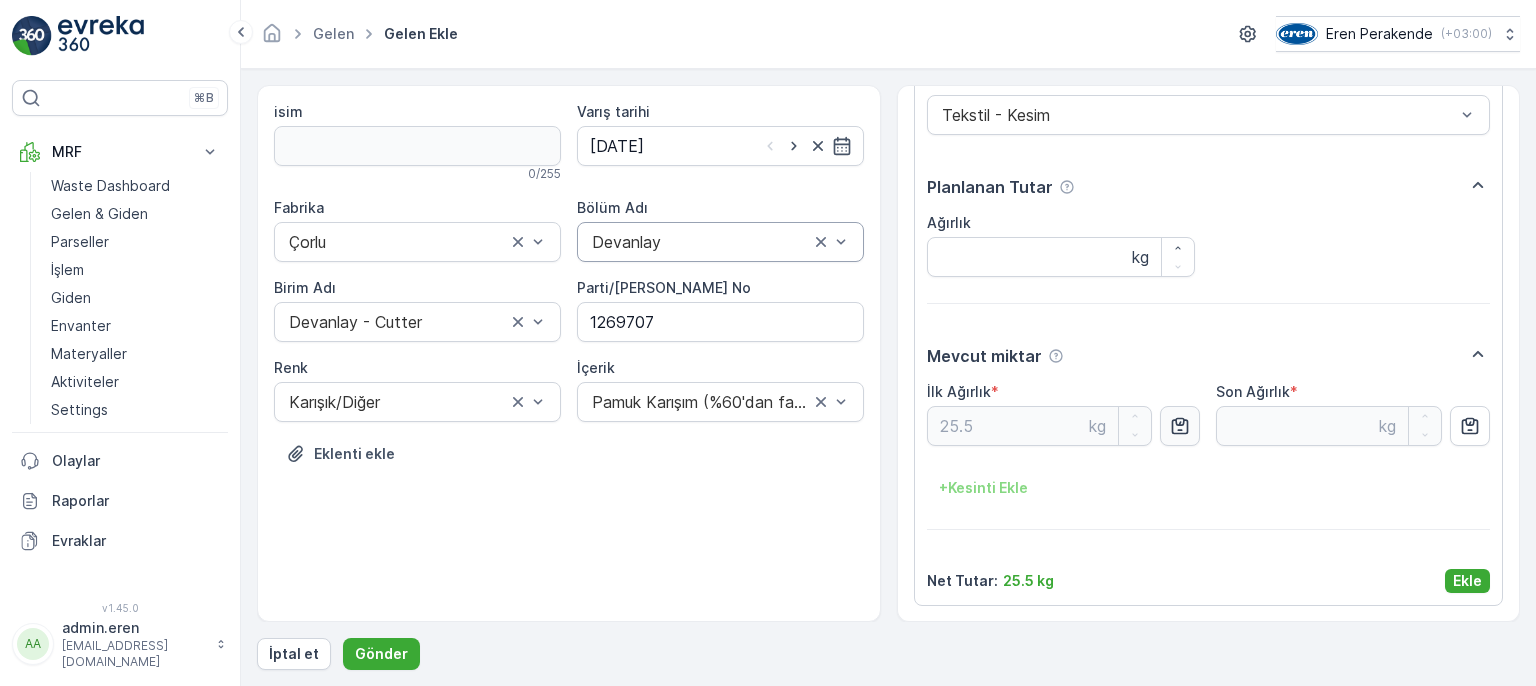 scroll, scrollTop: 0, scrollLeft: 0, axis: both 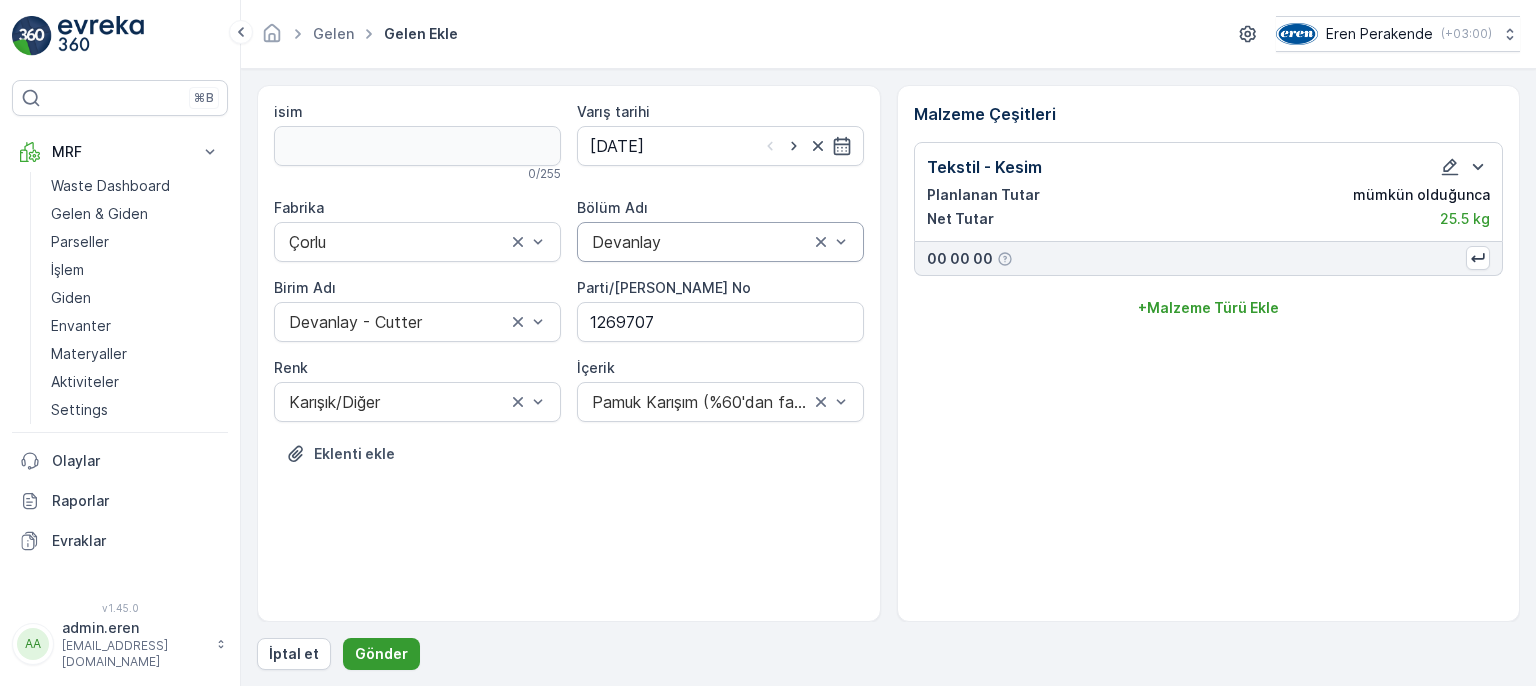 click on "Gönder" at bounding box center (381, 654) 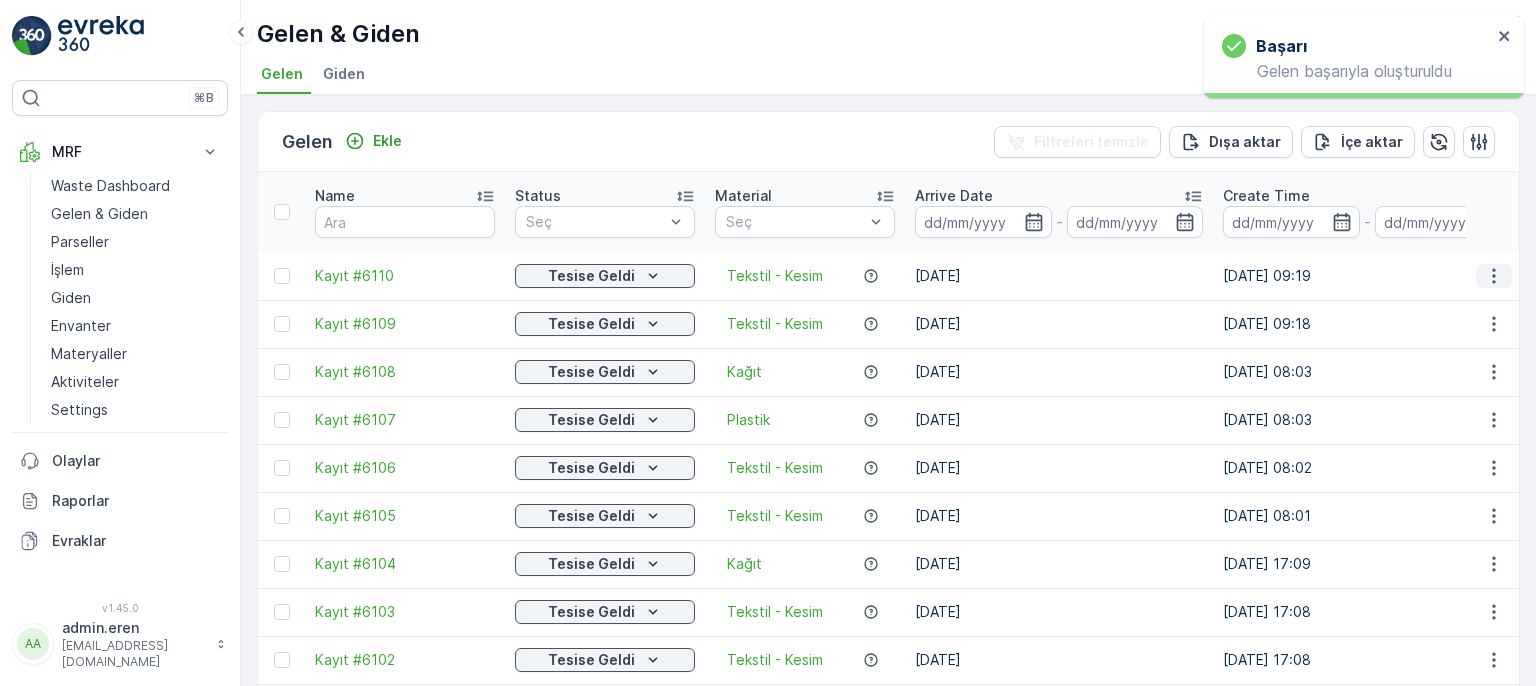 click 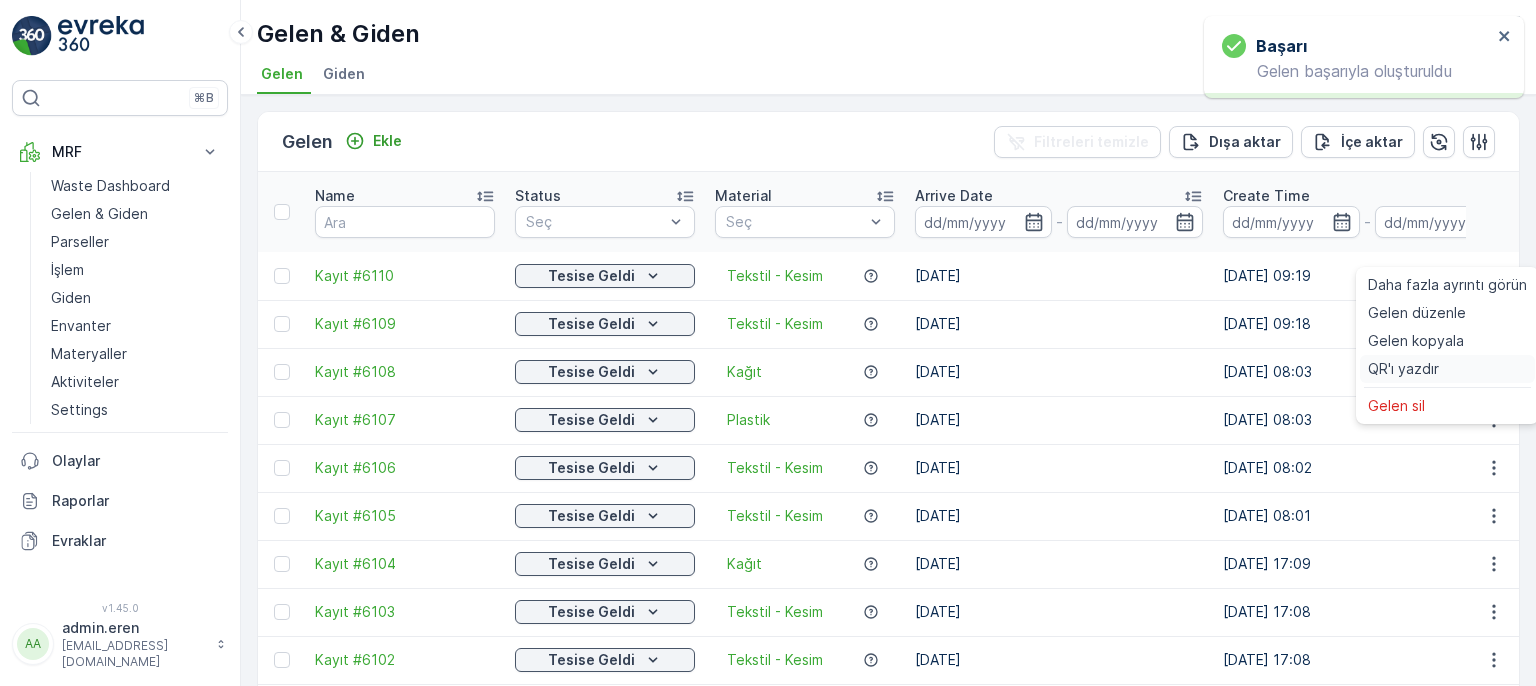 click on "QR'ı yazdır" at bounding box center [1403, 369] 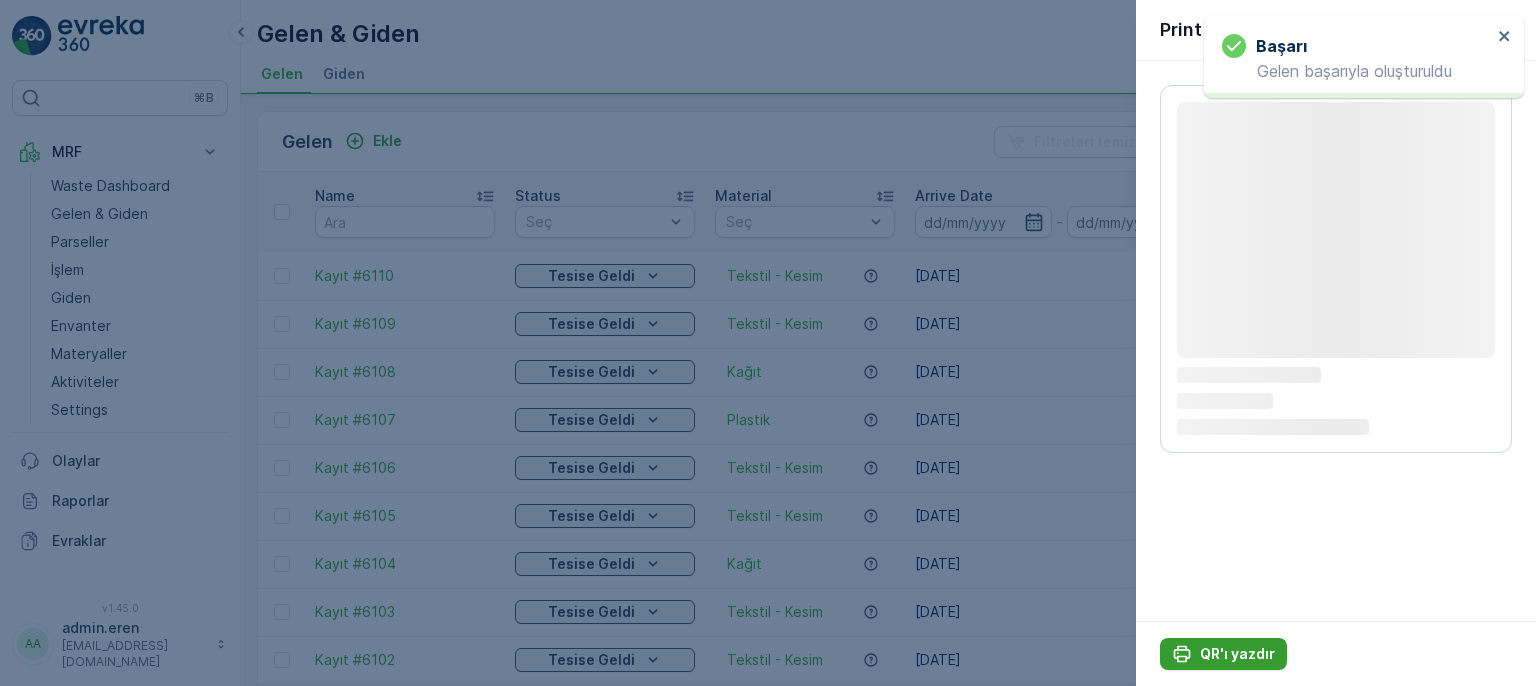 click on "QR'ı yazdır" at bounding box center (1237, 654) 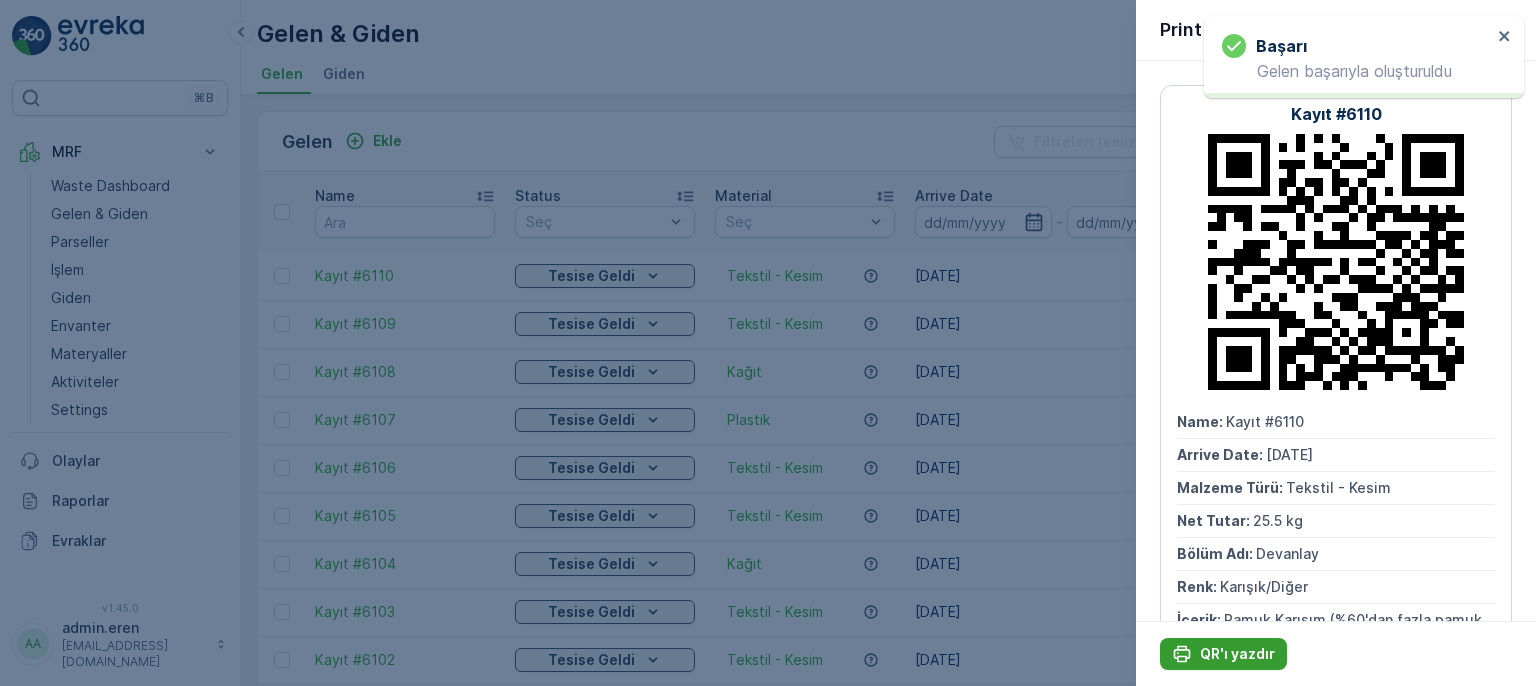 click on "QR'ı yazdır" at bounding box center (1237, 654) 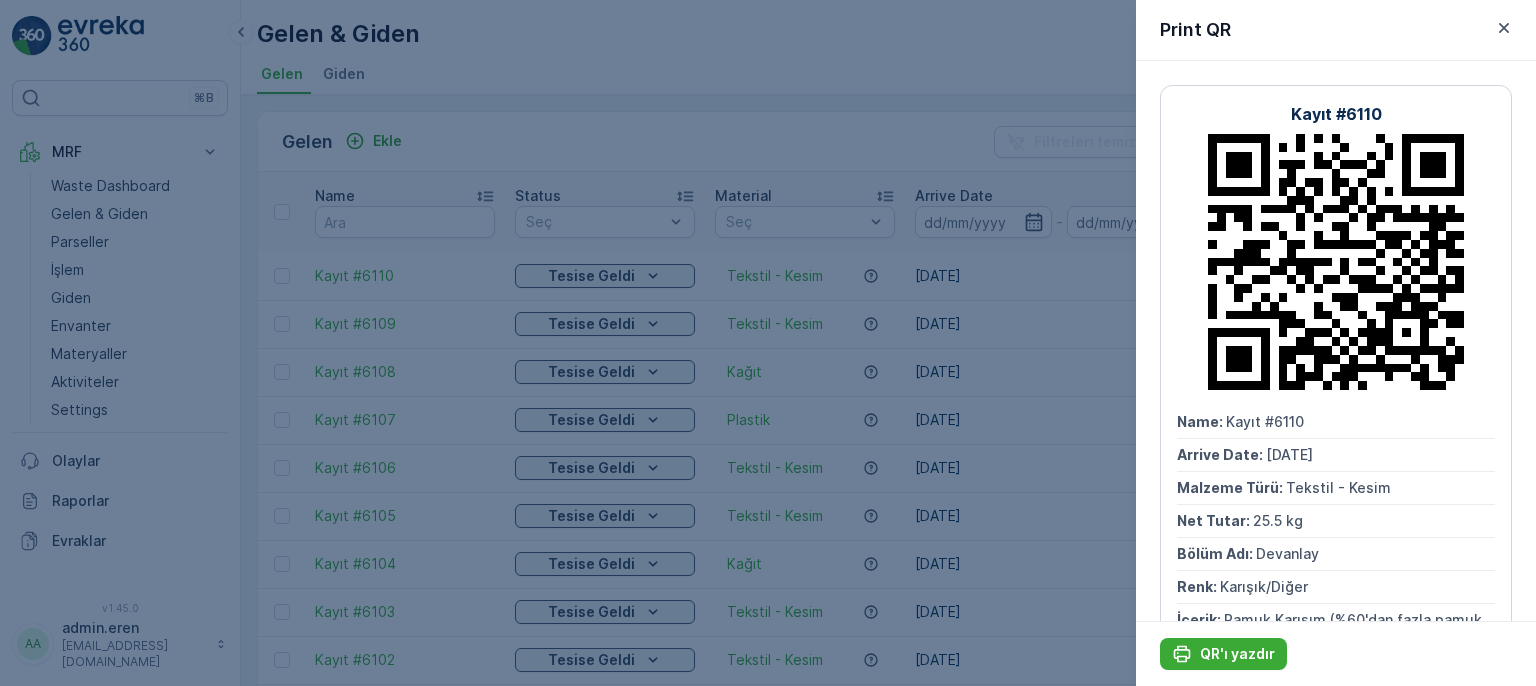 click at bounding box center (768, 343) 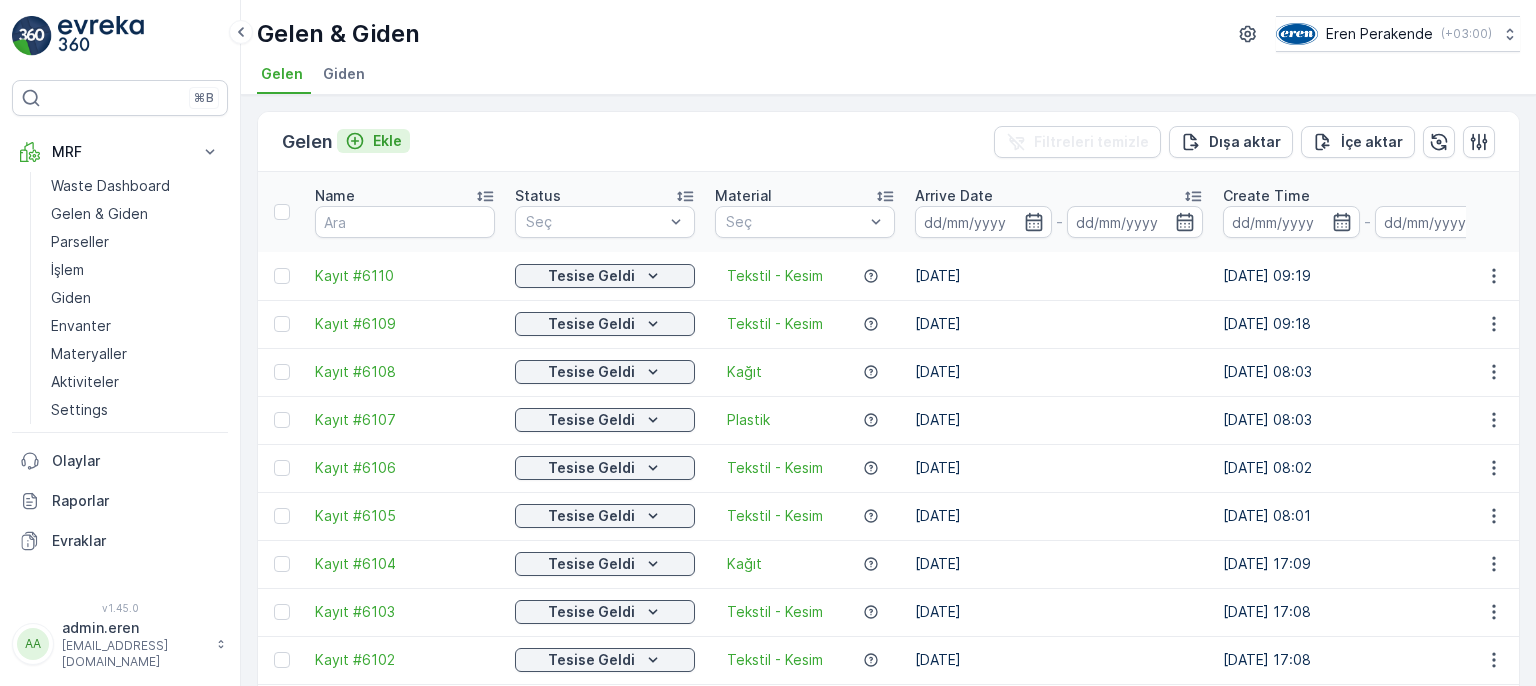 click on "Ekle" at bounding box center [387, 141] 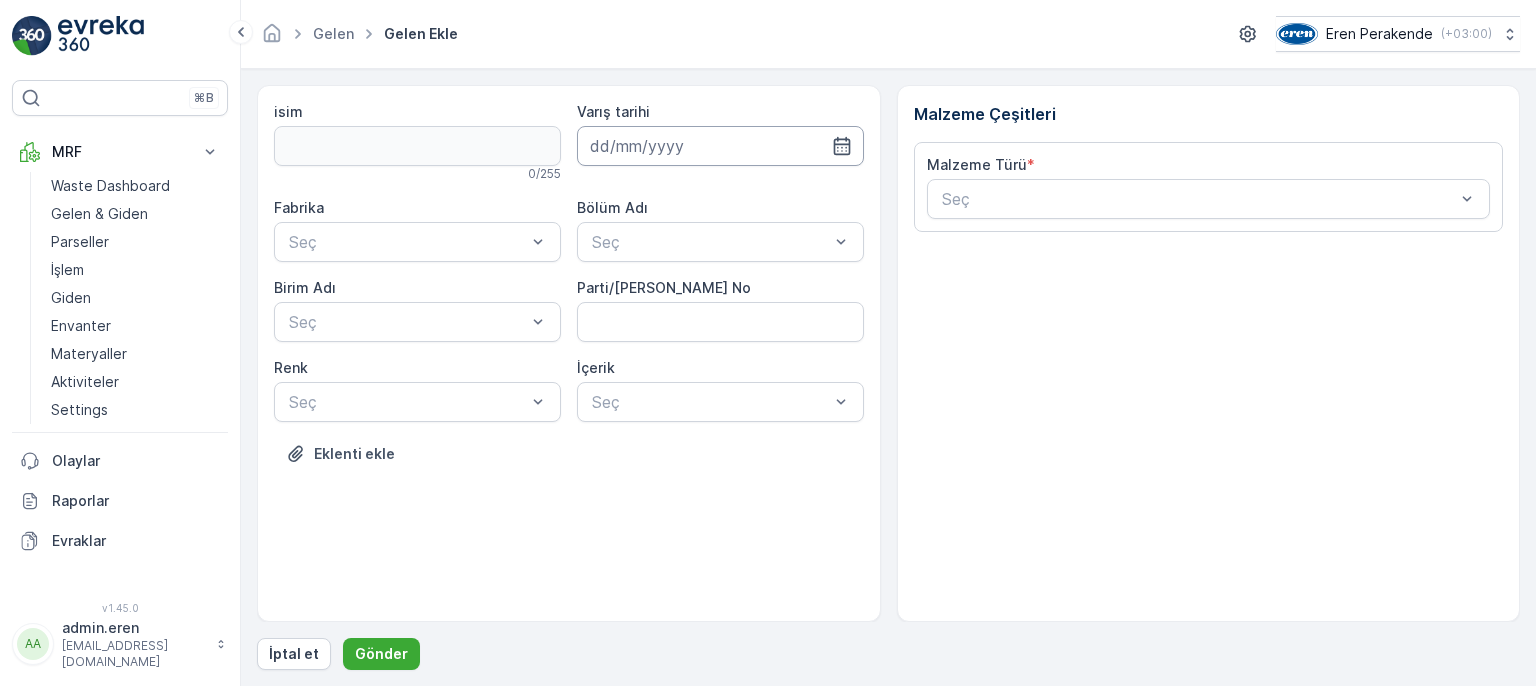 click at bounding box center (720, 146) 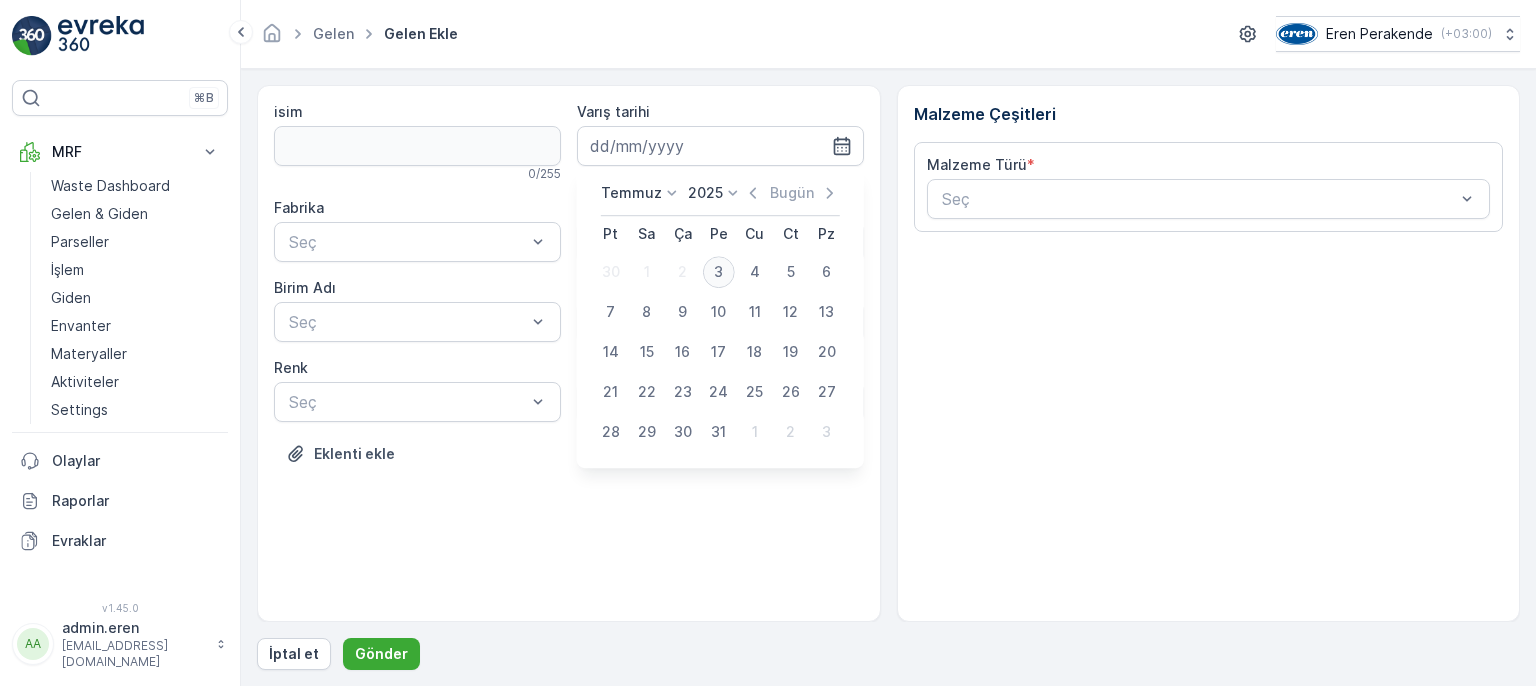 click on "3" at bounding box center (719, 272) 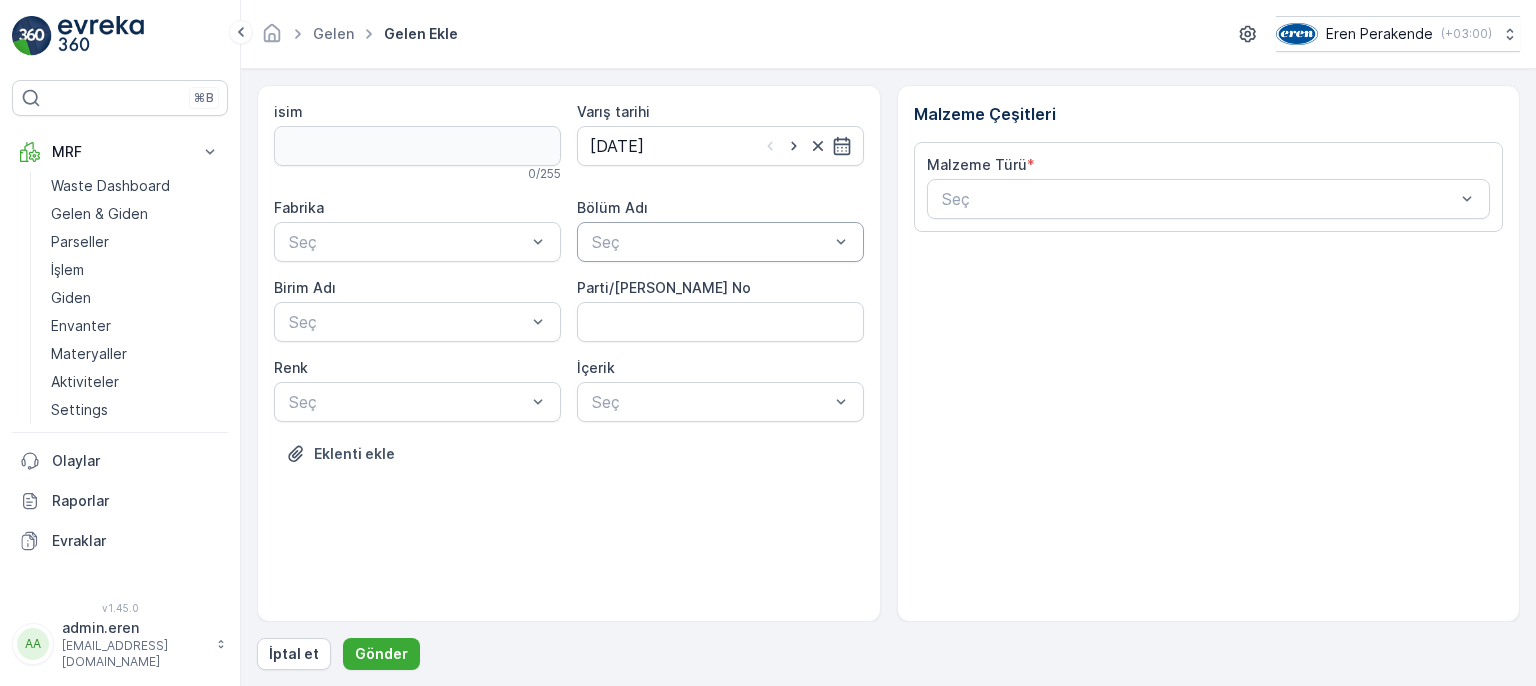 click at bounding box center [710, 242] 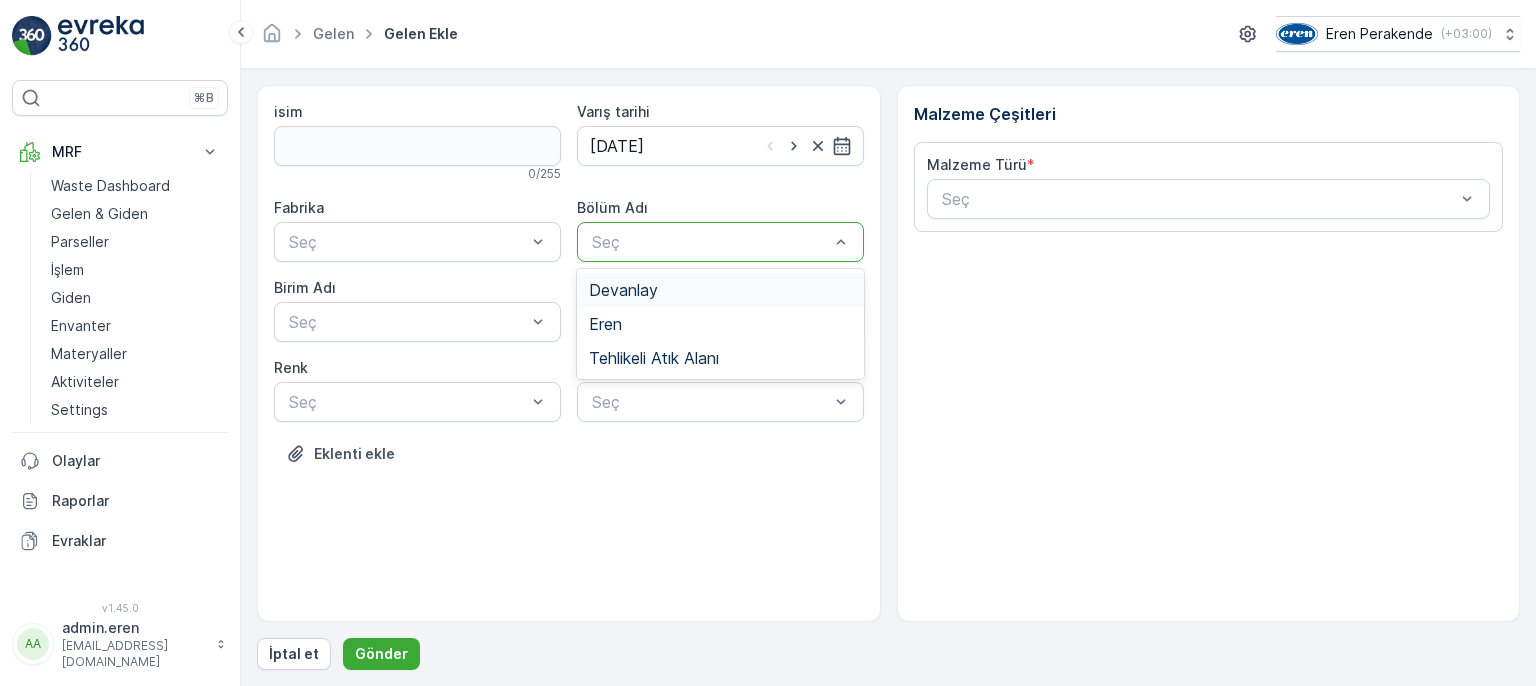 click on "Devanlay" at bounding box center (720, 290) 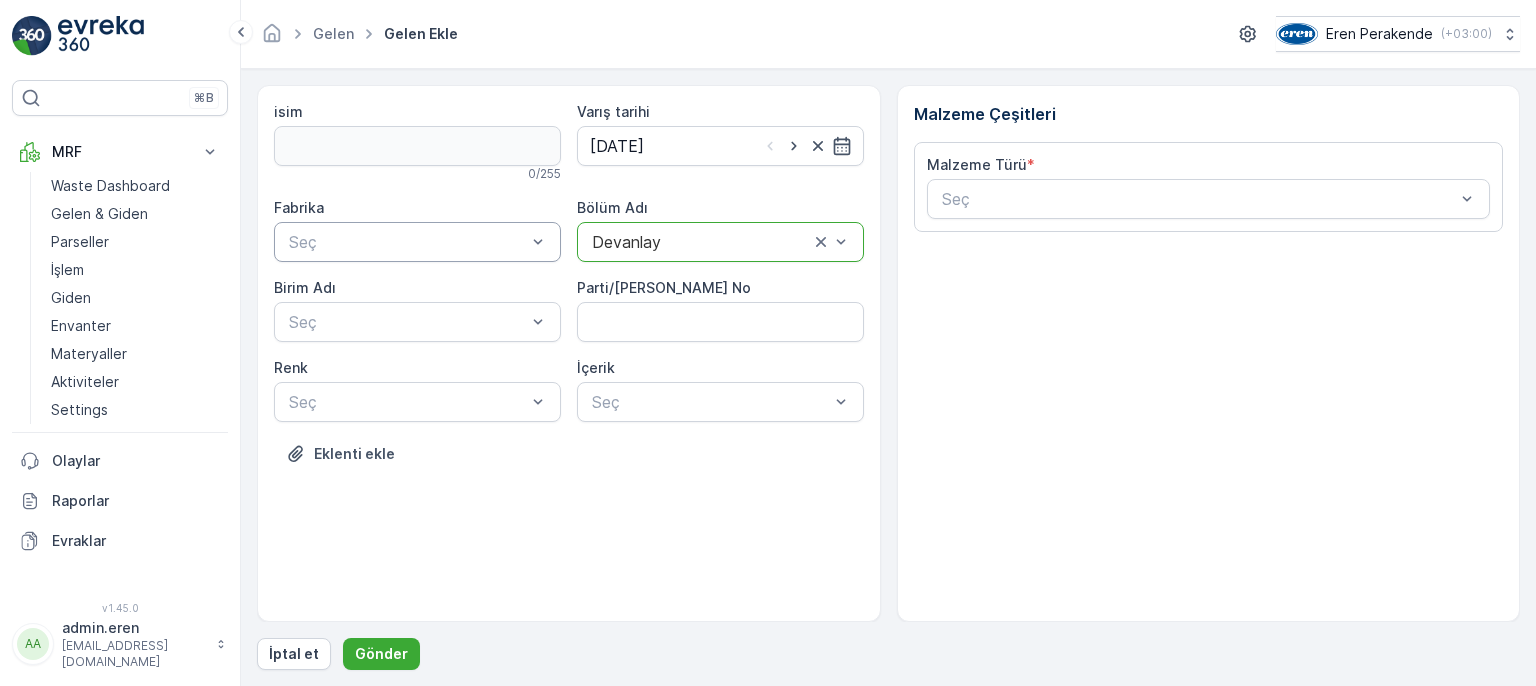 click at bounding box center [407, 242] 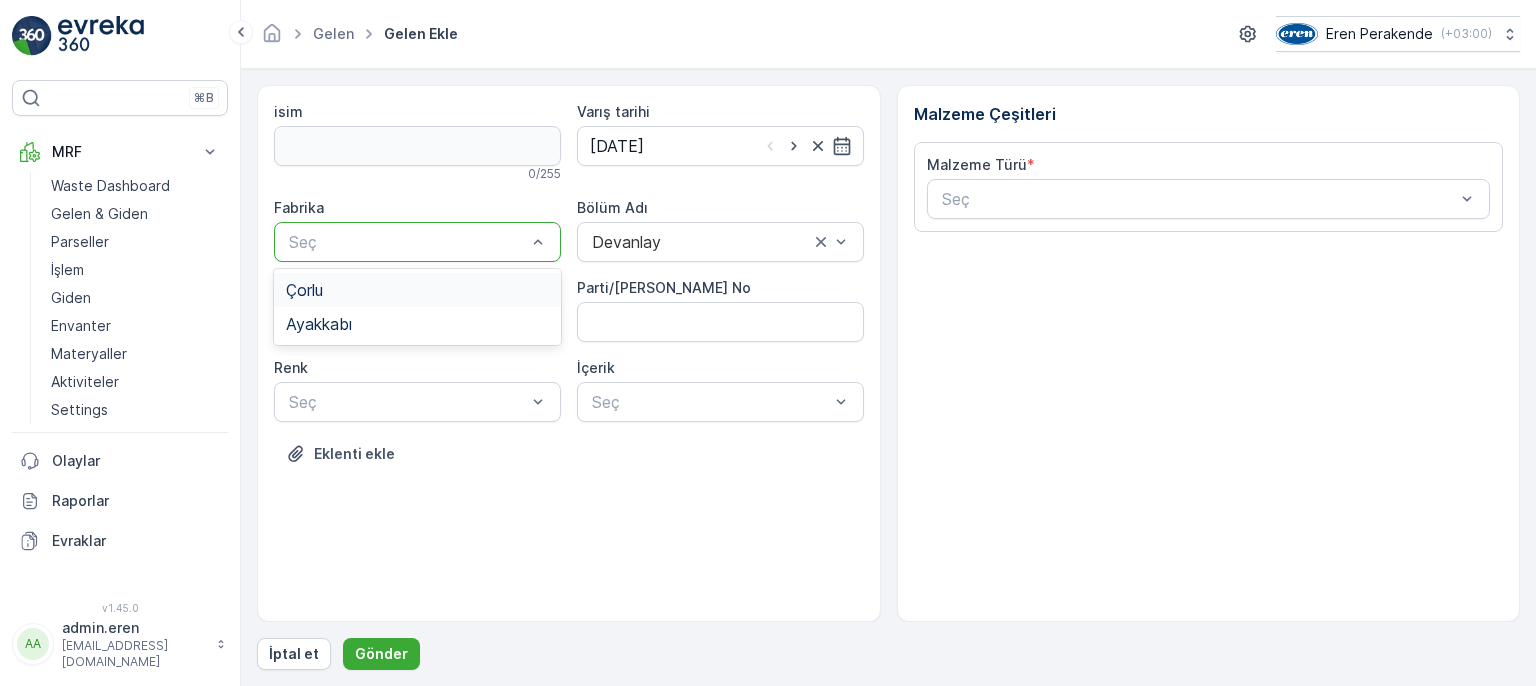 click on "Çorlu" at bounding box center (417, 290) 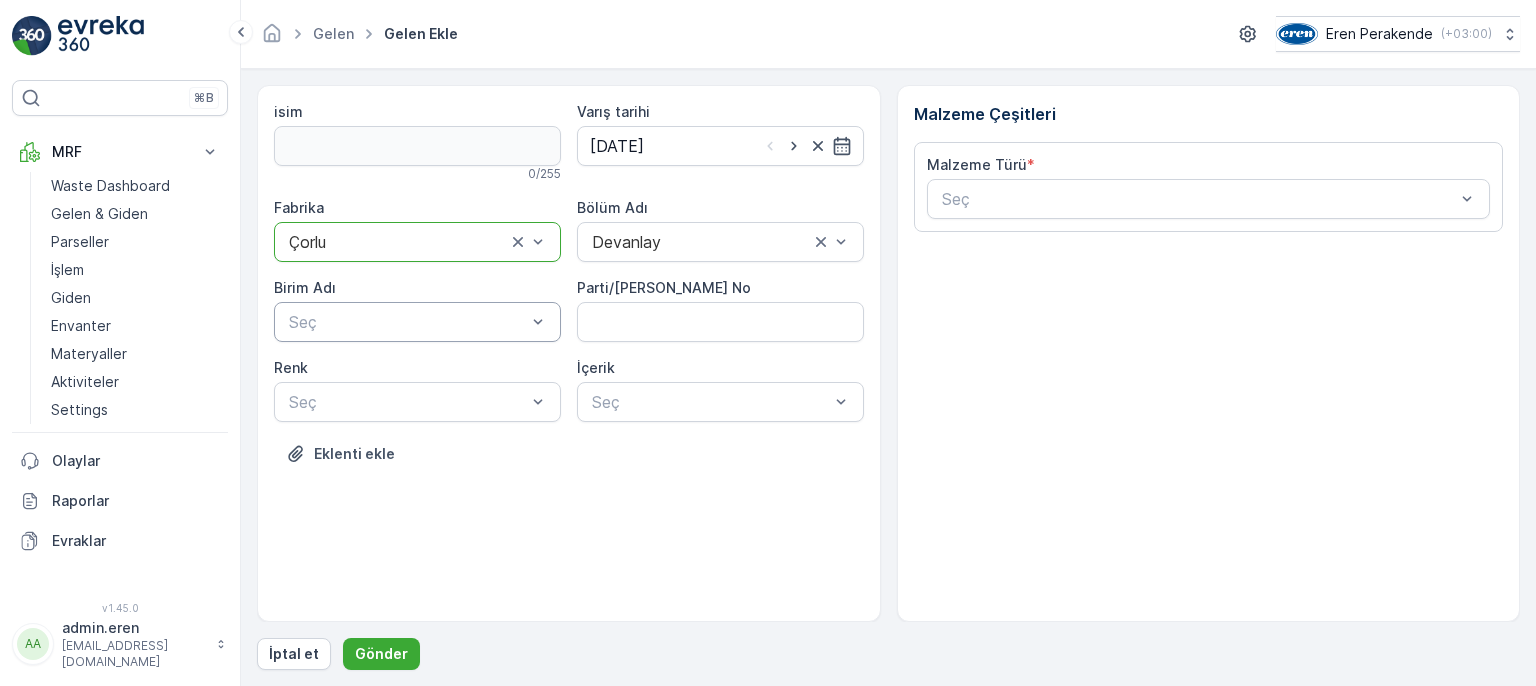 click at bounding box center (407, 322) 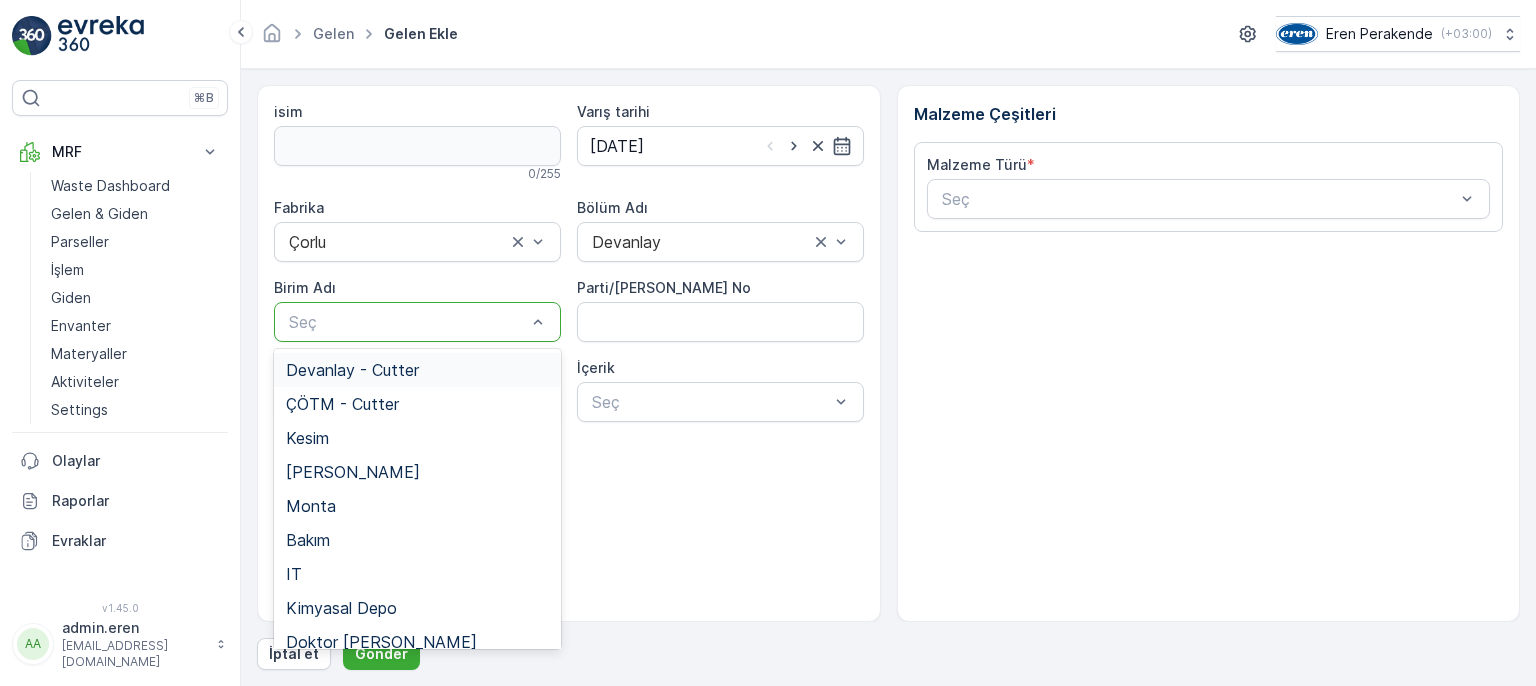 click on "Devanlay  - Cutter" at bounding box center (417, 370) 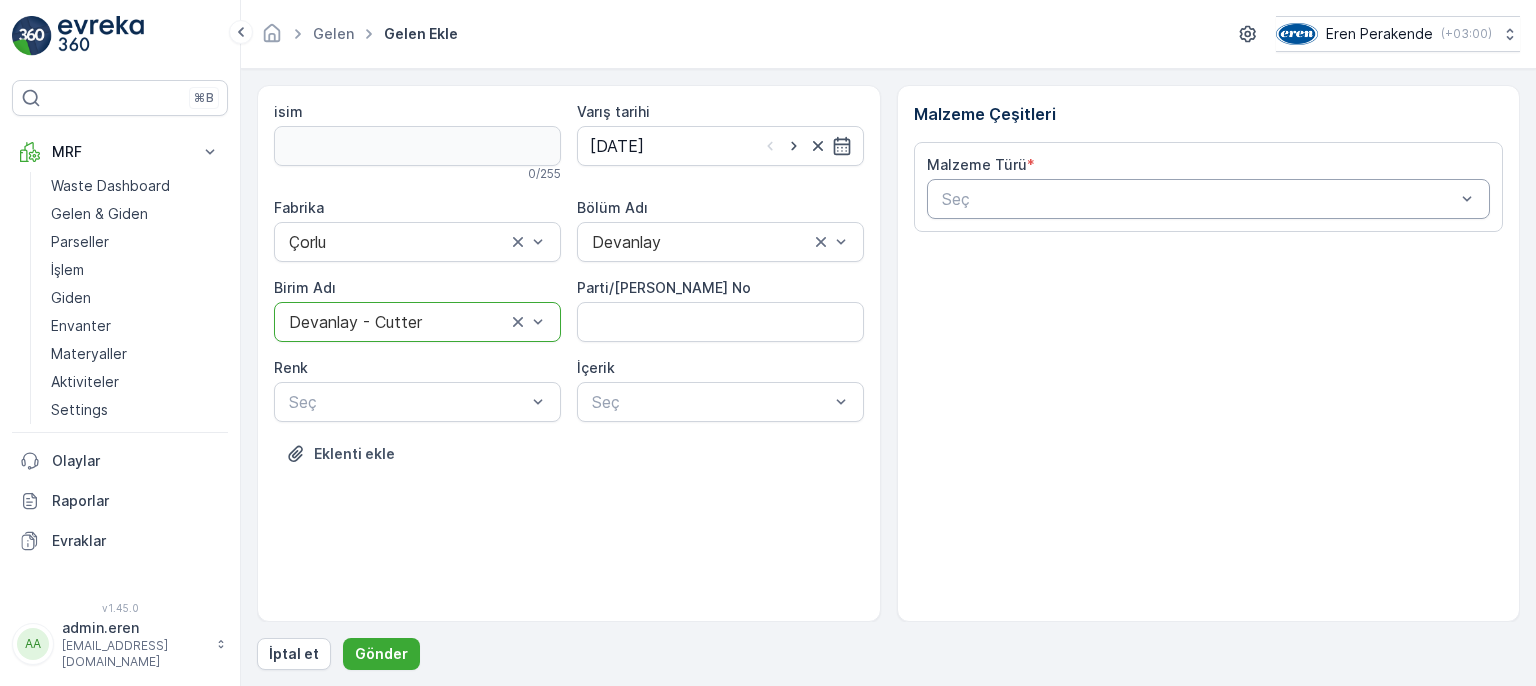 drag, startPoint x: 956, startPoint y: 189, endPoint x: 952, endPoint y: 205, distance: 16.492422 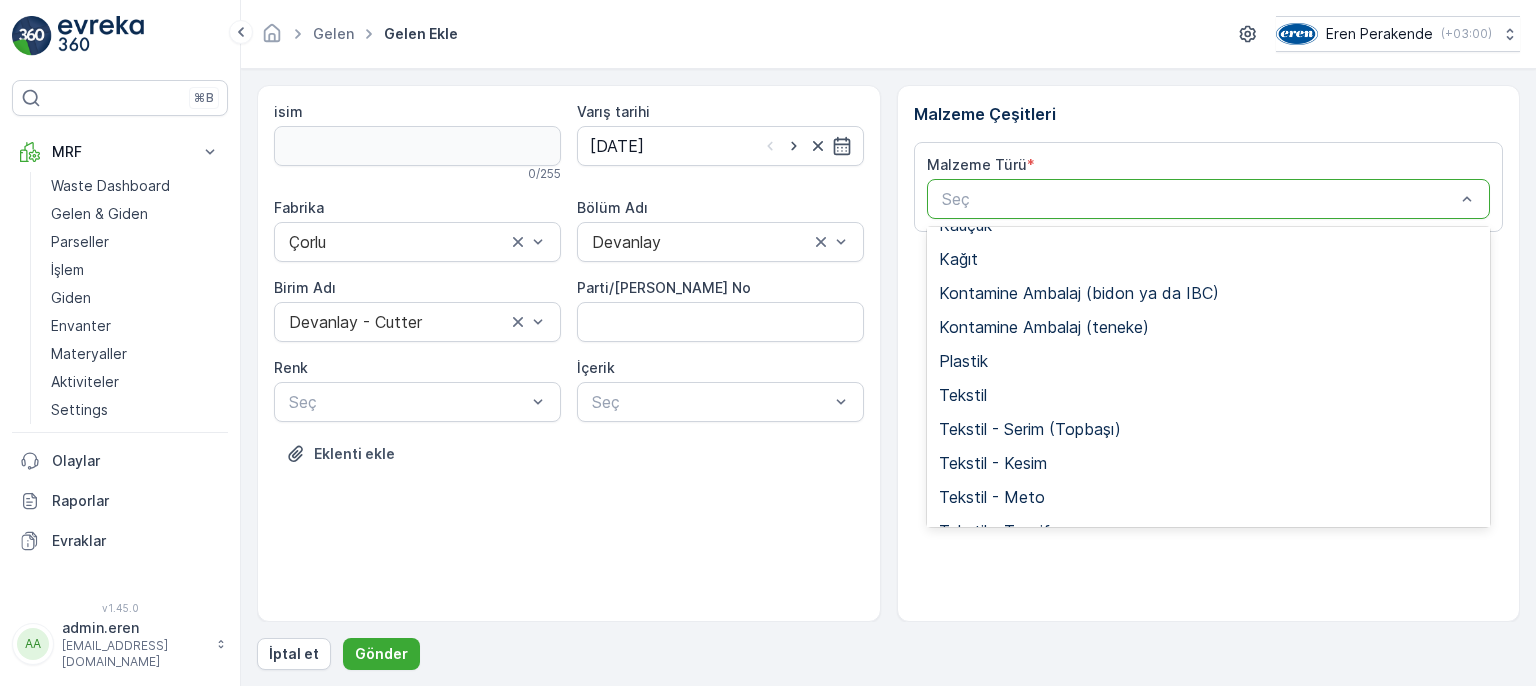 scroll, scrollTop: 388, scrollLeft: 0, axis: vertical 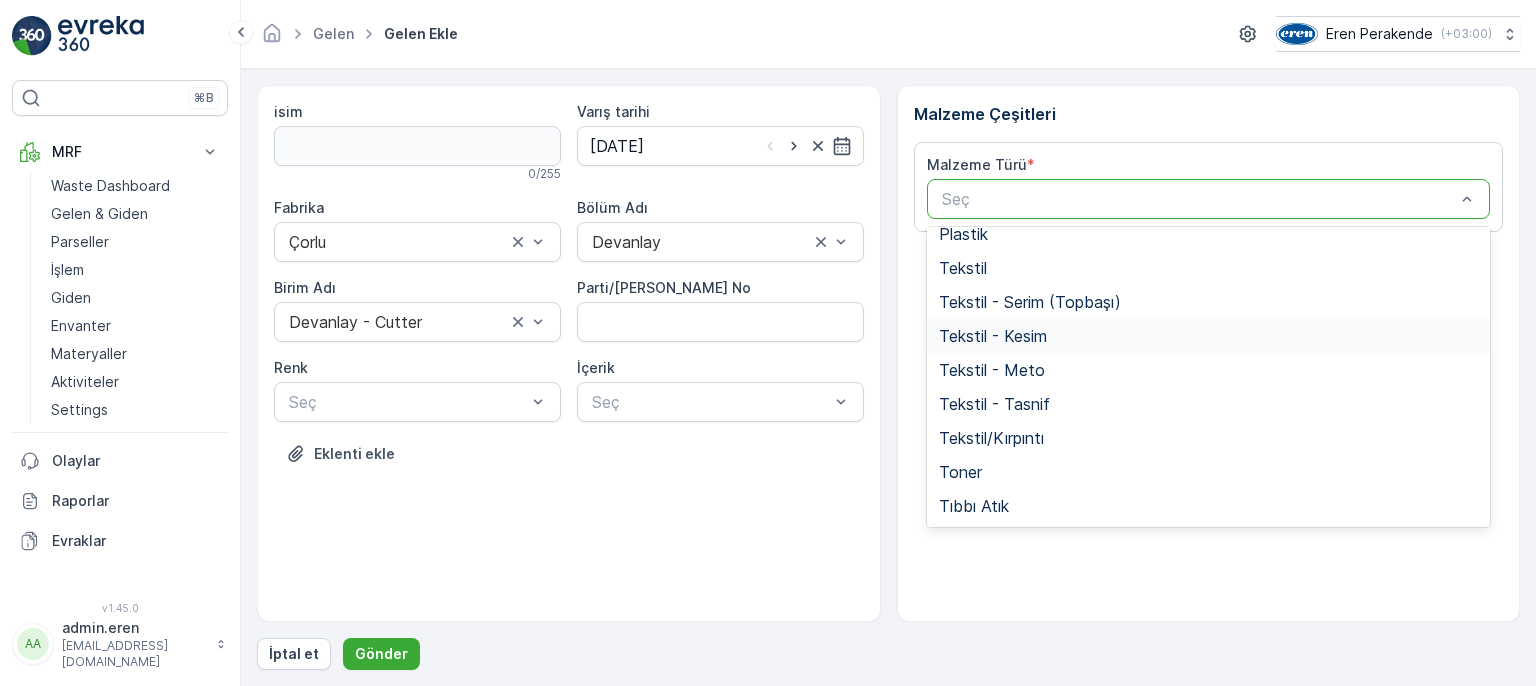 click on "Tekstil - Kesim" at bounding box center [993, 336] 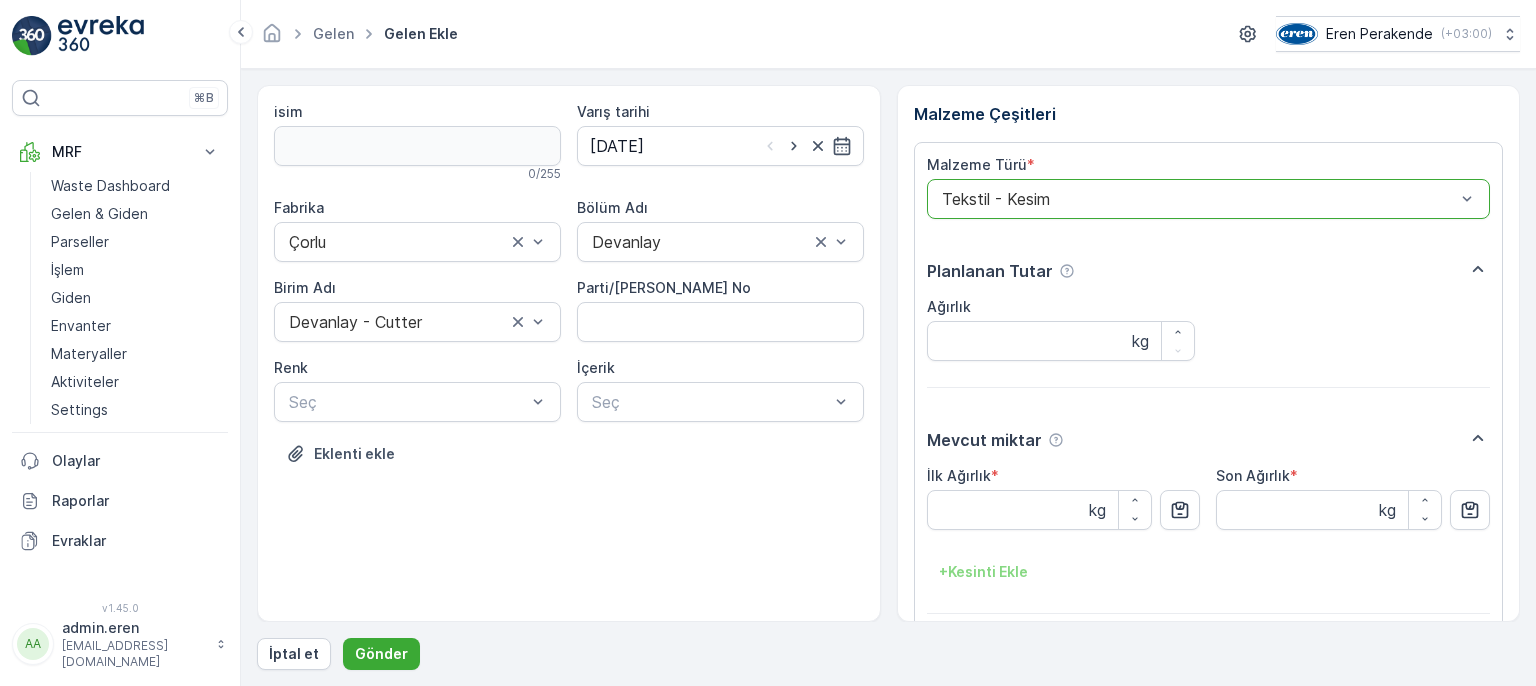click on "Parti/[PERSON_NAME] No" at bounding box center (664, 288) 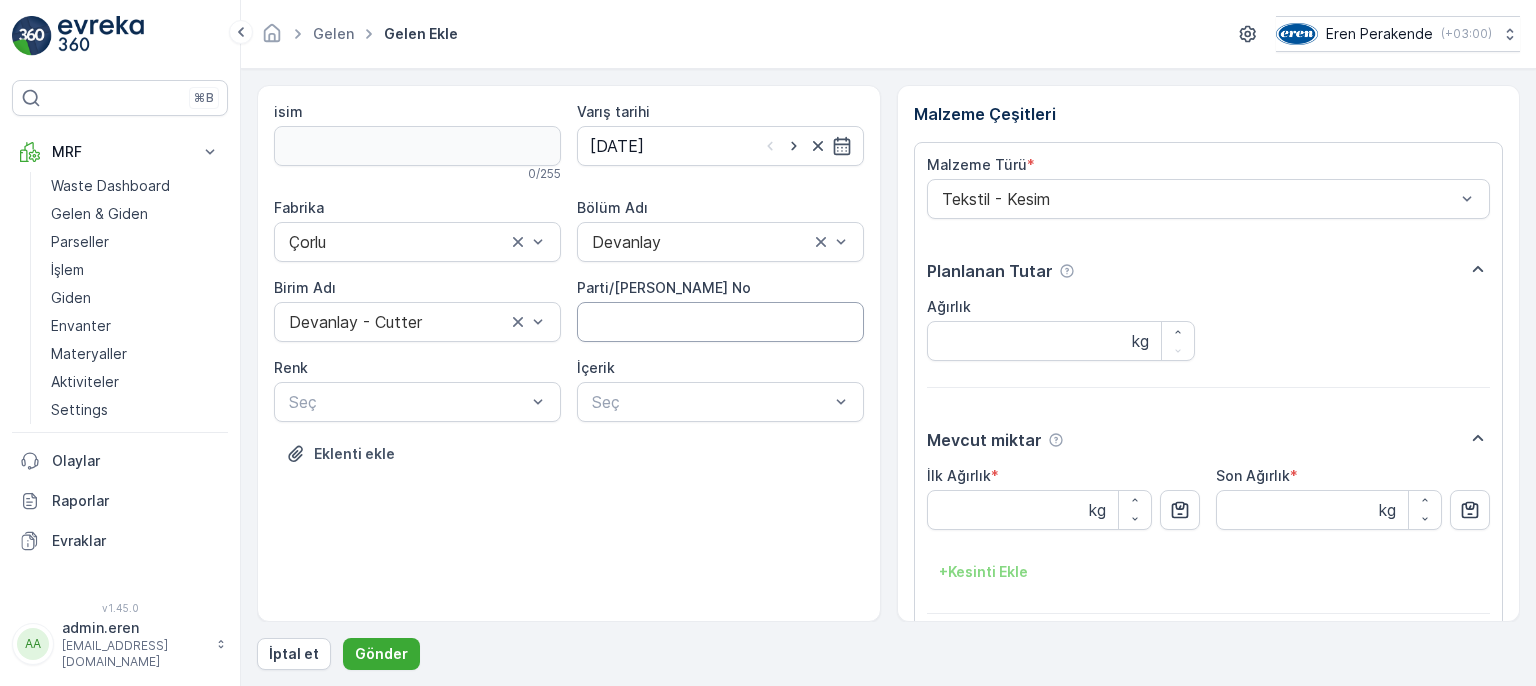 click on "Parti/[PERSON_NAME] No" at bounding box center [720, 322] 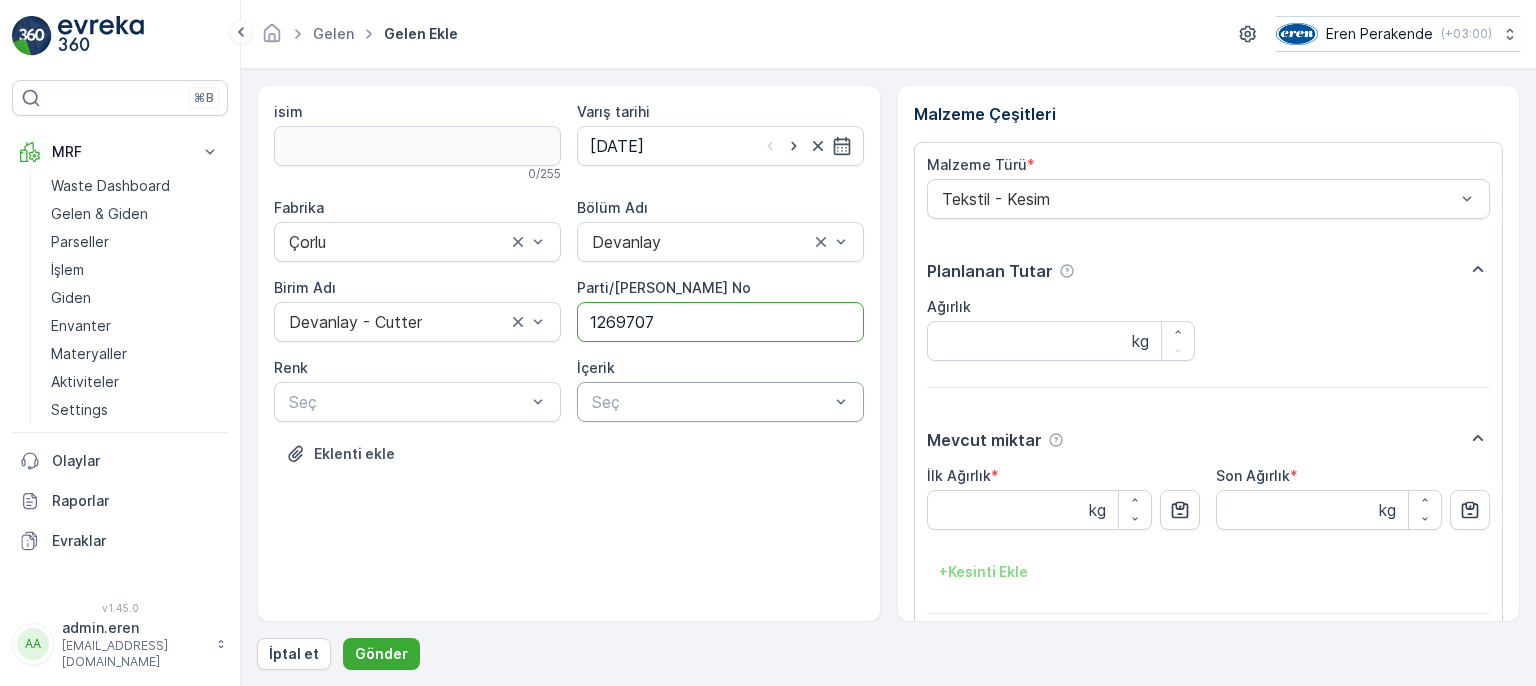 type on "1269707" 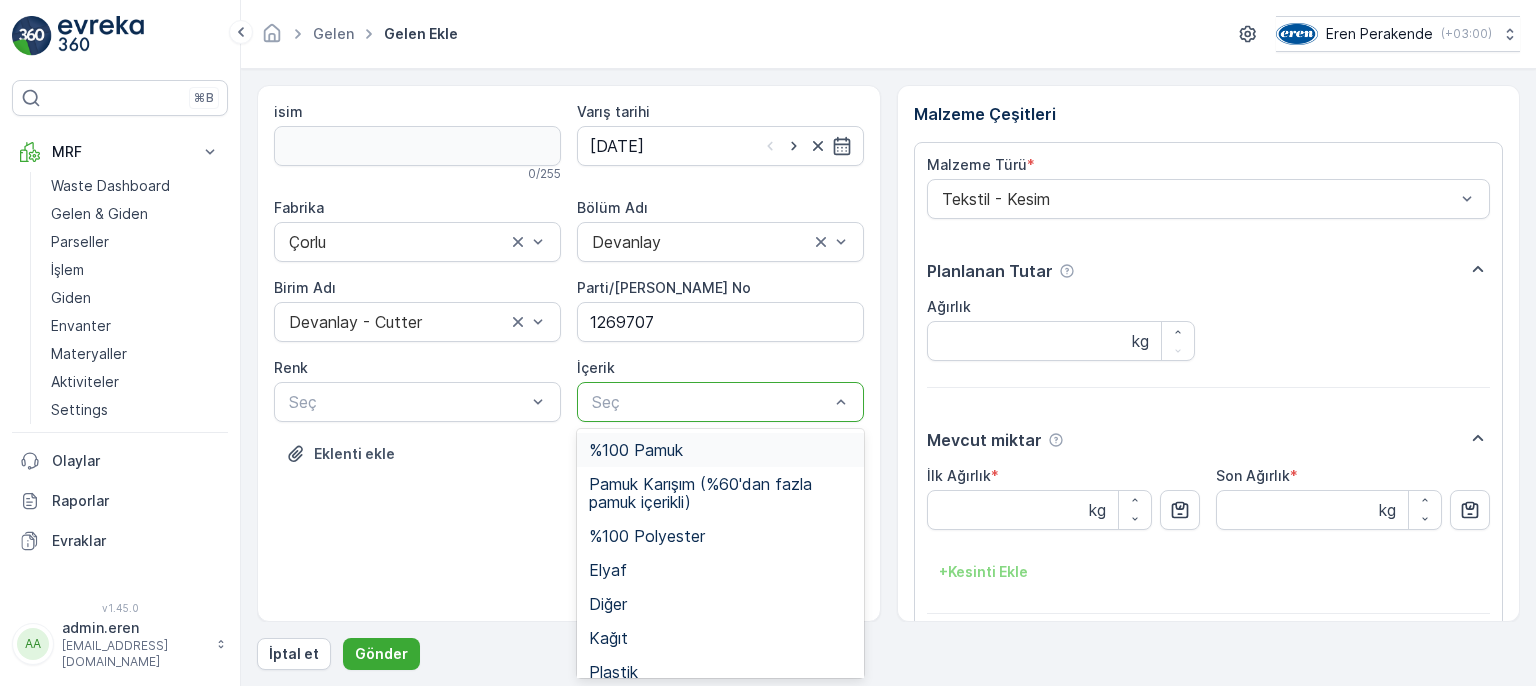 click at bounding box center [710, 402] 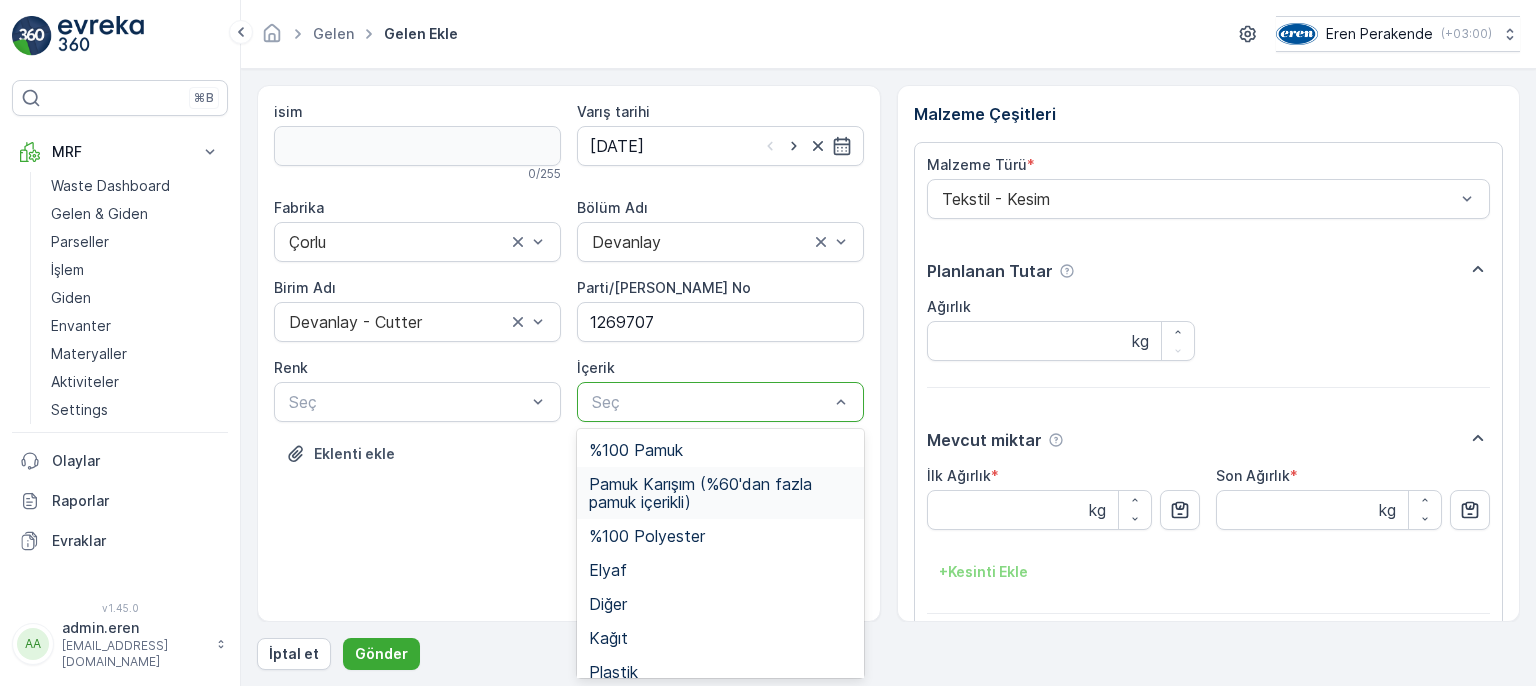 drag, startPoint x: 720, startPoint y: 484, endPoint x: 601, endPoint y: 441, distance: 126.53063 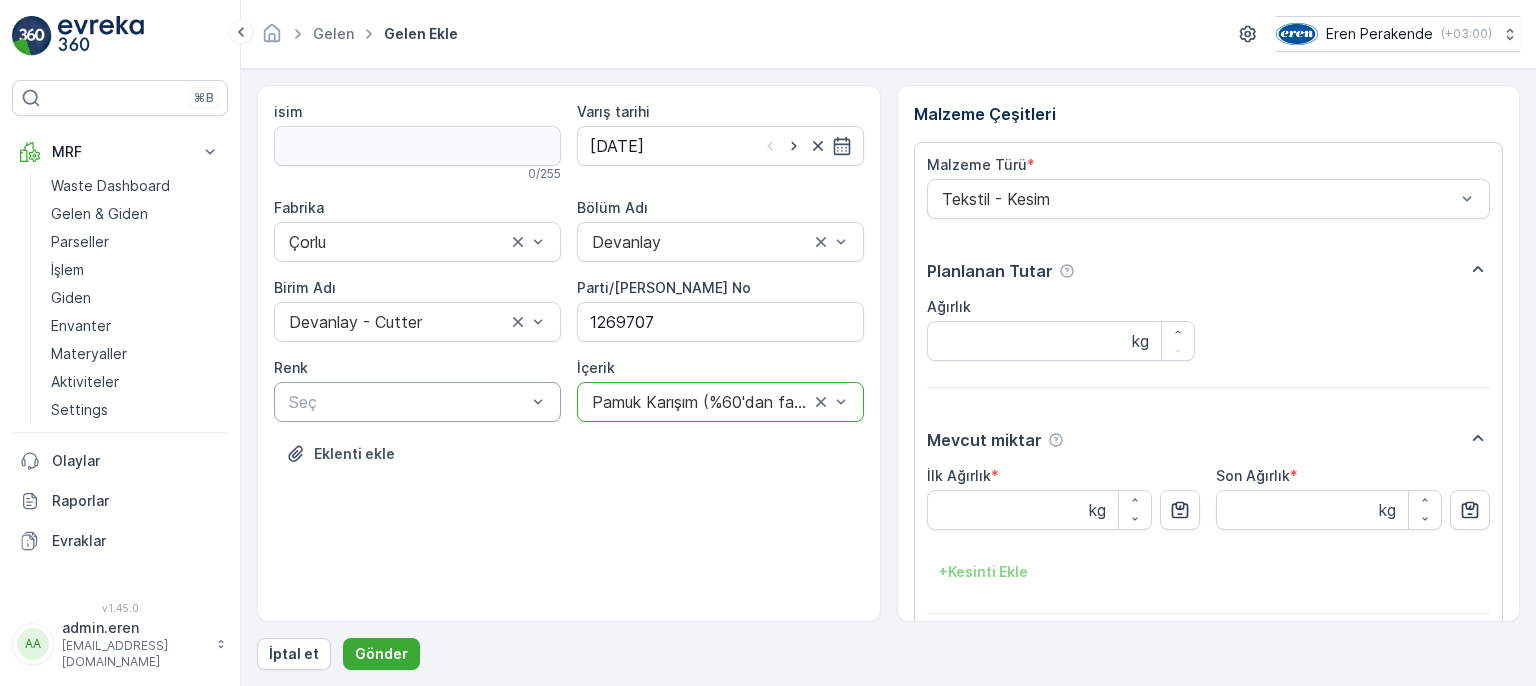 drag, startPoint x: 445, startPoint y: 386, endPoint x: 435, endPoint y: 404, distance: 20.59126 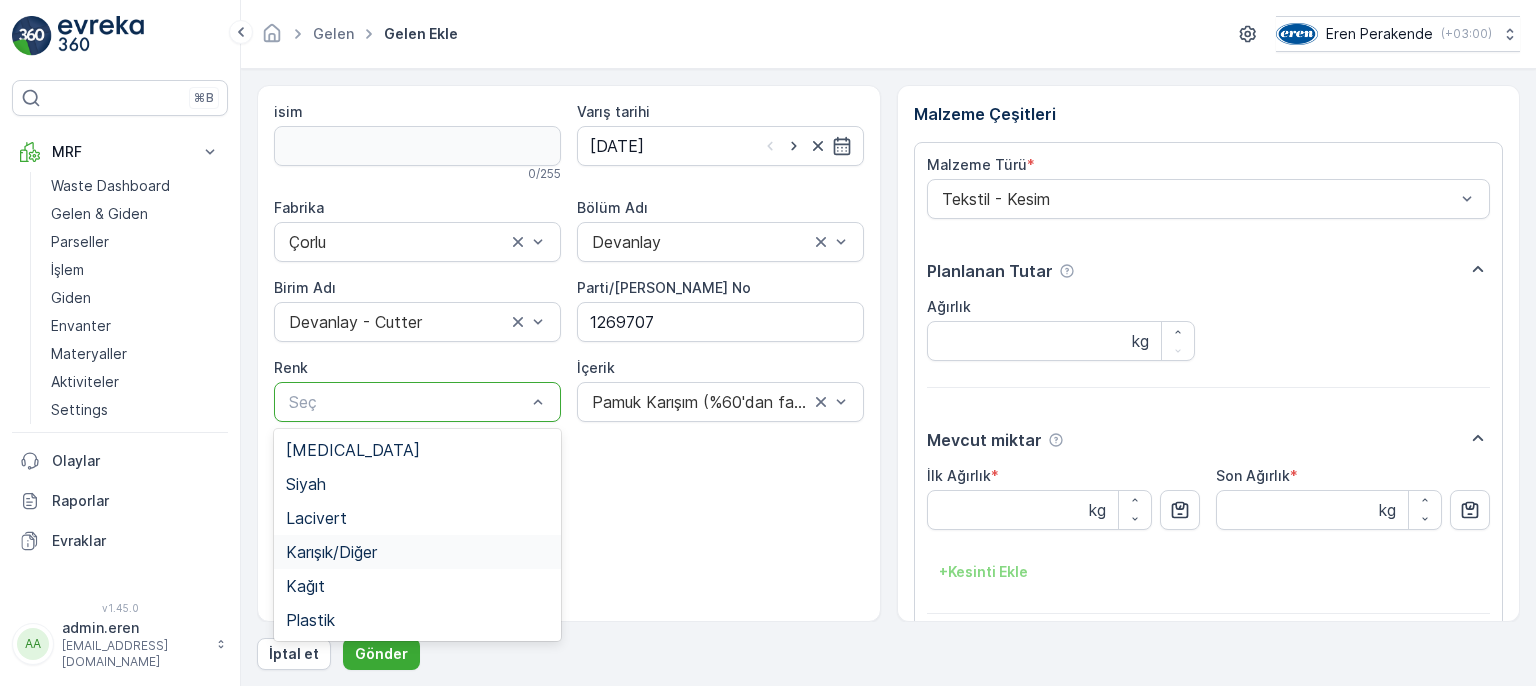 click on "Karışık/Diğer" at bounding box center (331, 552) 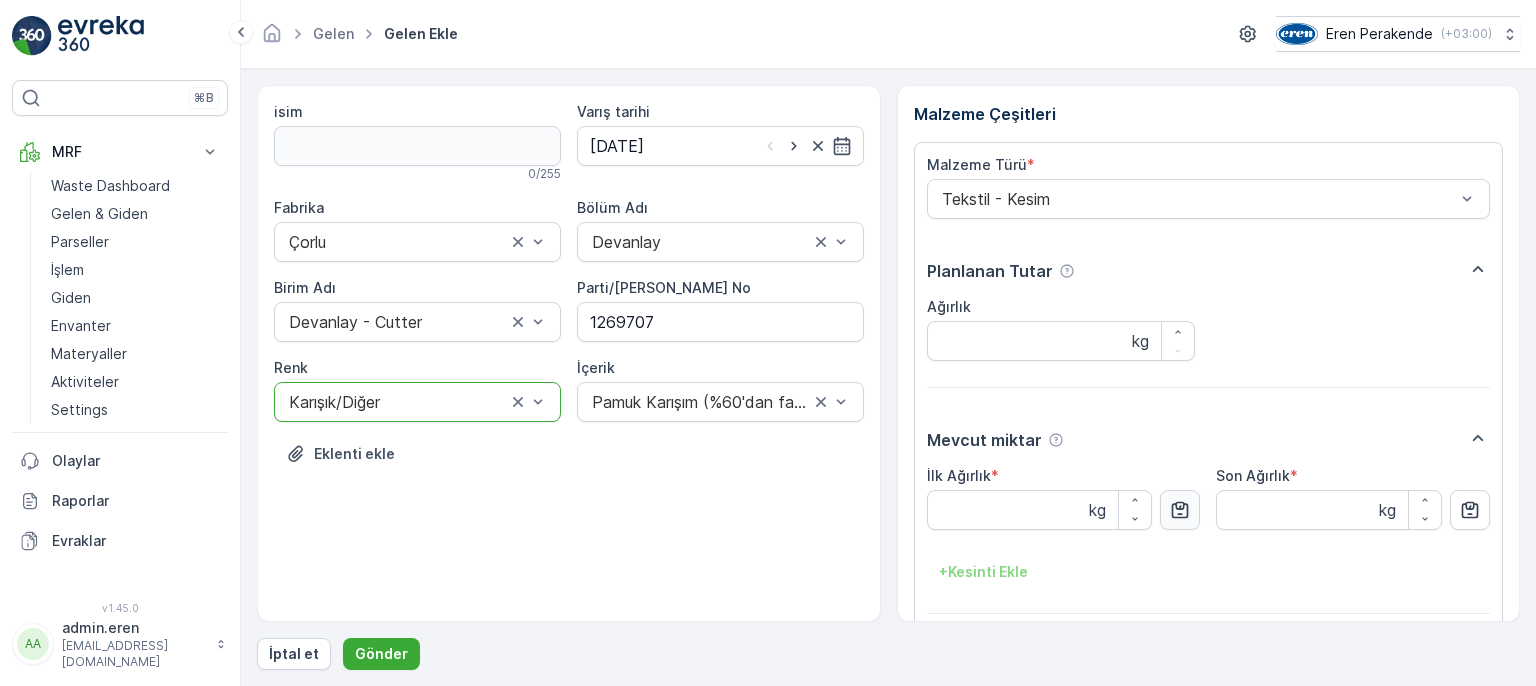 click 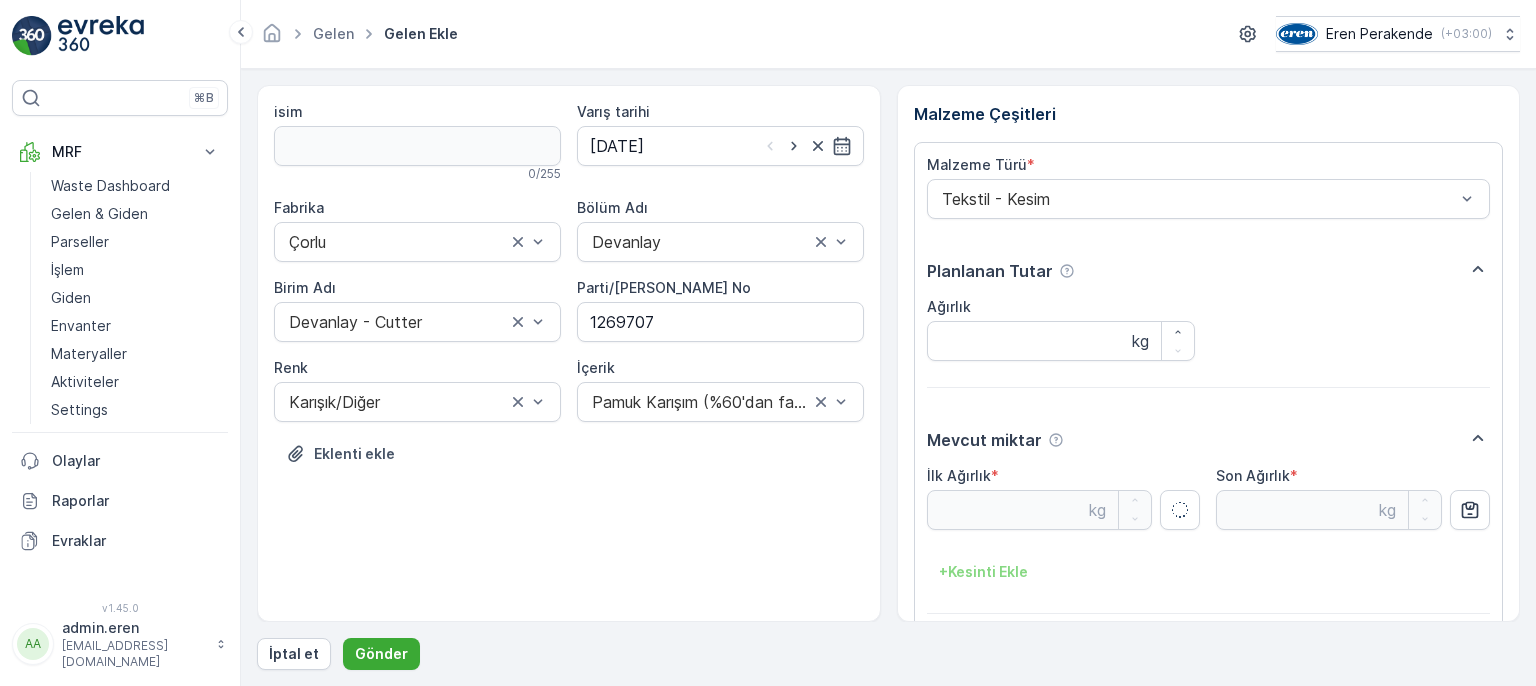 type on "27.89" 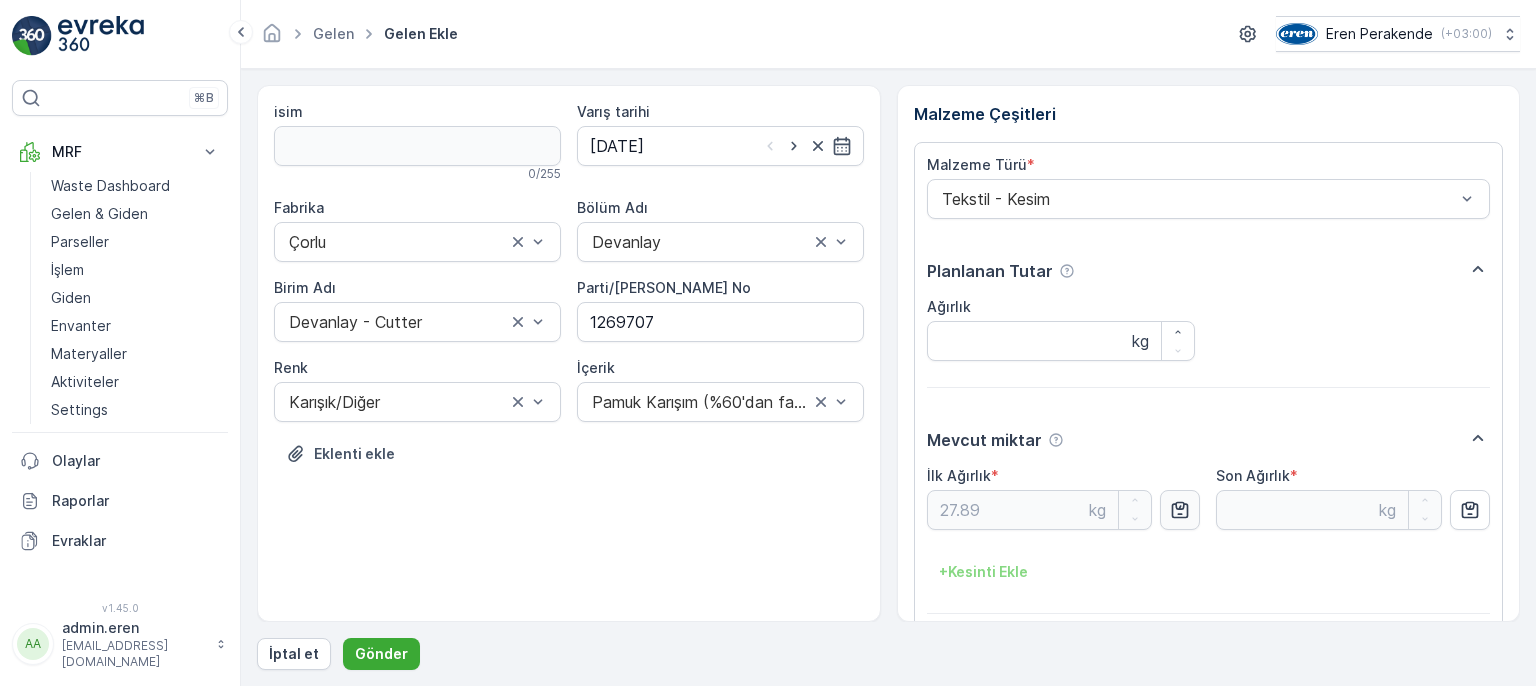 scroll, scrollTop: 84, scrollLeft: 0, axis: vertical 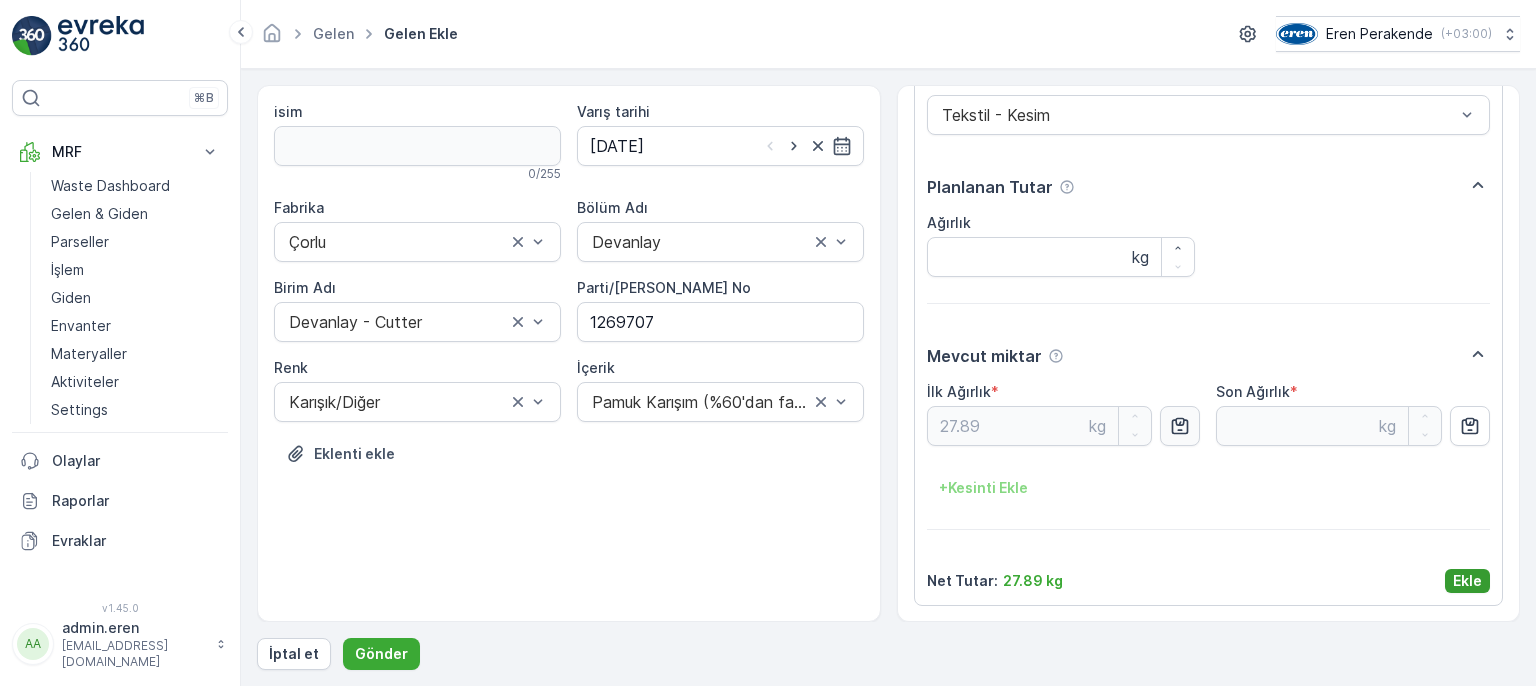 click on "Ekle" at bounding box center (1467, 581) 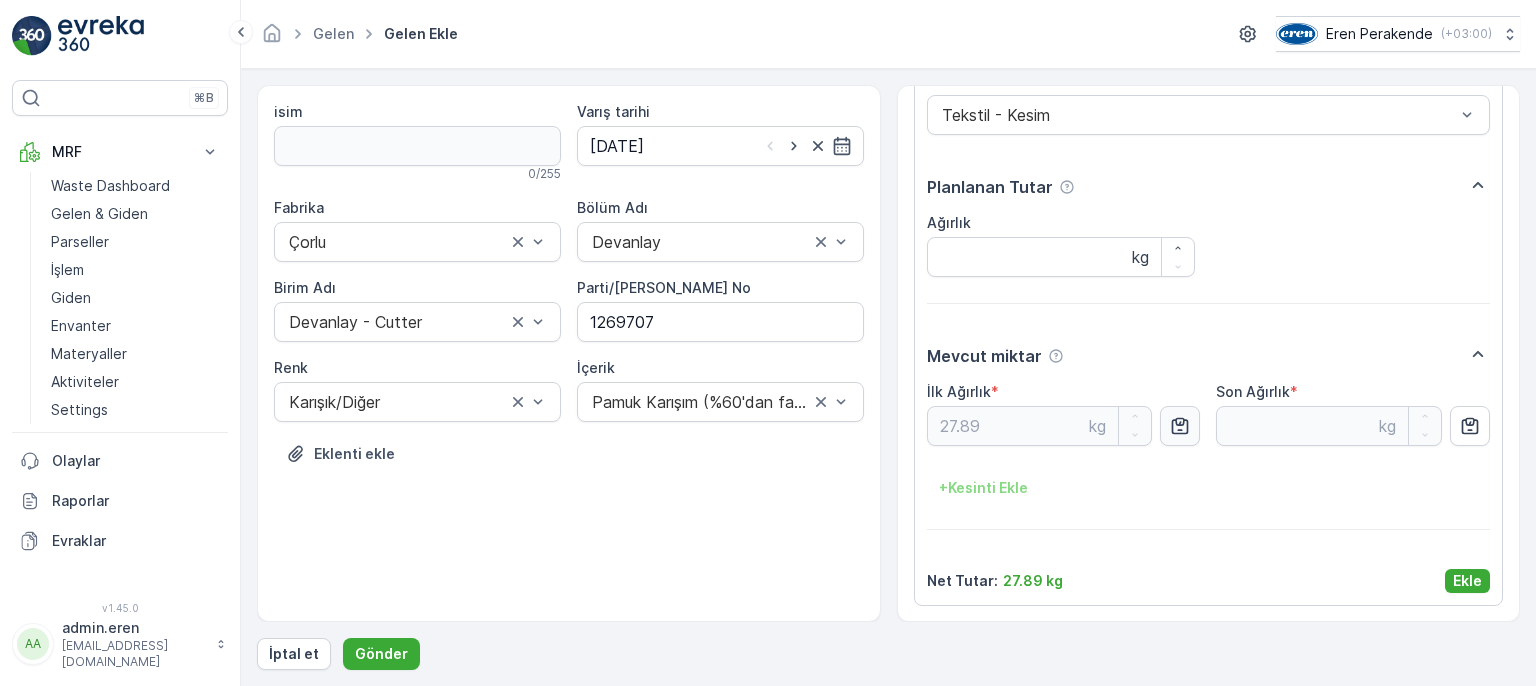 scroll, scrollTop: 0, scrollLeft: 0, axis: both 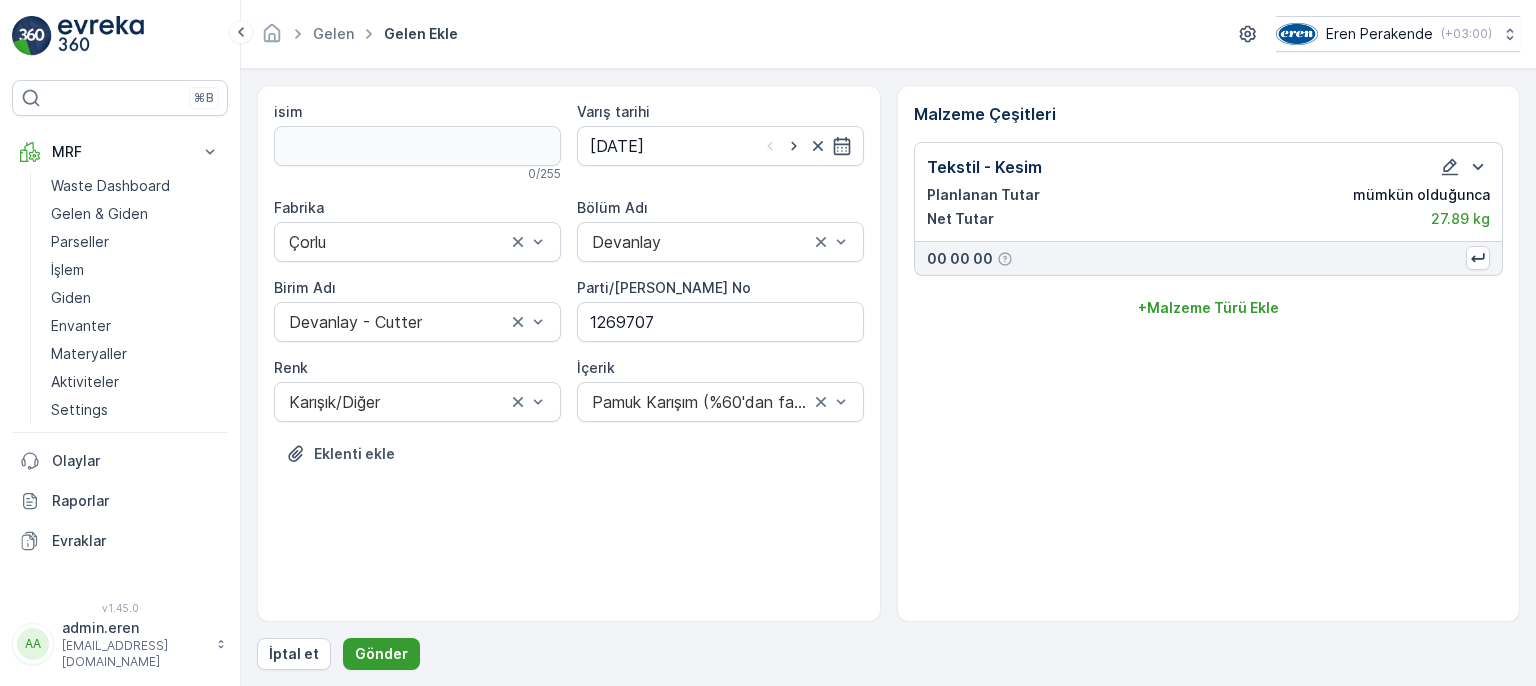 click on "Gönder" at bounding box center [381, 654] 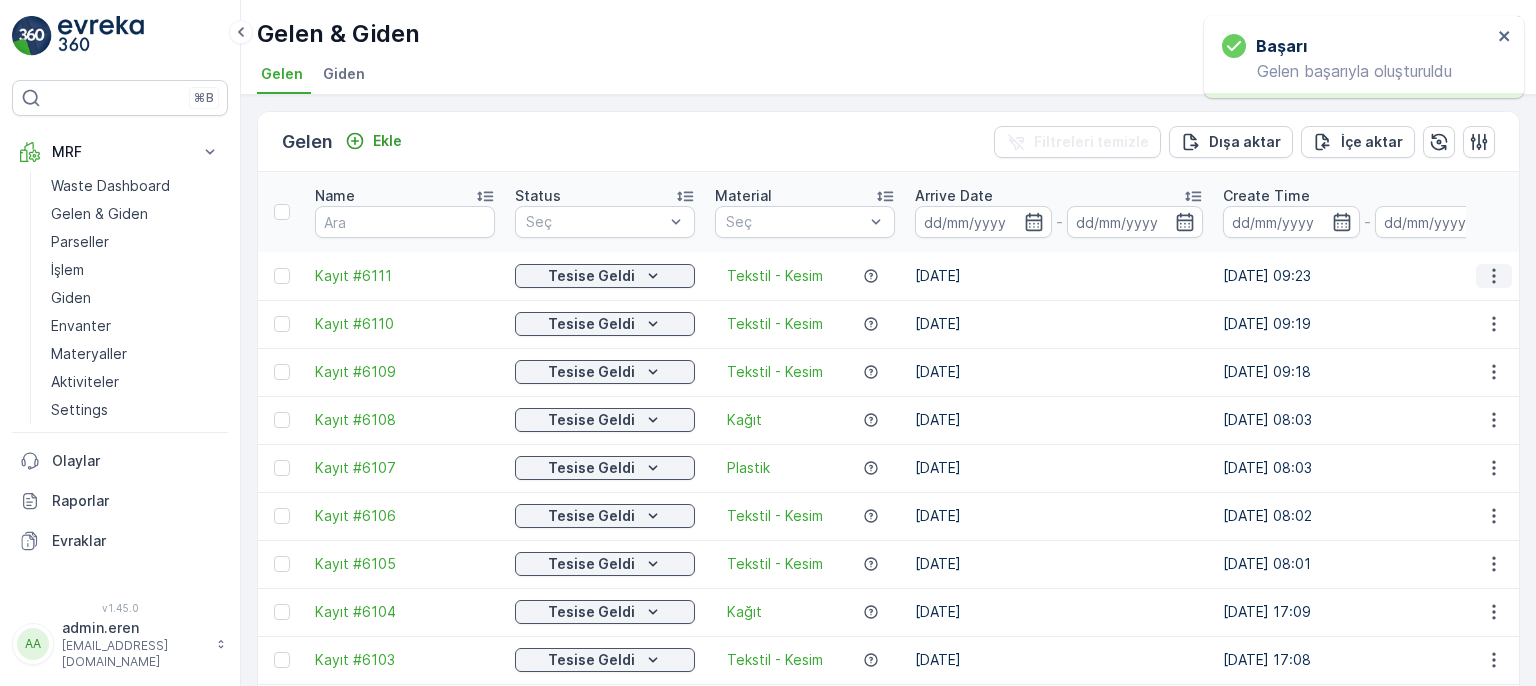 click 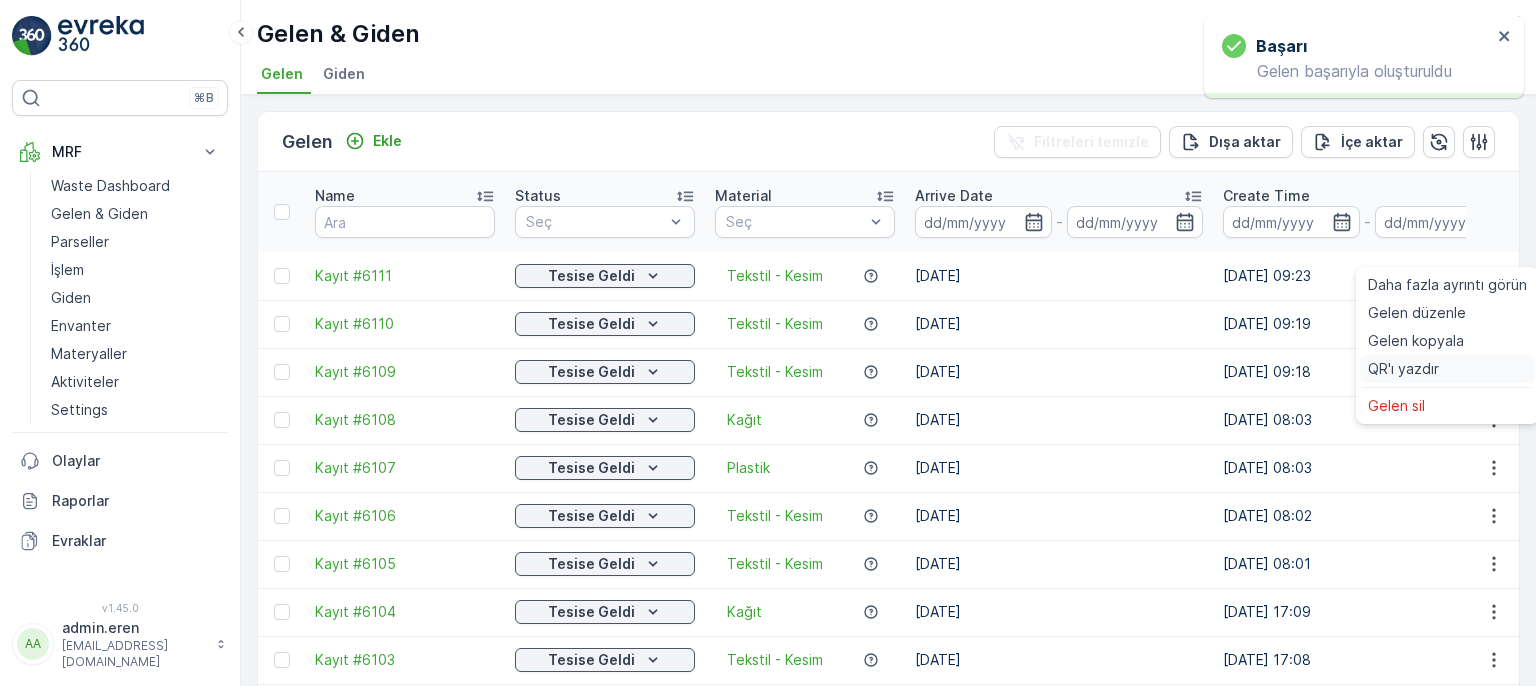 click on "QR'ı yazdır" at bounding box center [1447, 369] 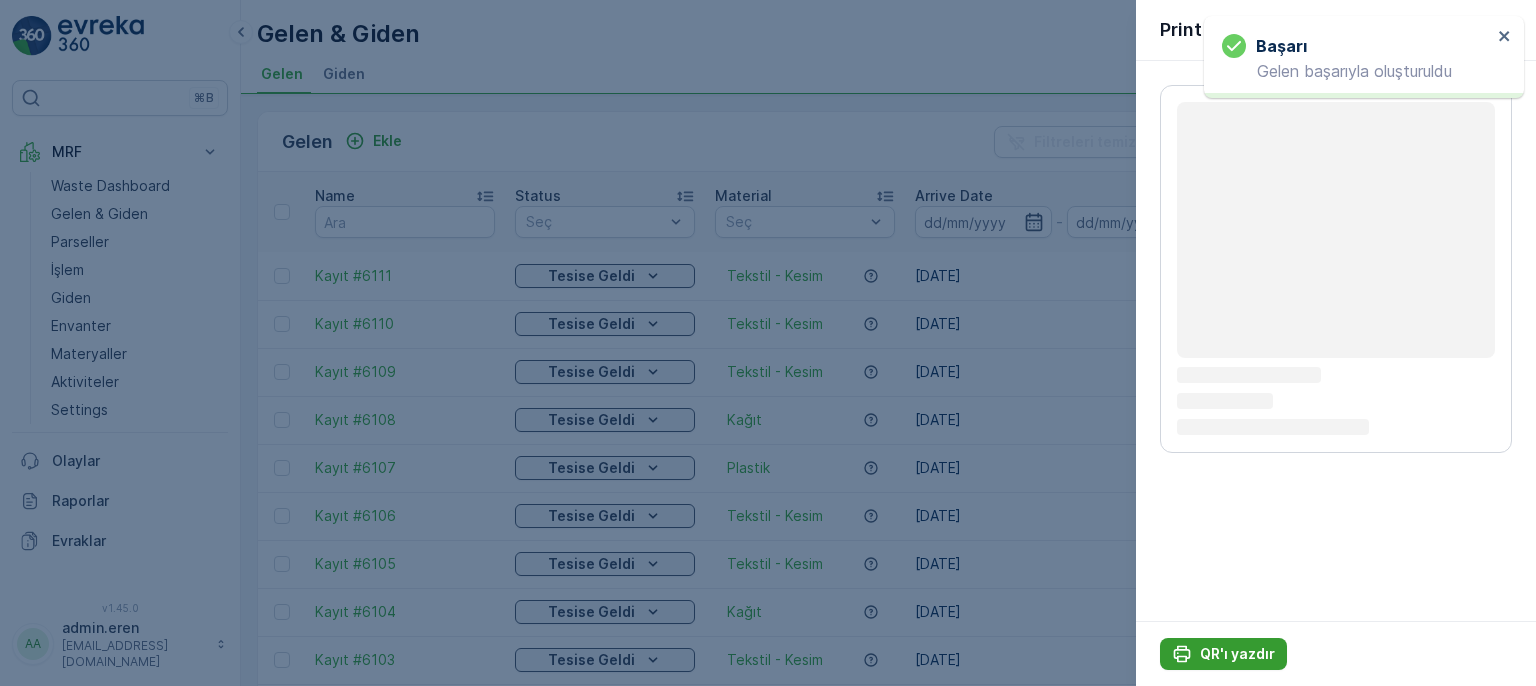 click on "QR'ı yazdır" at bounding box center [1237, 654] 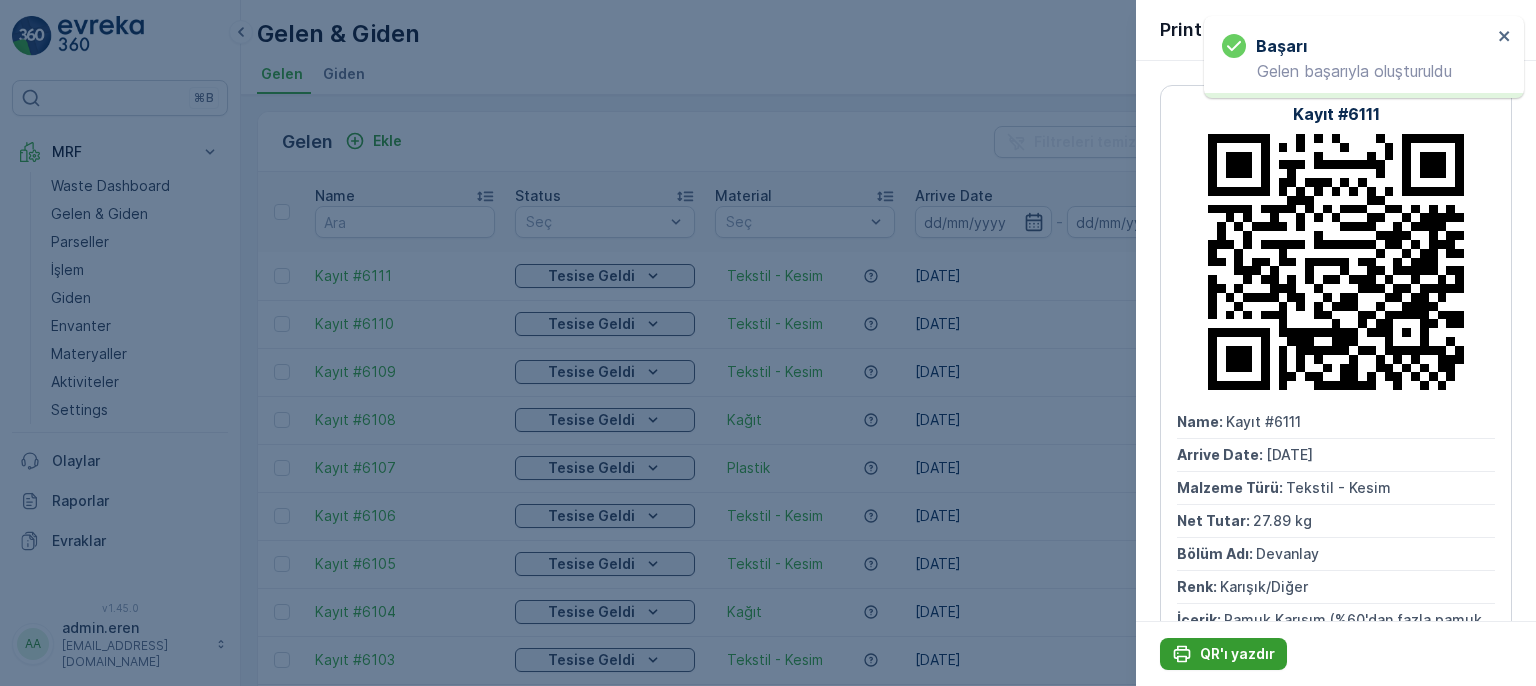 click on "QR'ı yazdır" at bounding box center [1237, 654] 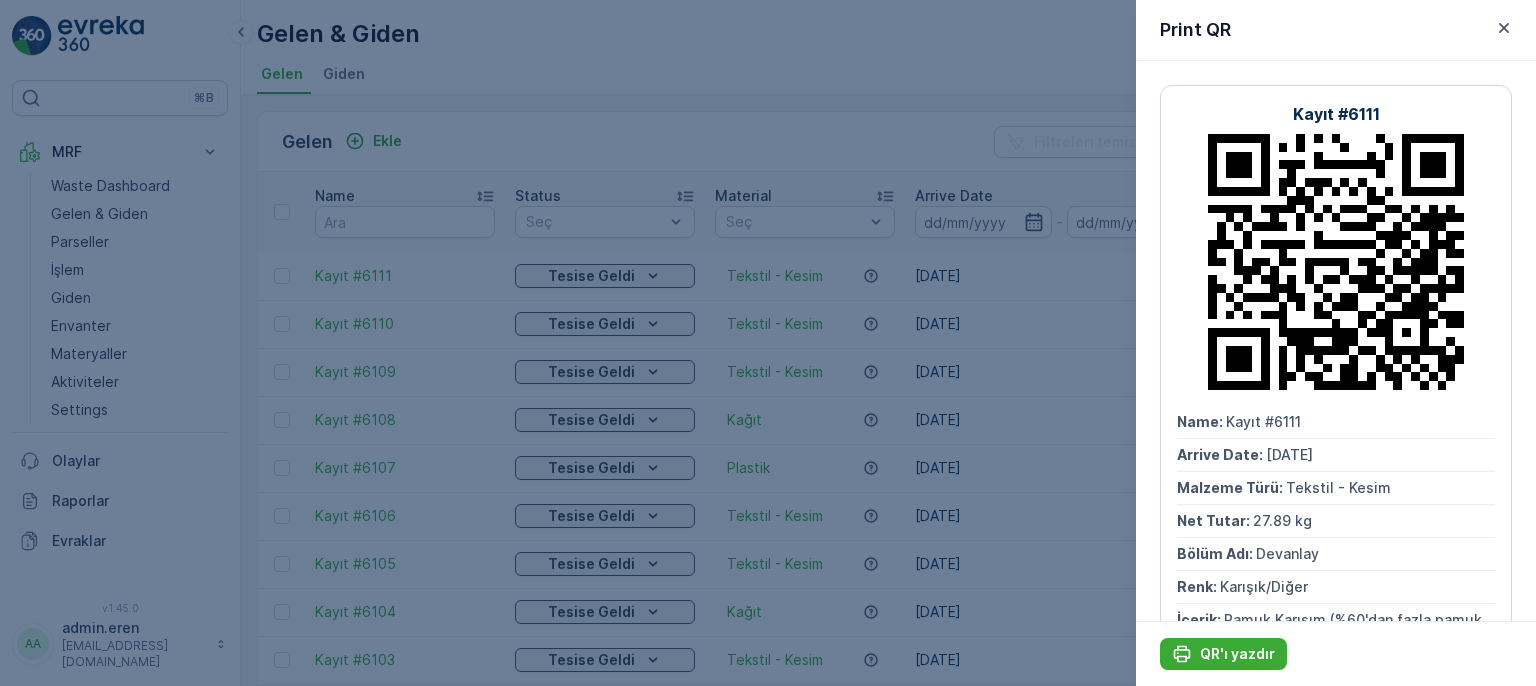 click at bounding box center [768, 343] 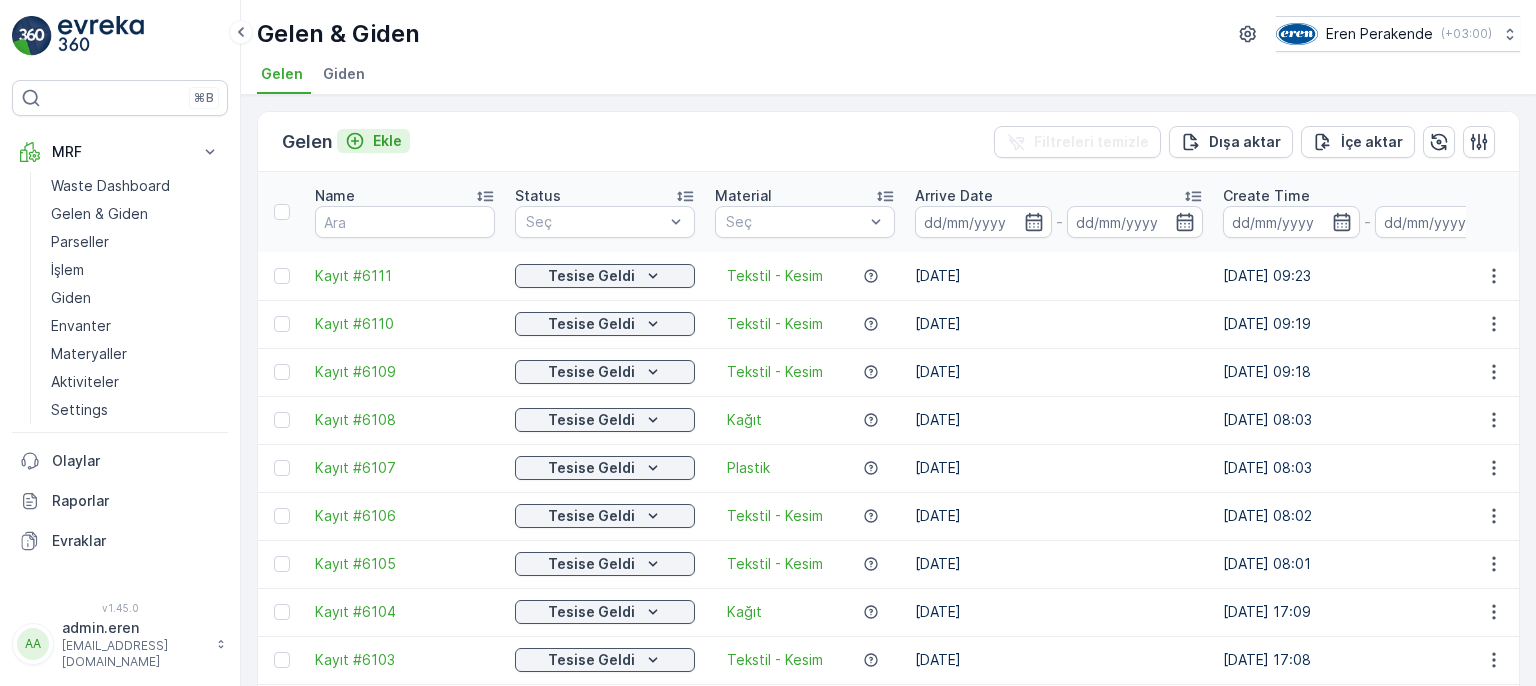 click on "Ekle" at bounding box center (387, 141) 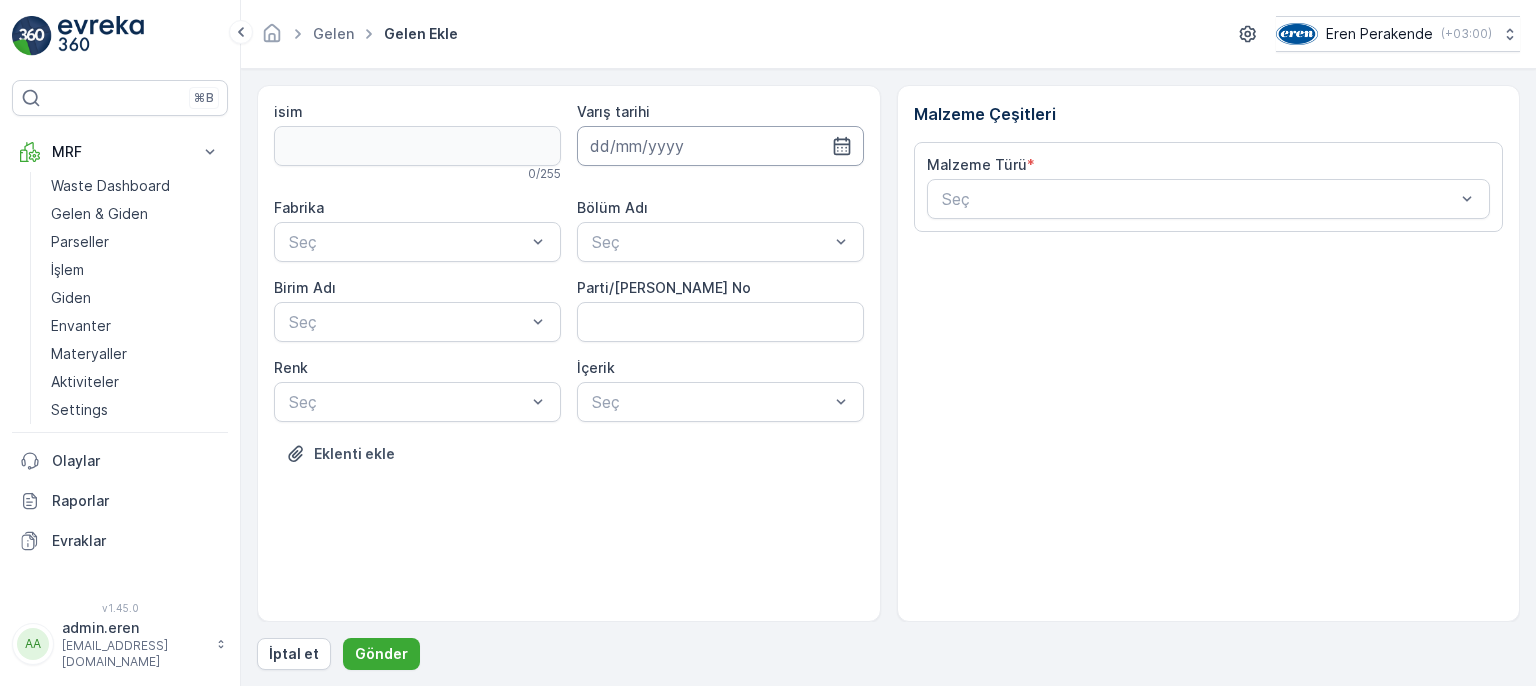 click at bounding box center [720, 146] 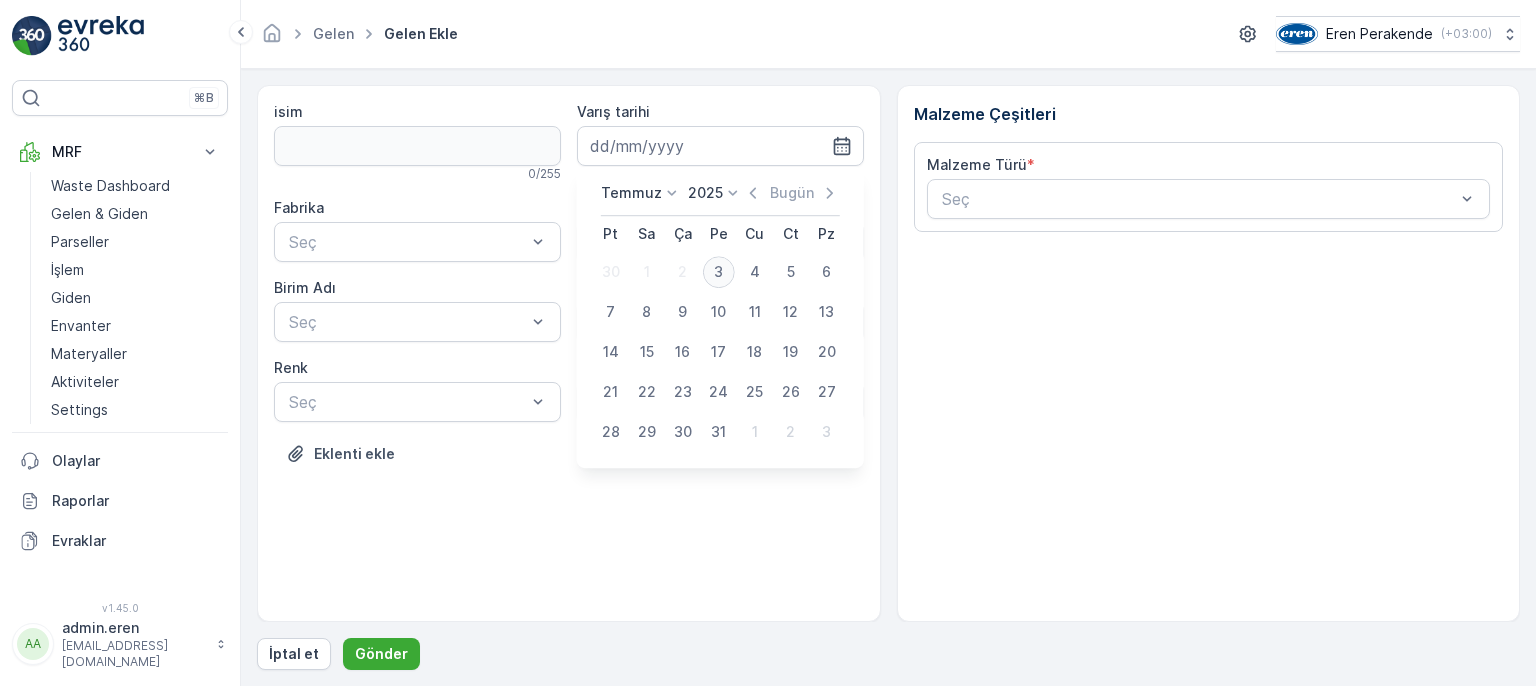 click on "3" at bounding box center (719, 272) 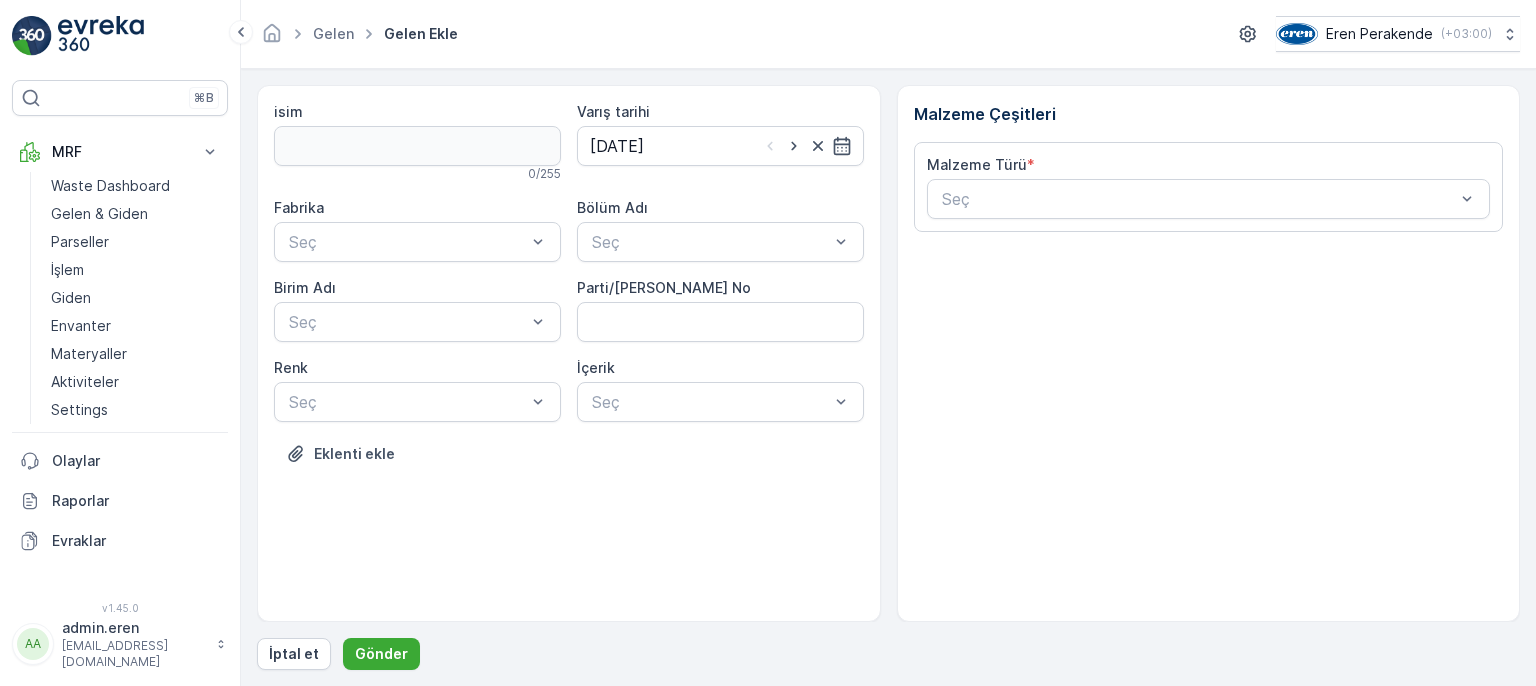 click on "Fabrika Seç Bölüm Adı Seç Birim Adı Seç Parti/Kesim Föyü No Renk Seç İçerik Seç" at bounding box center [569, 310] 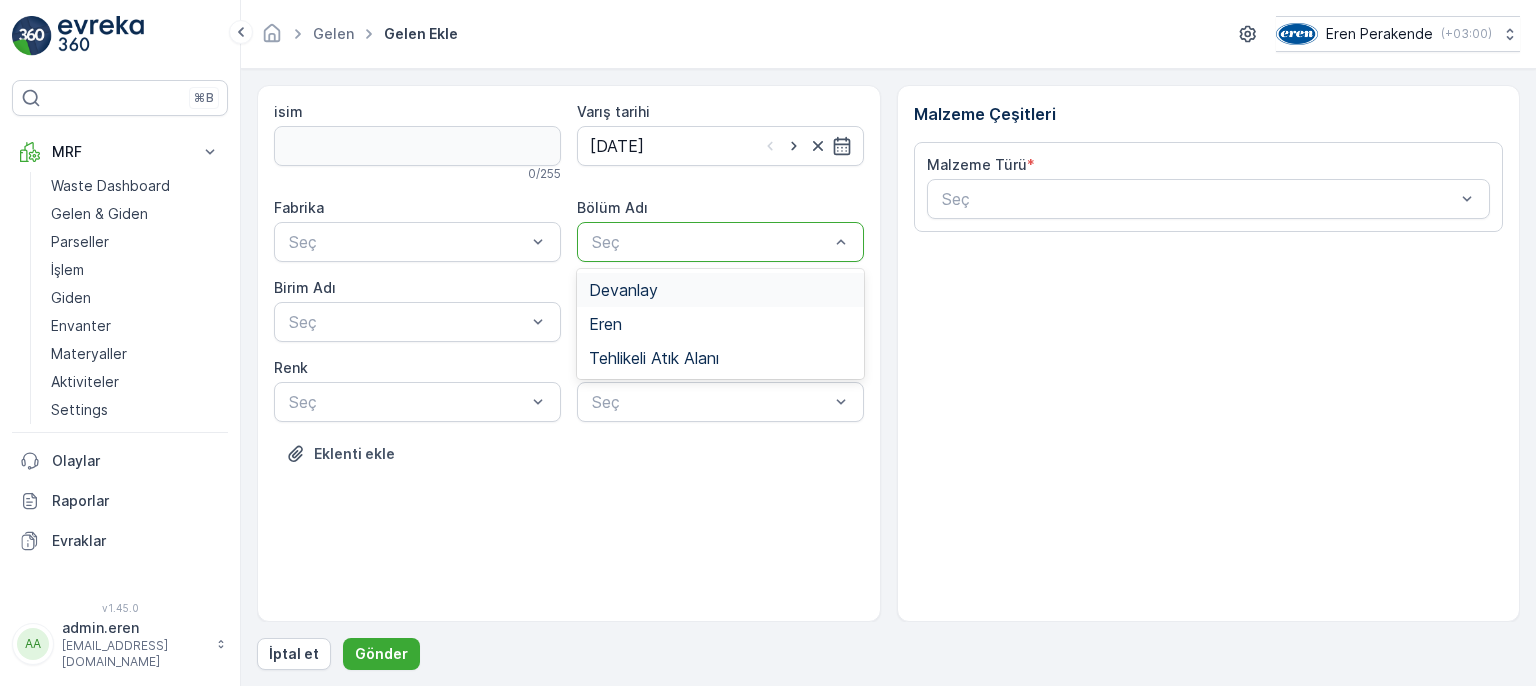 click on "Seç" at bounding box center (720, 242) 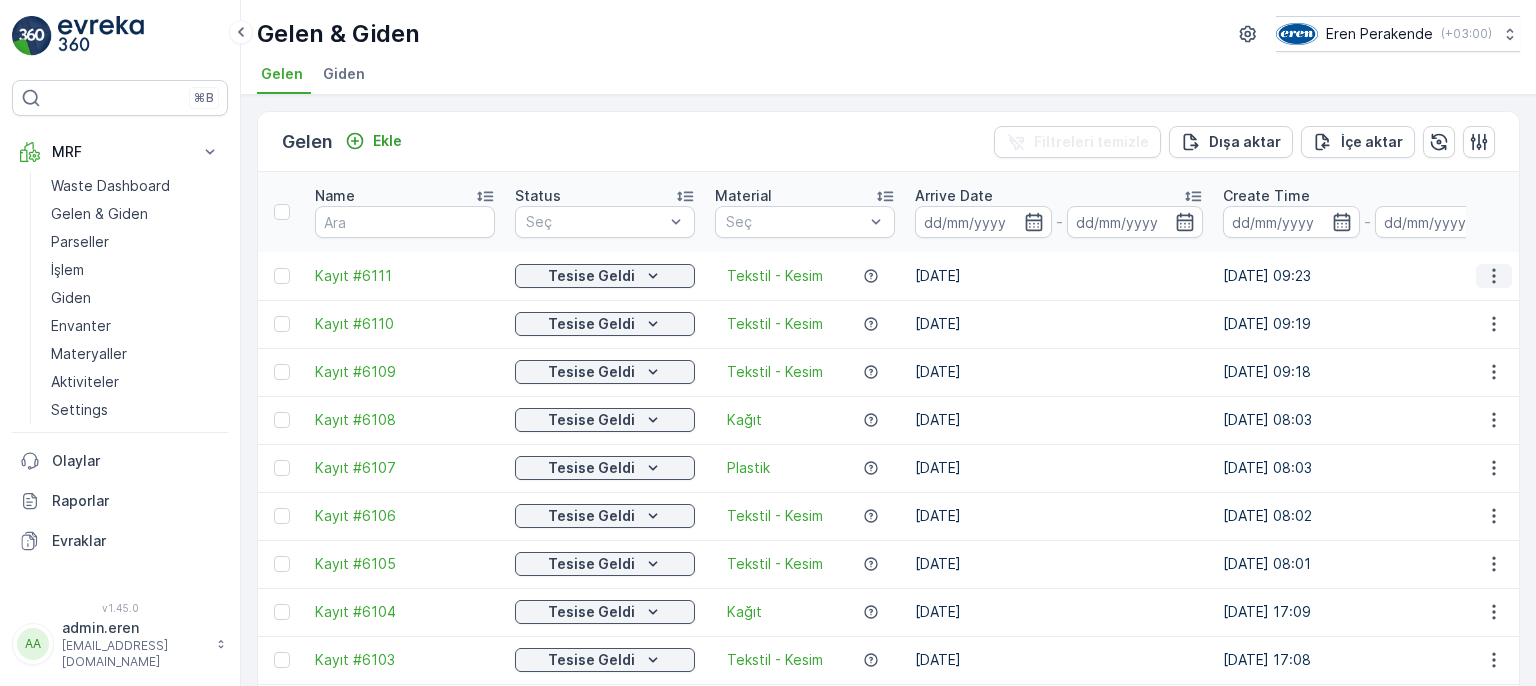 click 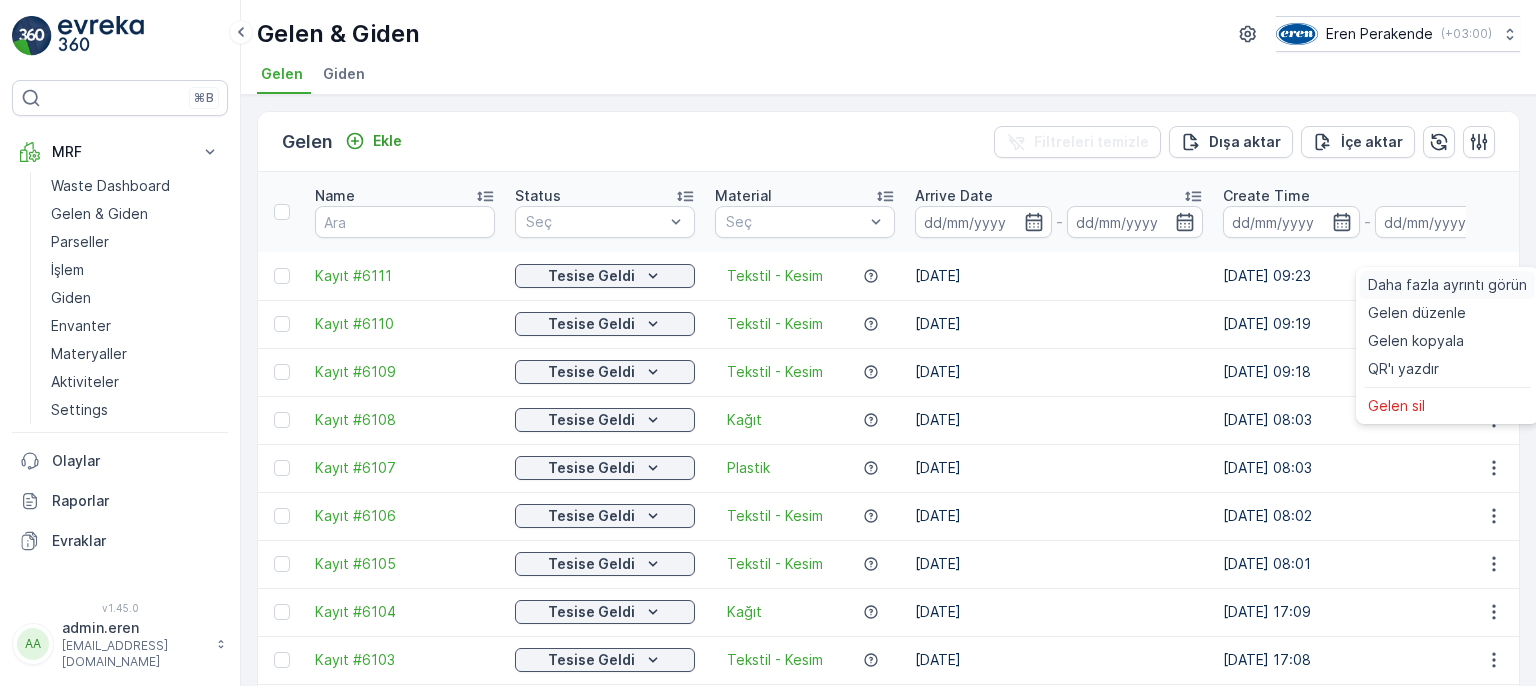 click on "Daha fazla ayrıntı görün" at bounding box center (1447, 285) 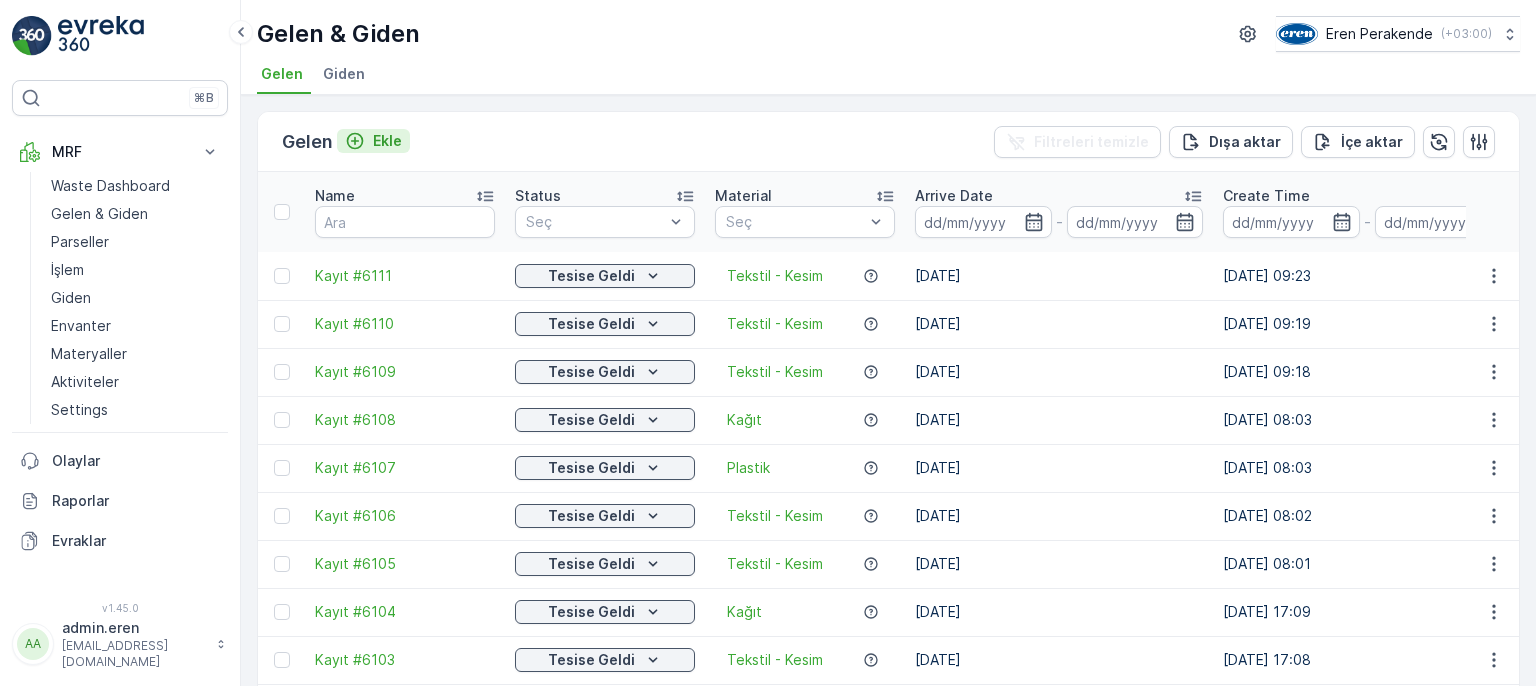 click on "Ekle" at bounding box center (373, 141) 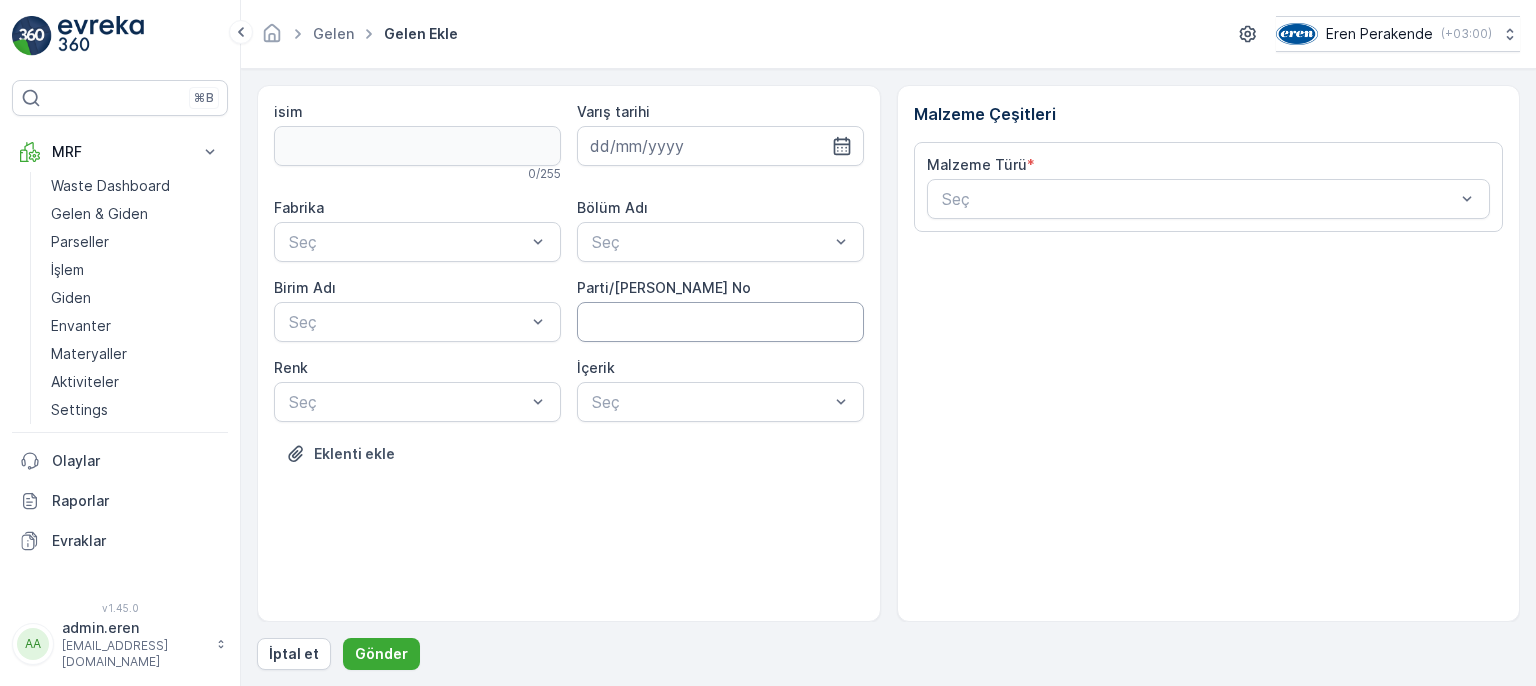 drag, startPoint x: 742, startPoint y: 318, endPoint x: 733, endPoint y: 325, distance: 11.401754 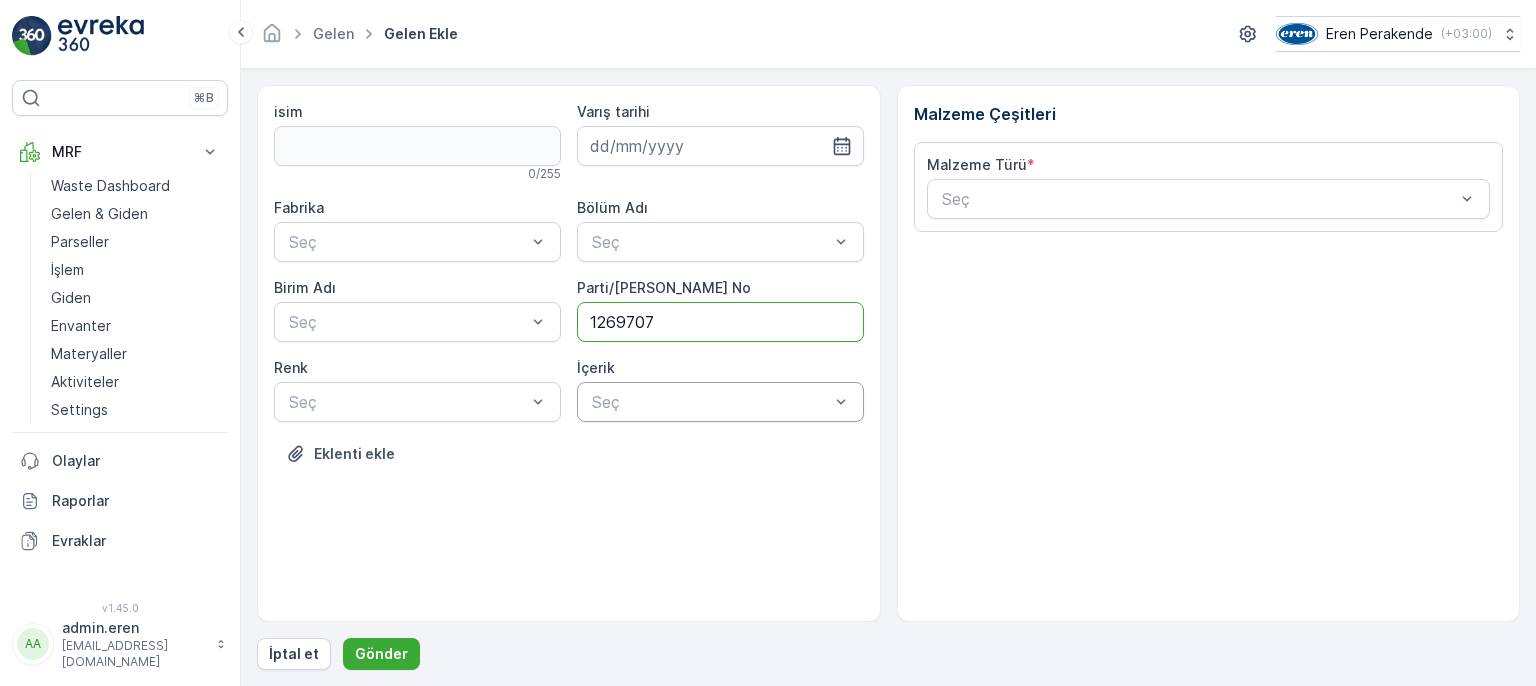 type on "1269707" 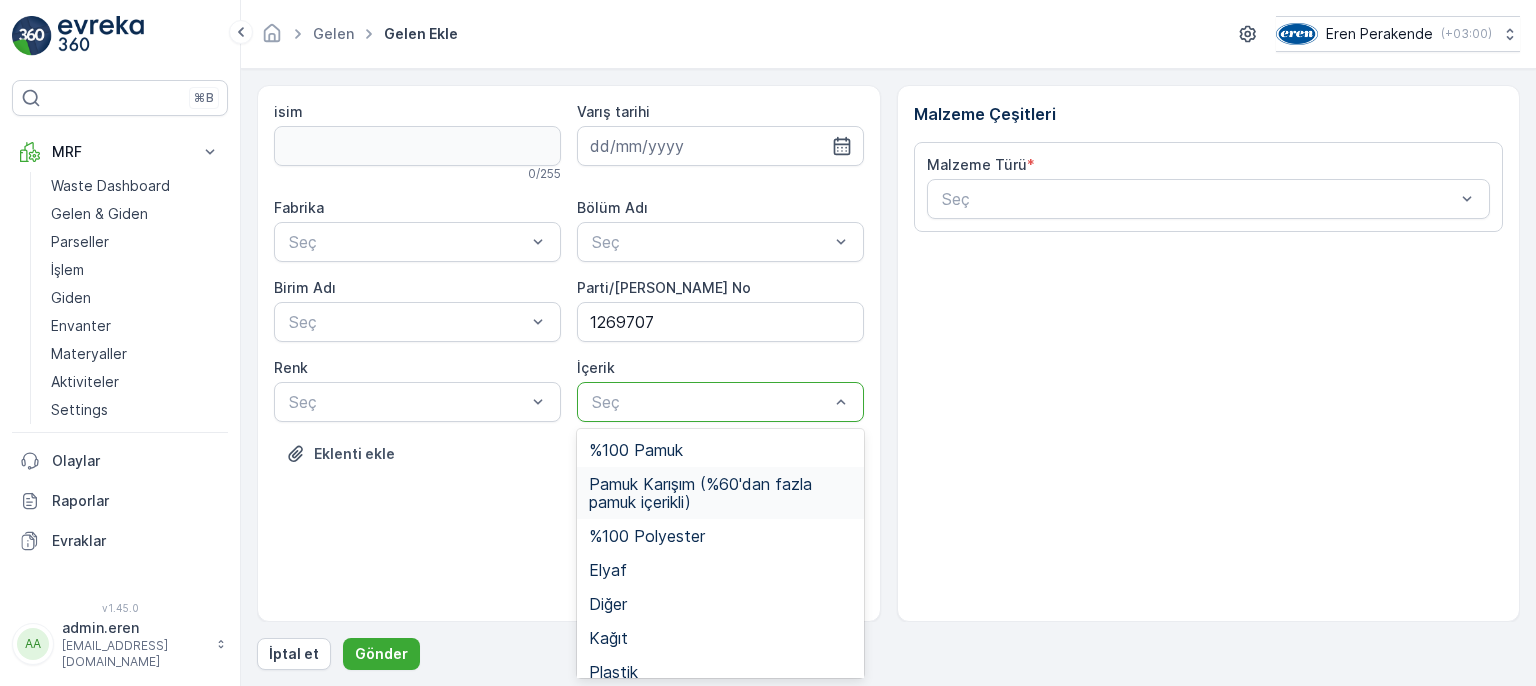 click on "Pamuk Karışım (%60'dan fazla pamuk içerikli)" at bounding box center [720, 493] 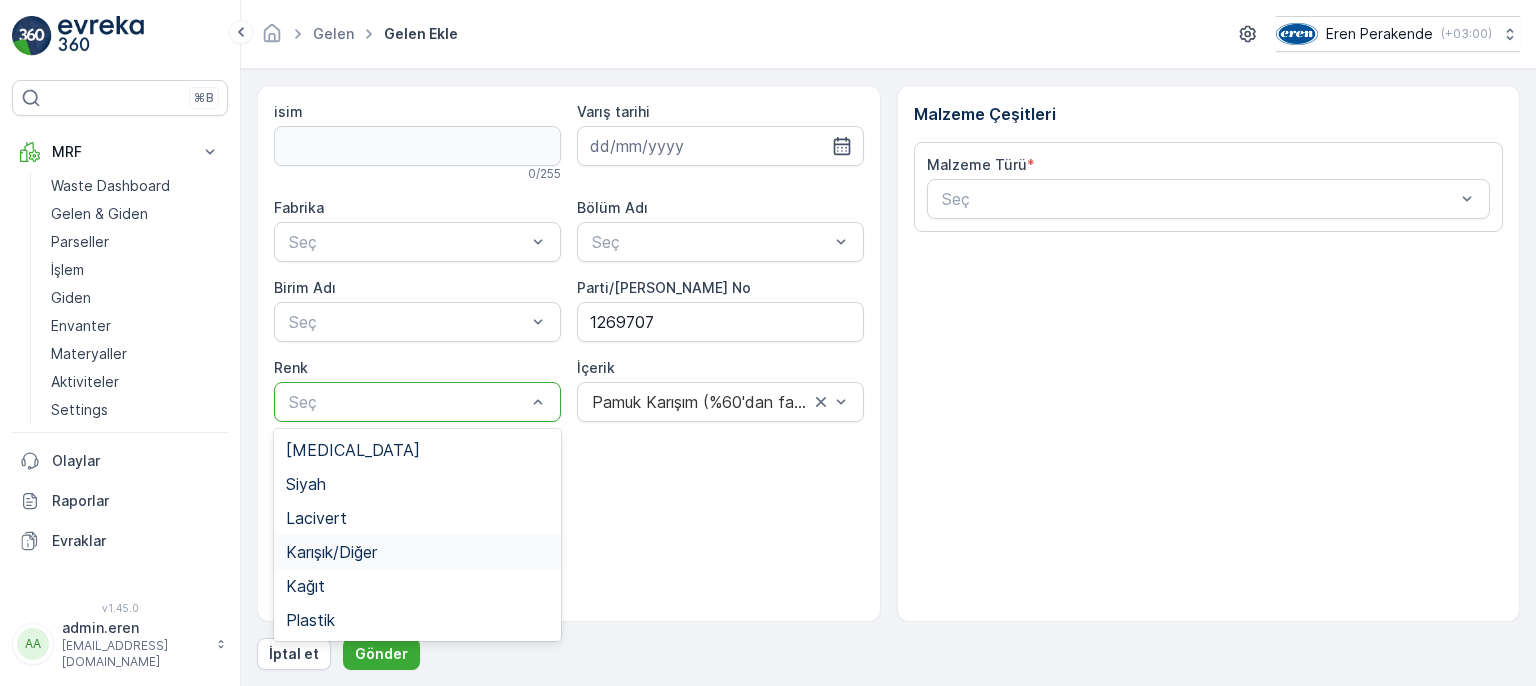 click on "Karışık/Diğer" at bounding box center (331, 552) 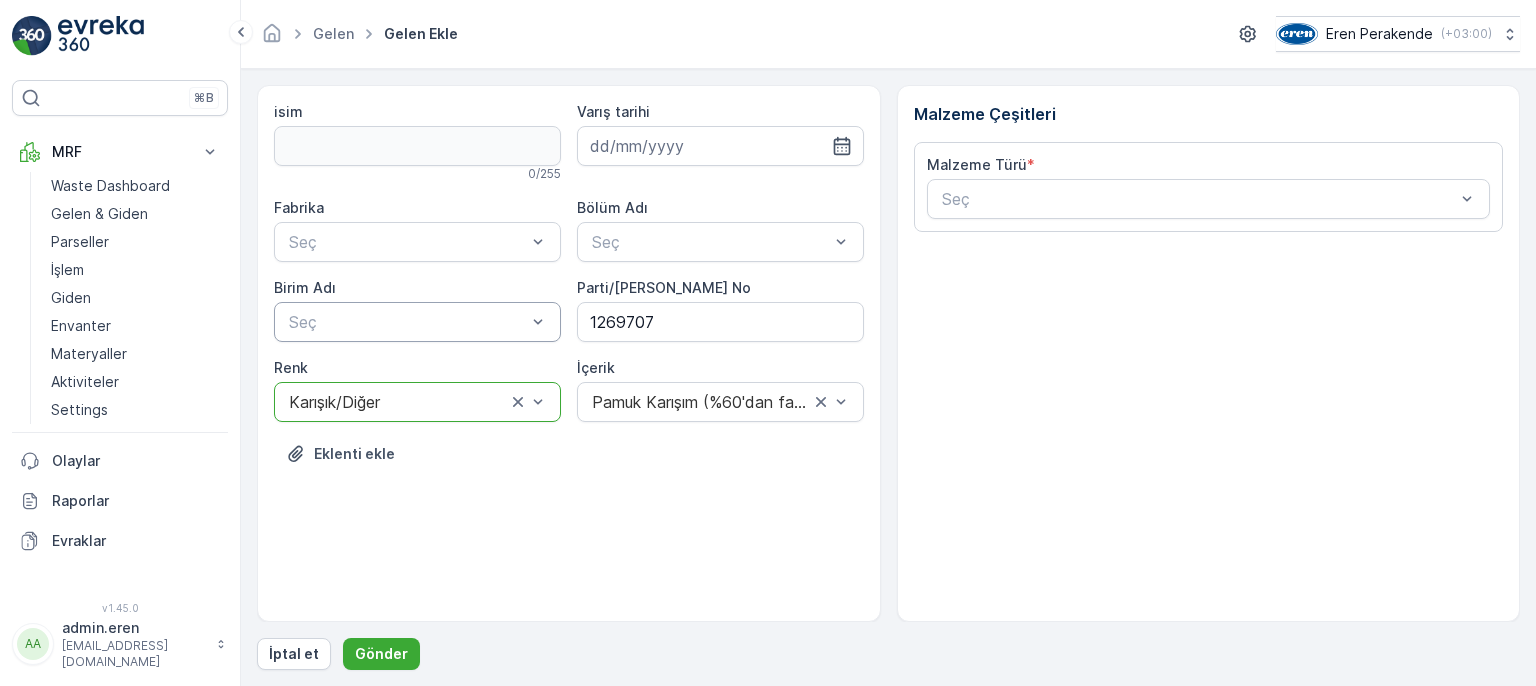 click at bounding box center [407, 322] 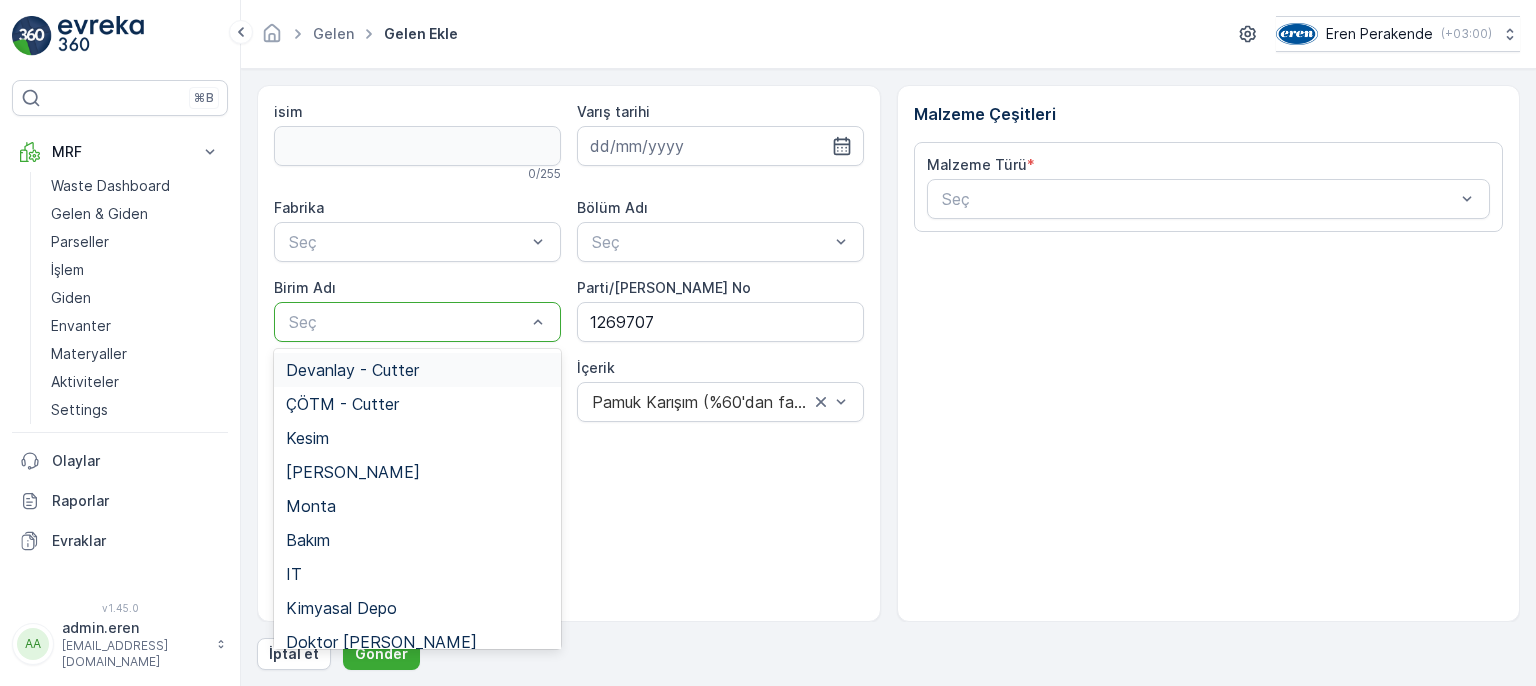 click on "Devanlay  - Cutter" at bounding box center [352, 370] 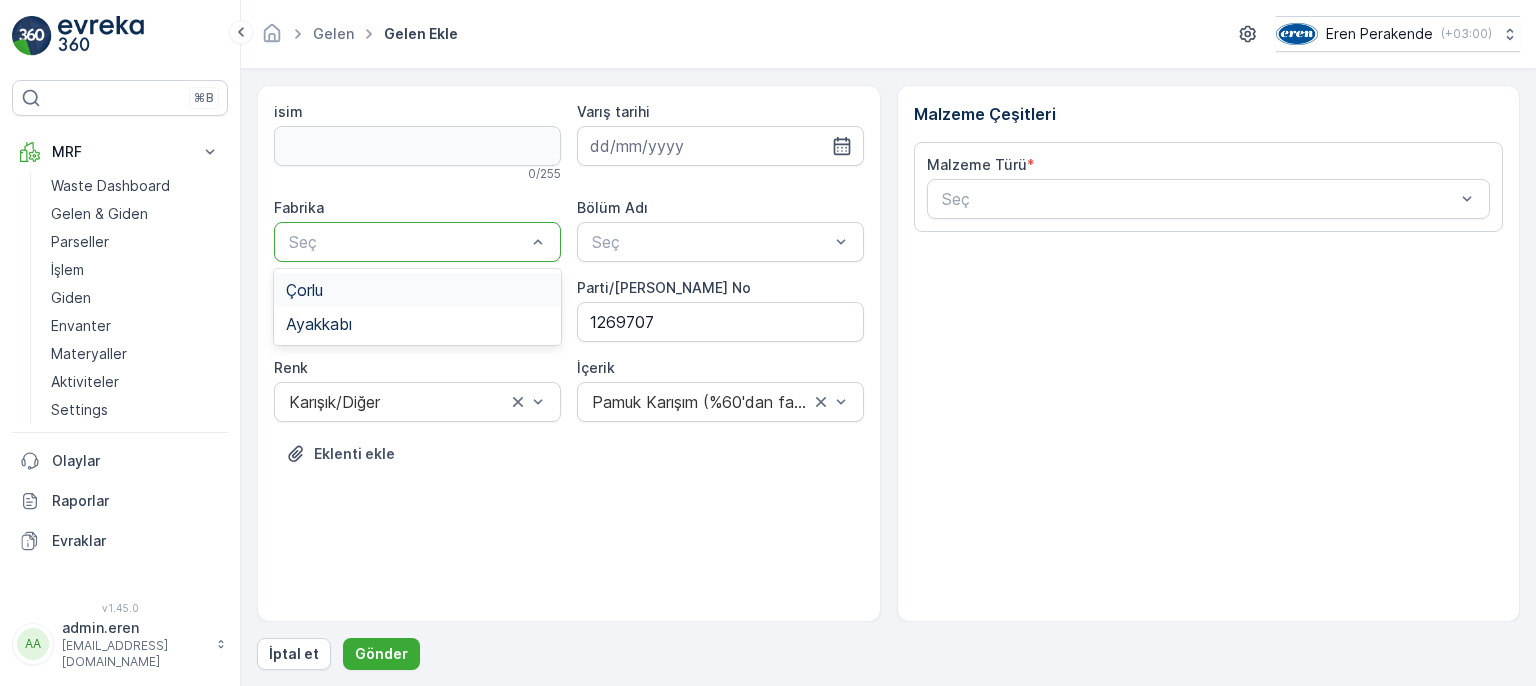 click on "Çorlu" at bounding box center (417, 290) 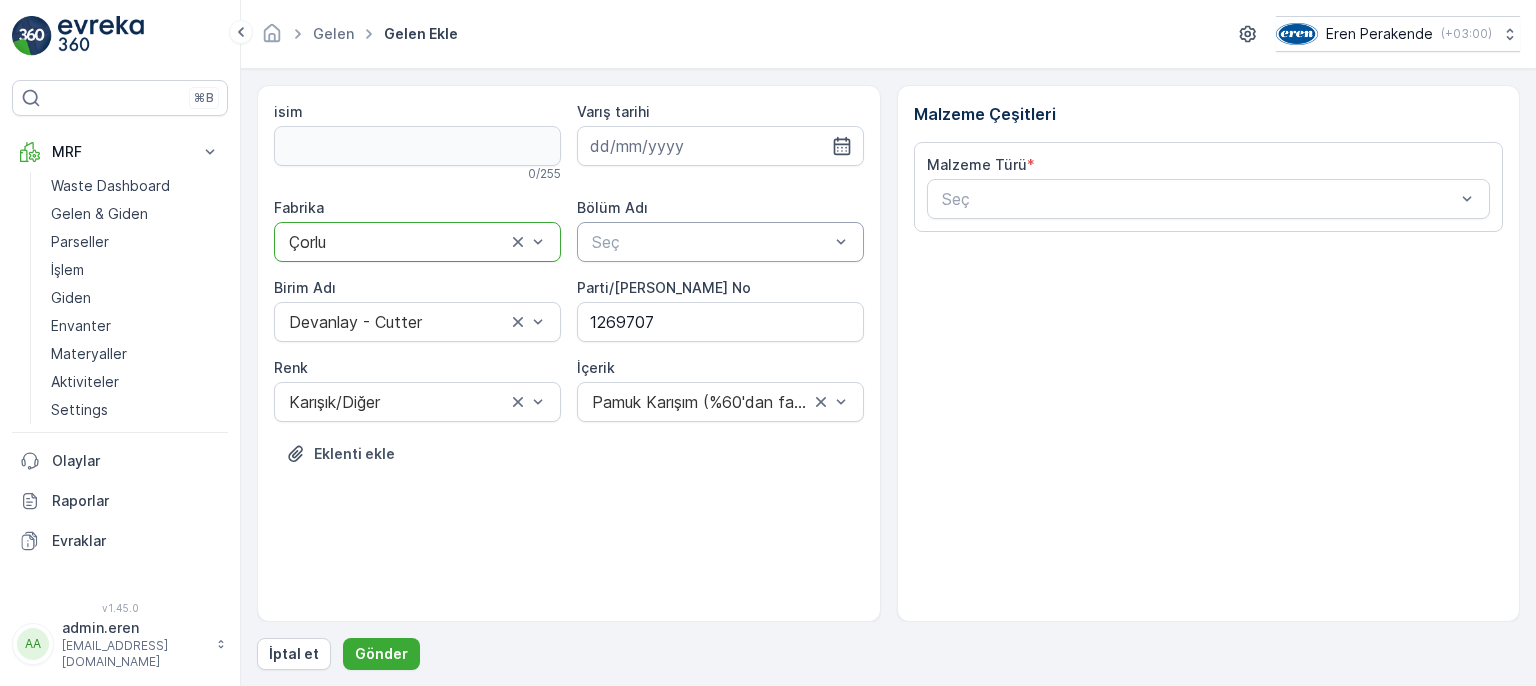 click on "Seç" at bounding box center [710, 242] 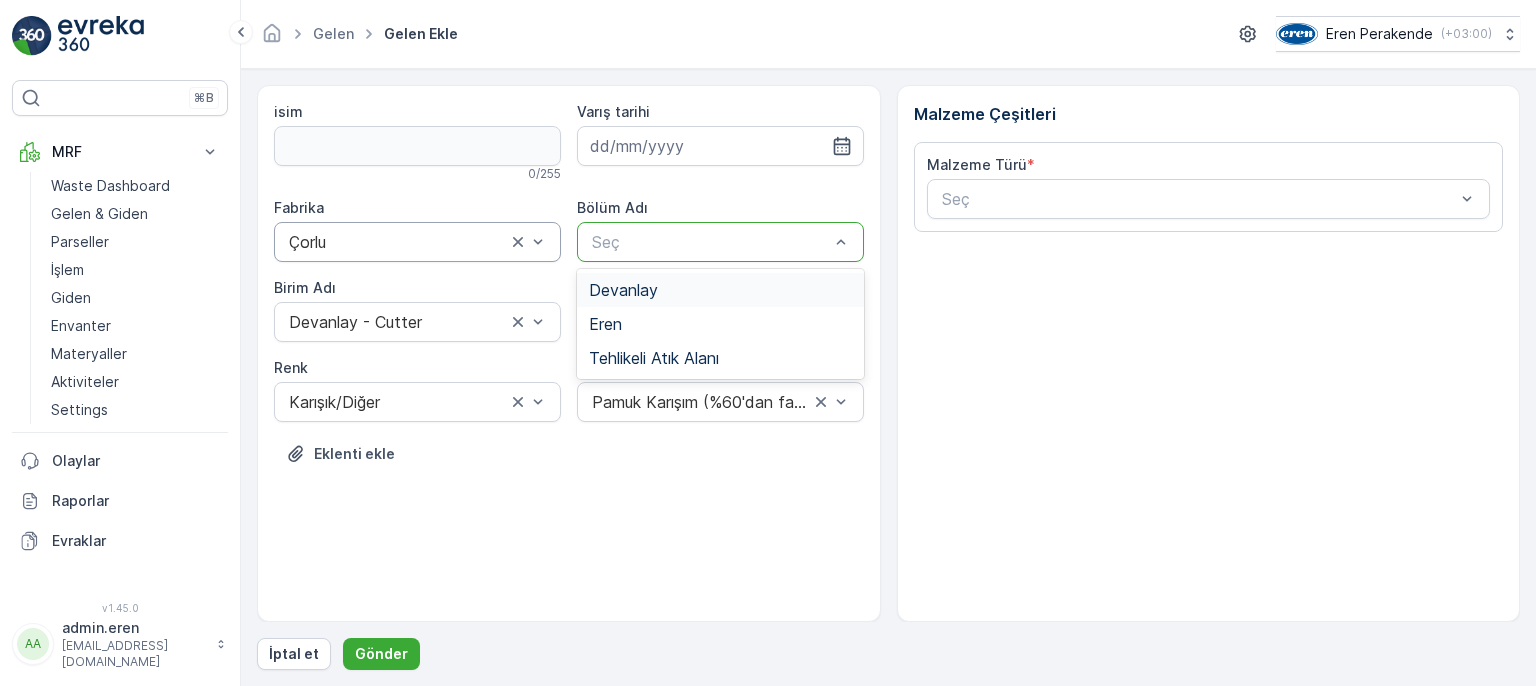 click on "Devanlay" at bounding box center (720, 290) 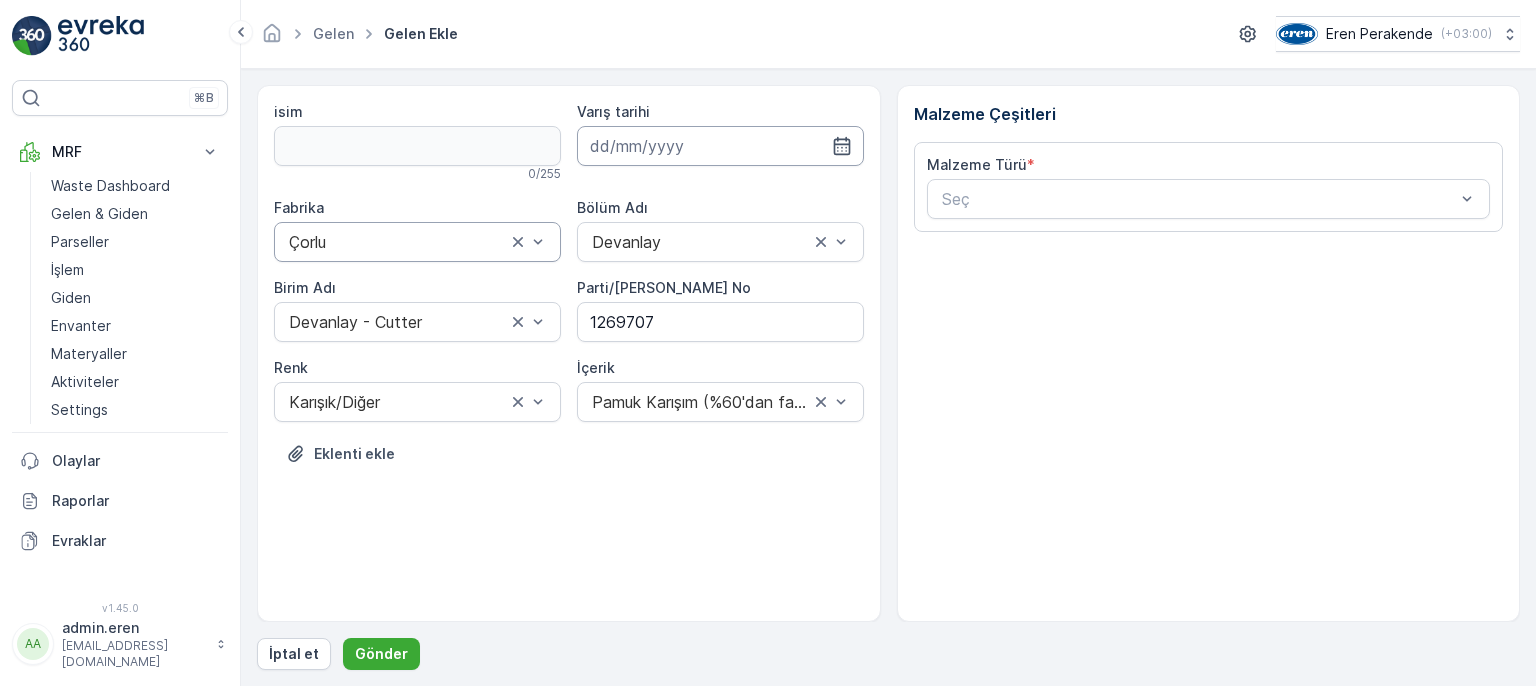 click at bounding box center (720, 146) 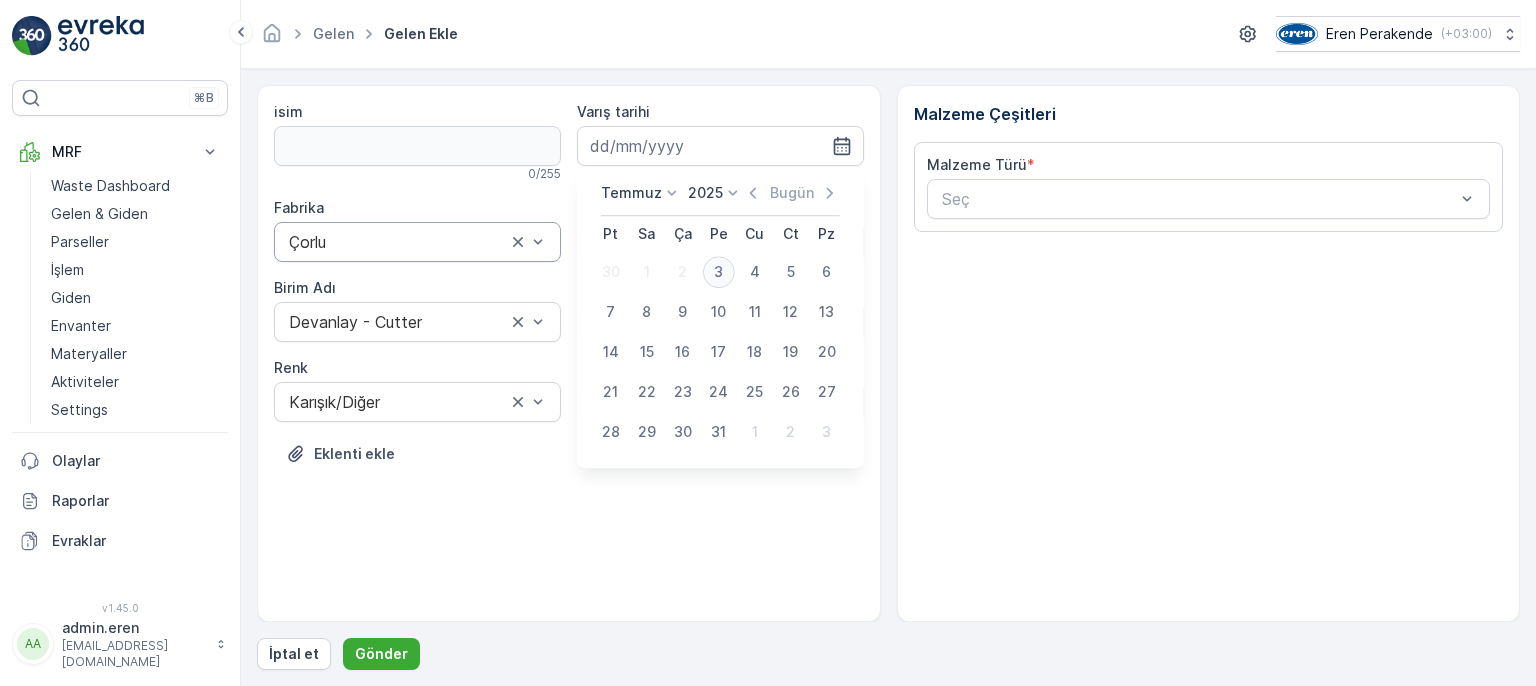 click on "3" at bounding box center (719, 272) 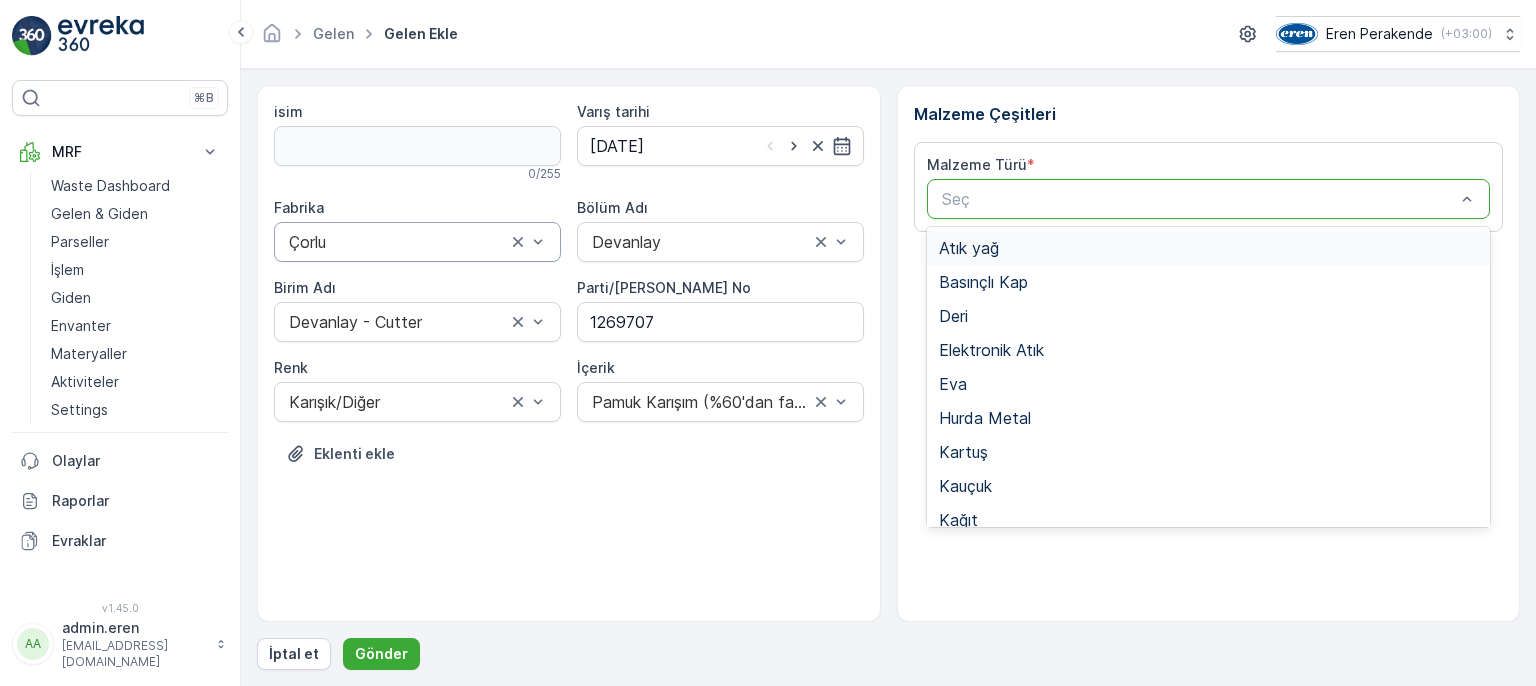 click at bounding box center (1199, 199) 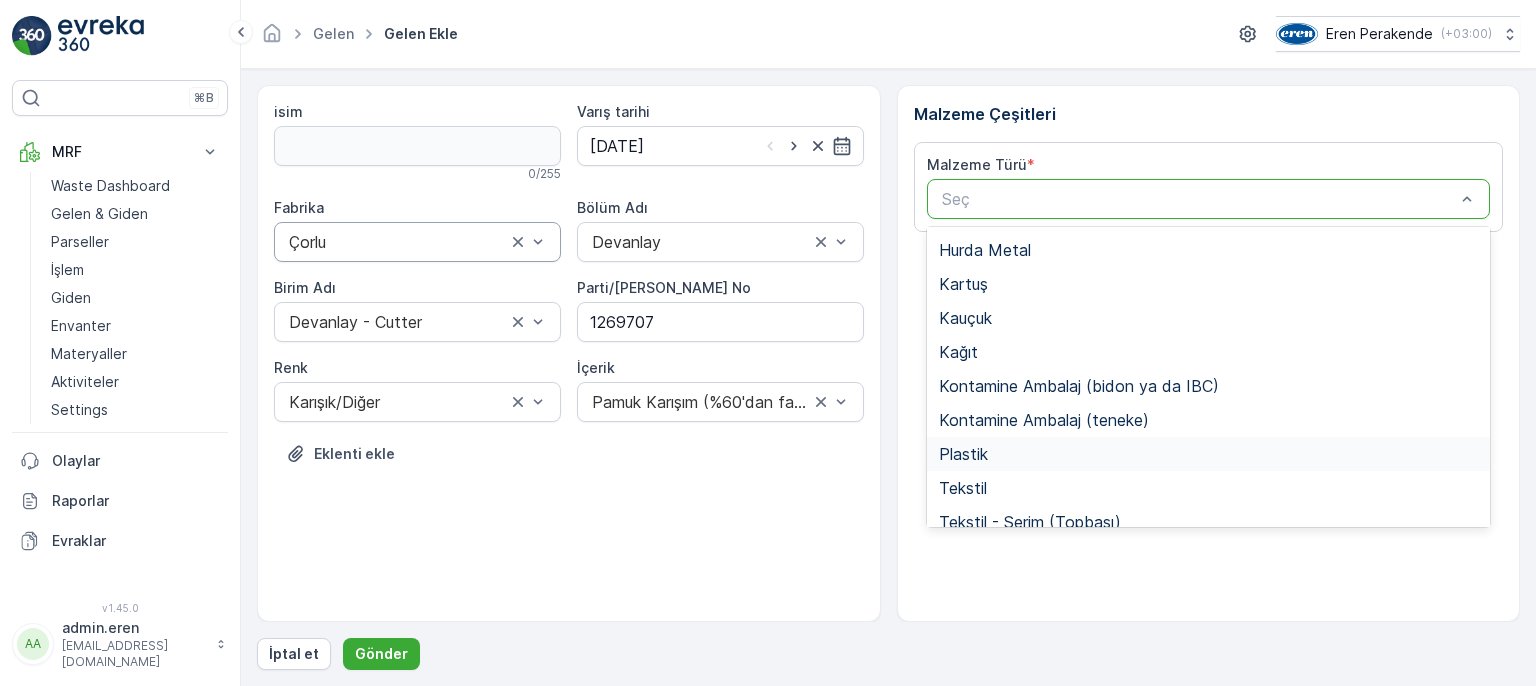 scroll, scrollTop: 300, scrollLeft: 0, axis: vertical 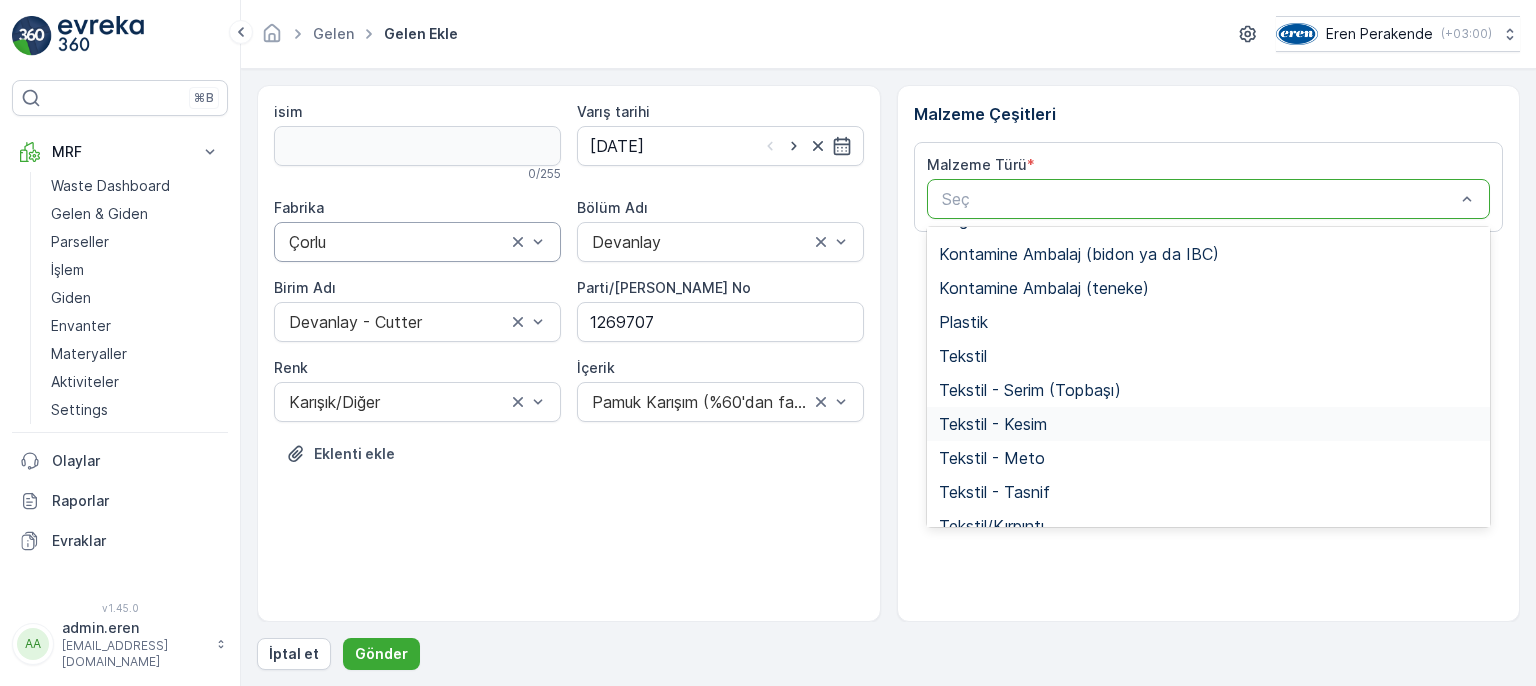 click on "Tekstil - Kesim" at bounding box center (1209, 424) 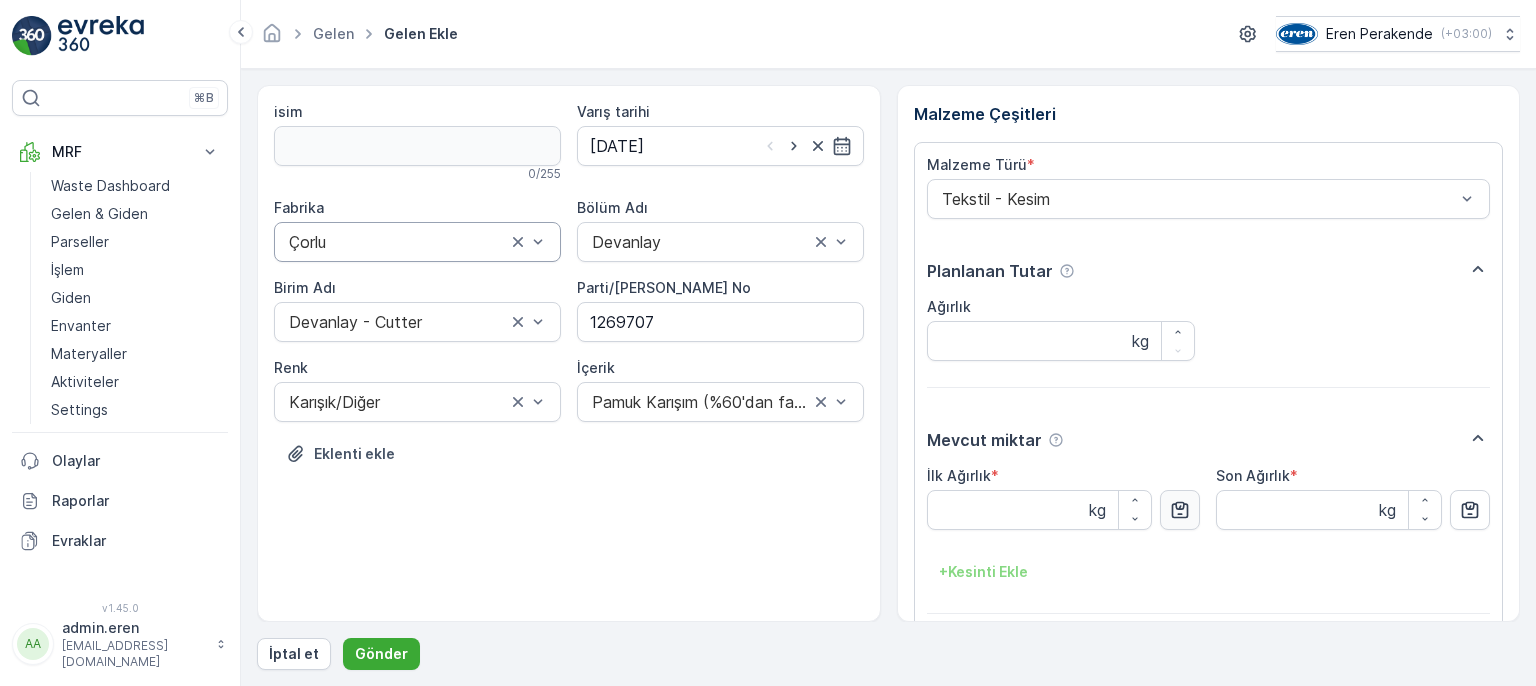 click at bounding box center [1180, 510] 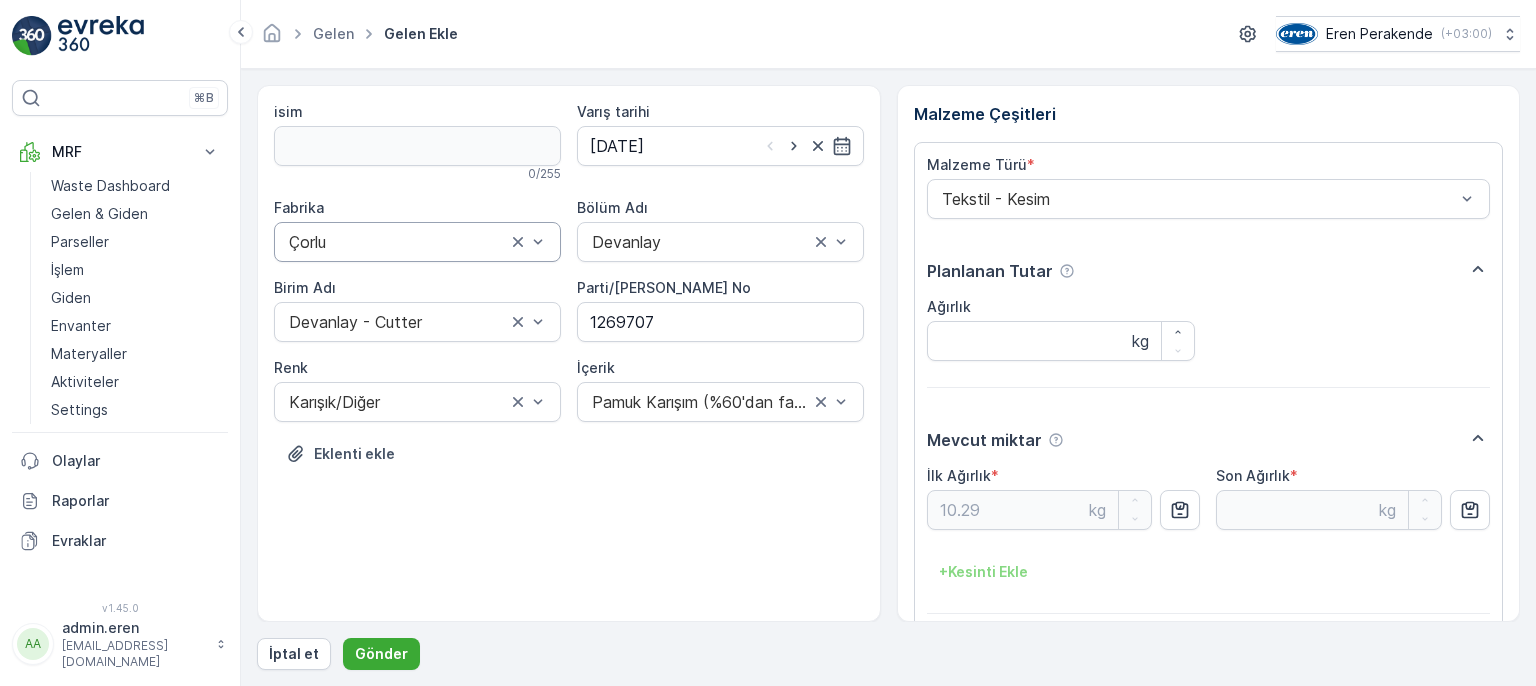 type on "10.29" 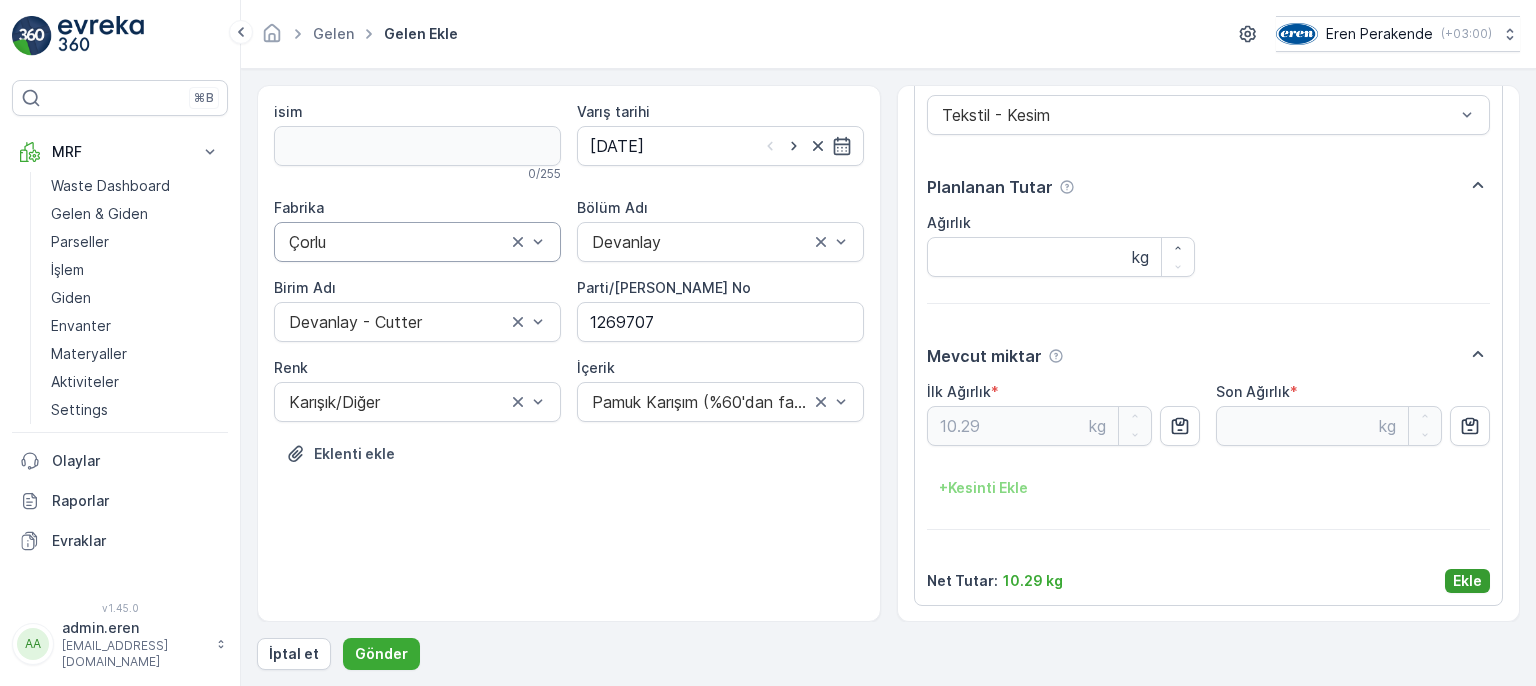 click on "Ekle" at bounding box center [1467, 581] 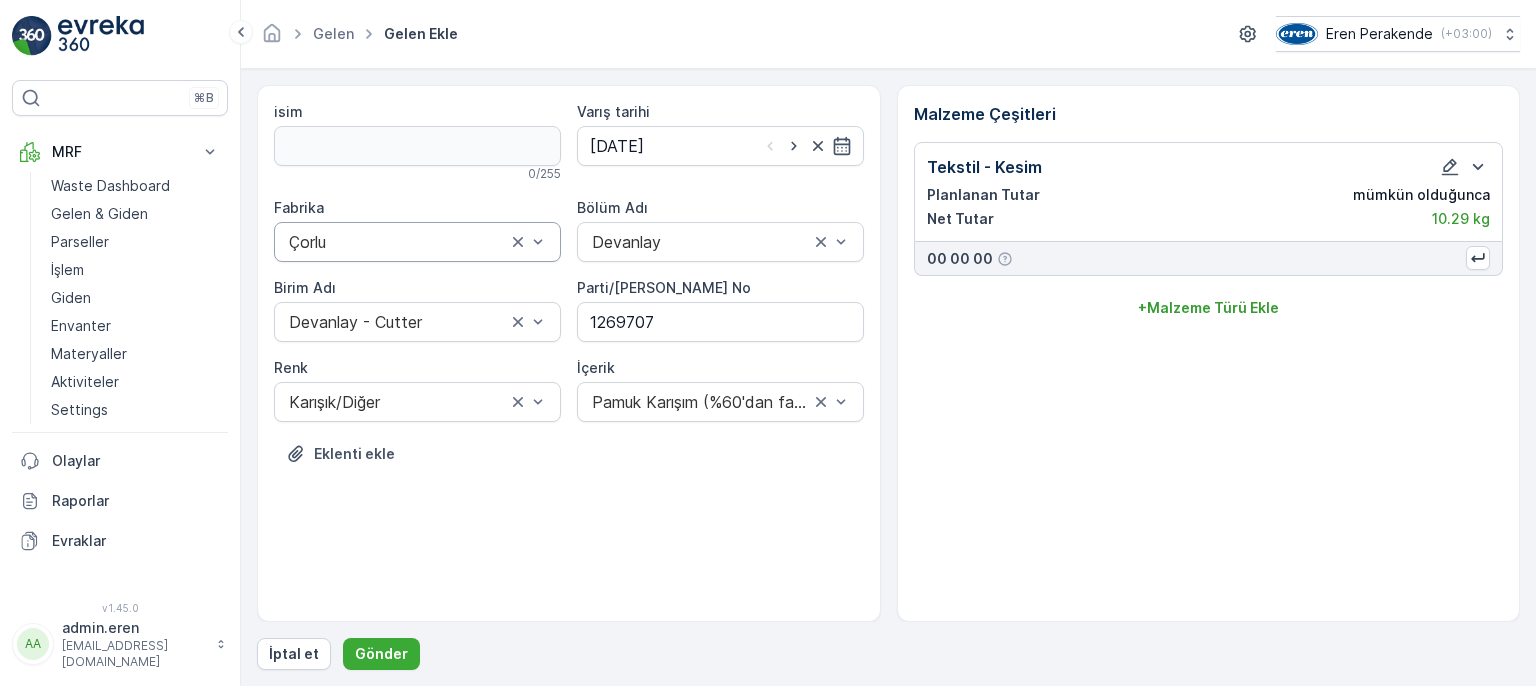 scroll, scrollTop: 0, scrollLeft: 0, axis: both 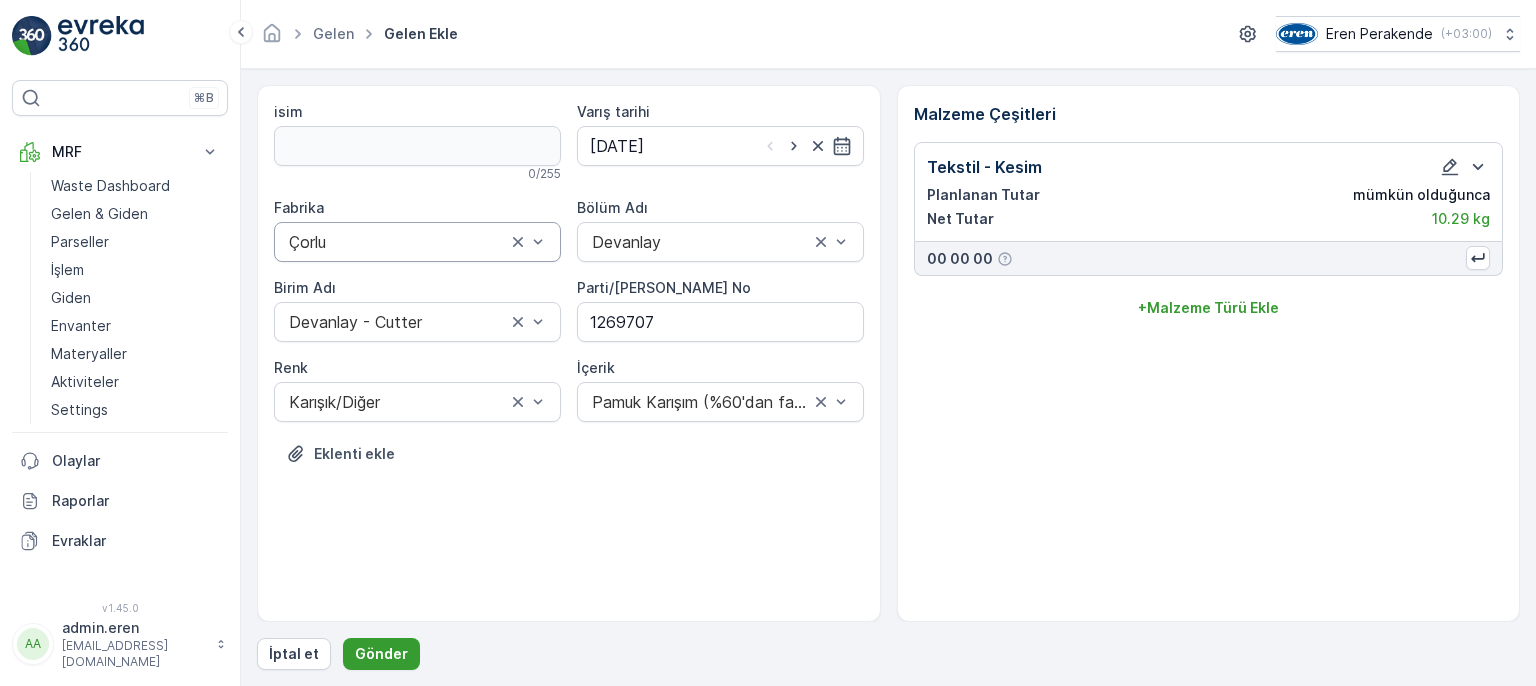 click on "Gönder" at bounding box center [381, 654] 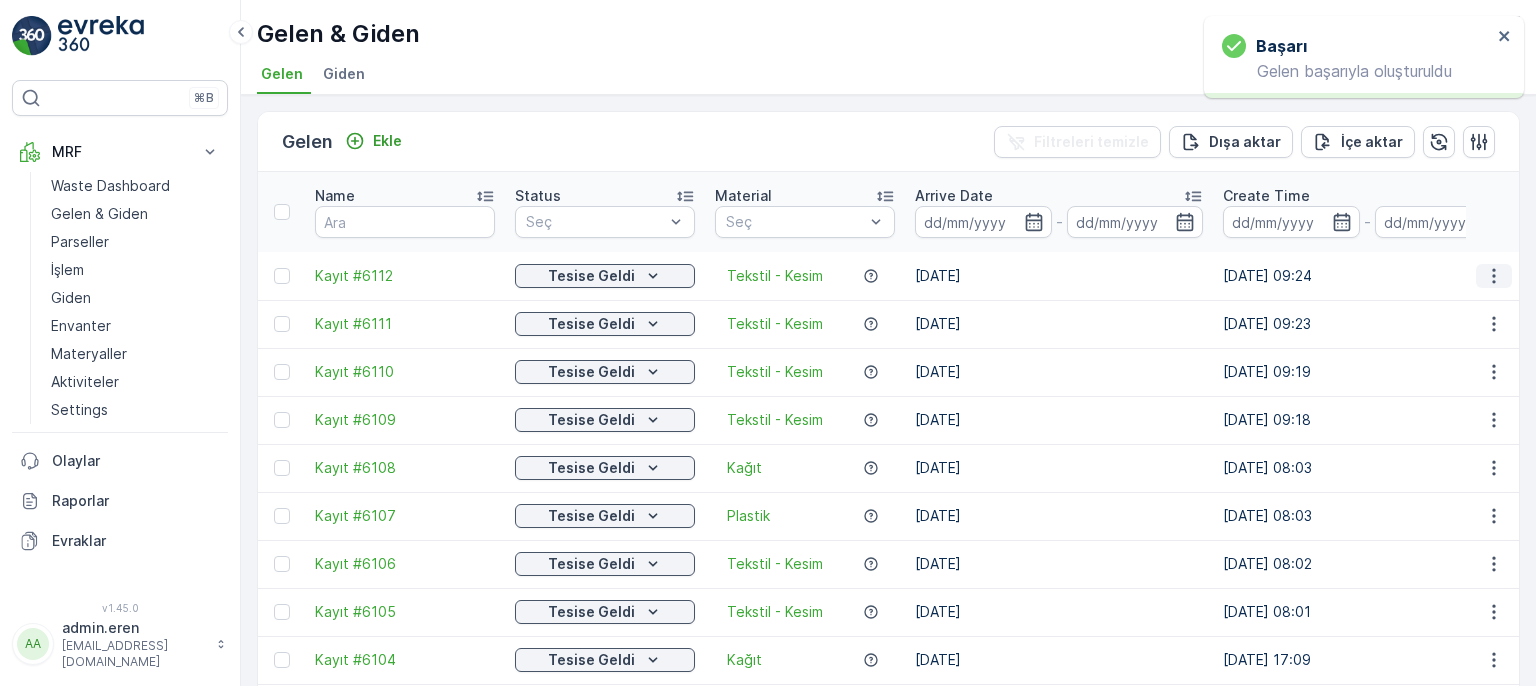 click 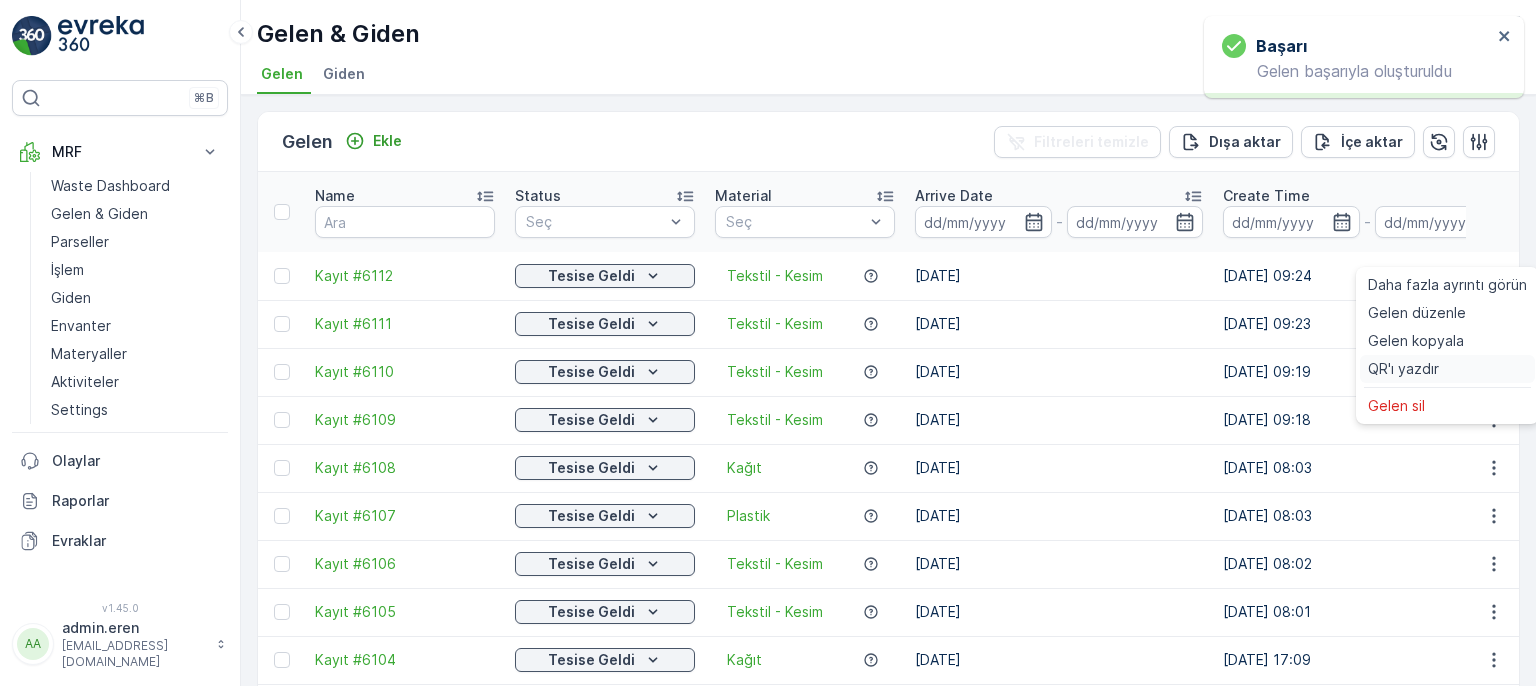 click on "QR'ı yazdır" at bounding box center (1447, 369) 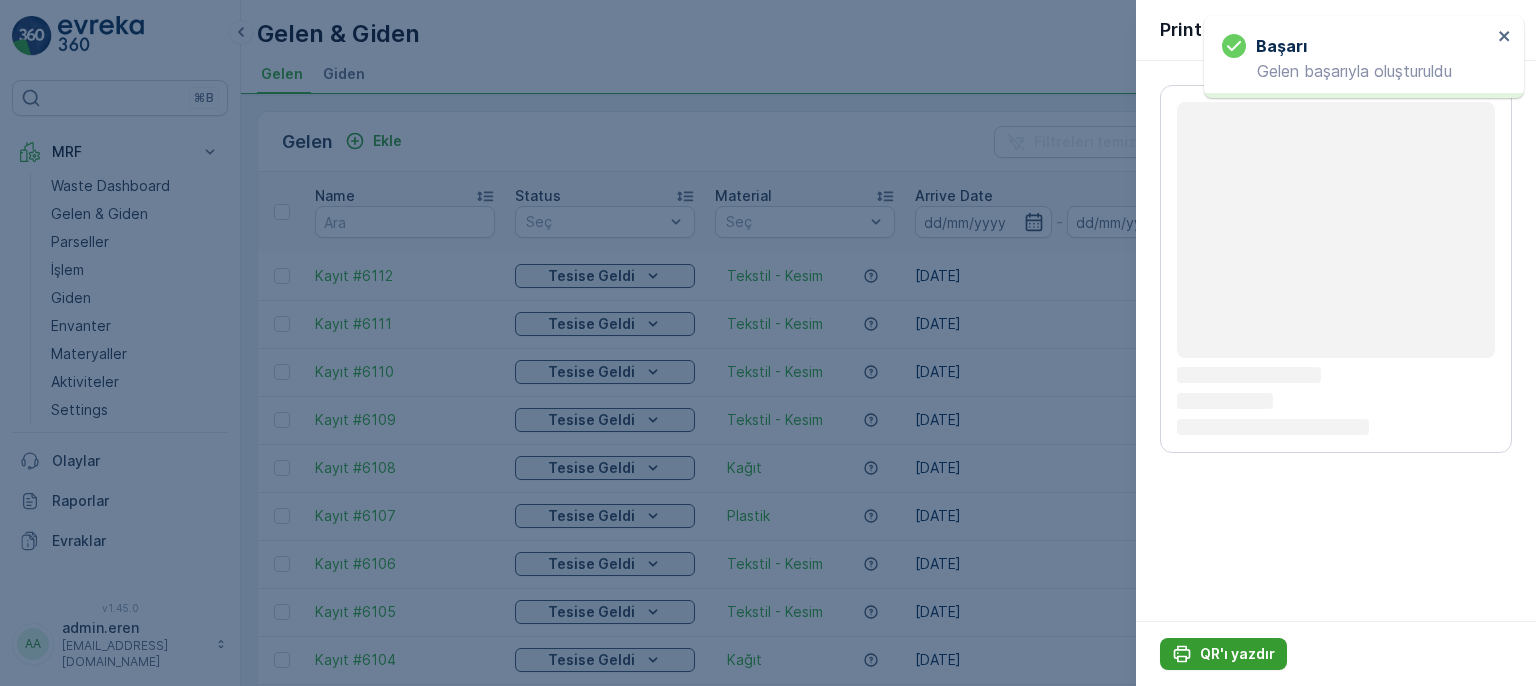 click on "QR'ı yazdır" at bounding box center [1237, 654] 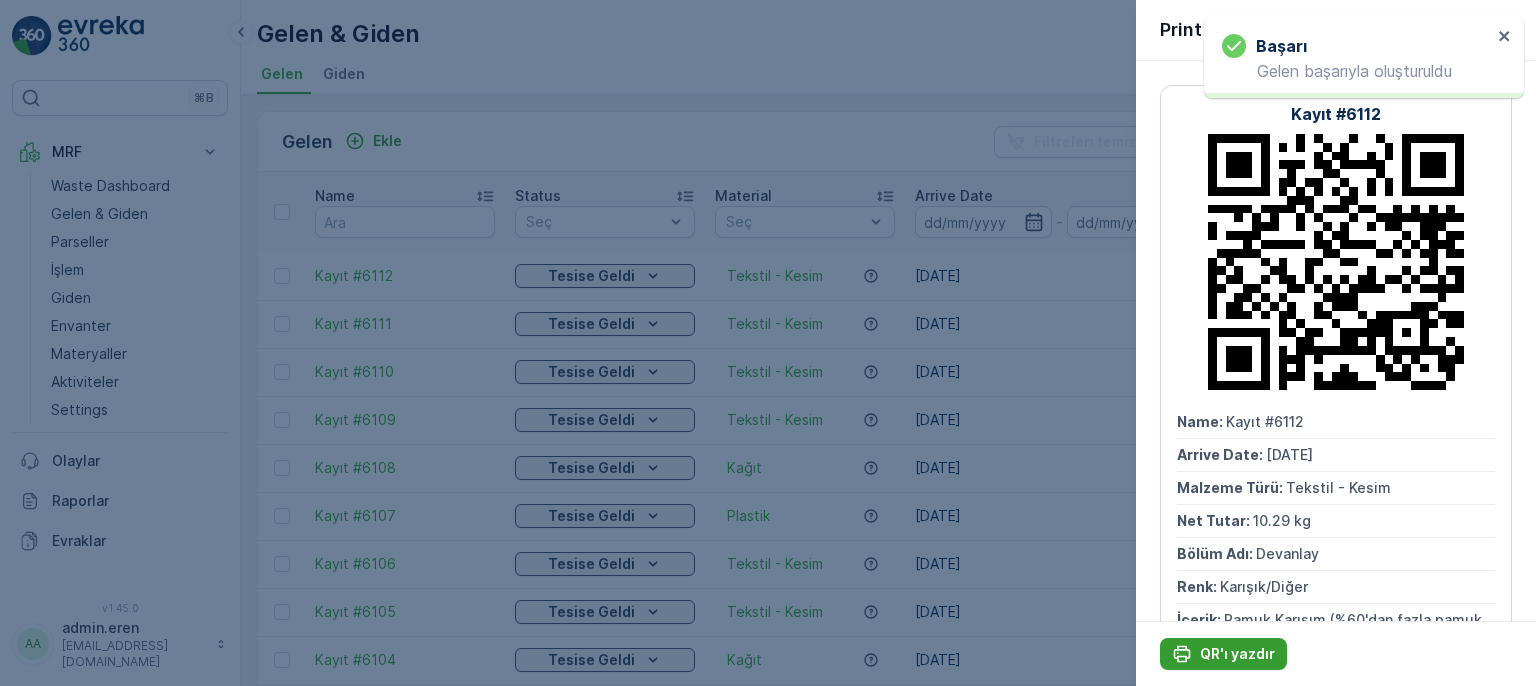 click on "QR'ı yazdır" at bounding box center (1237, 654) 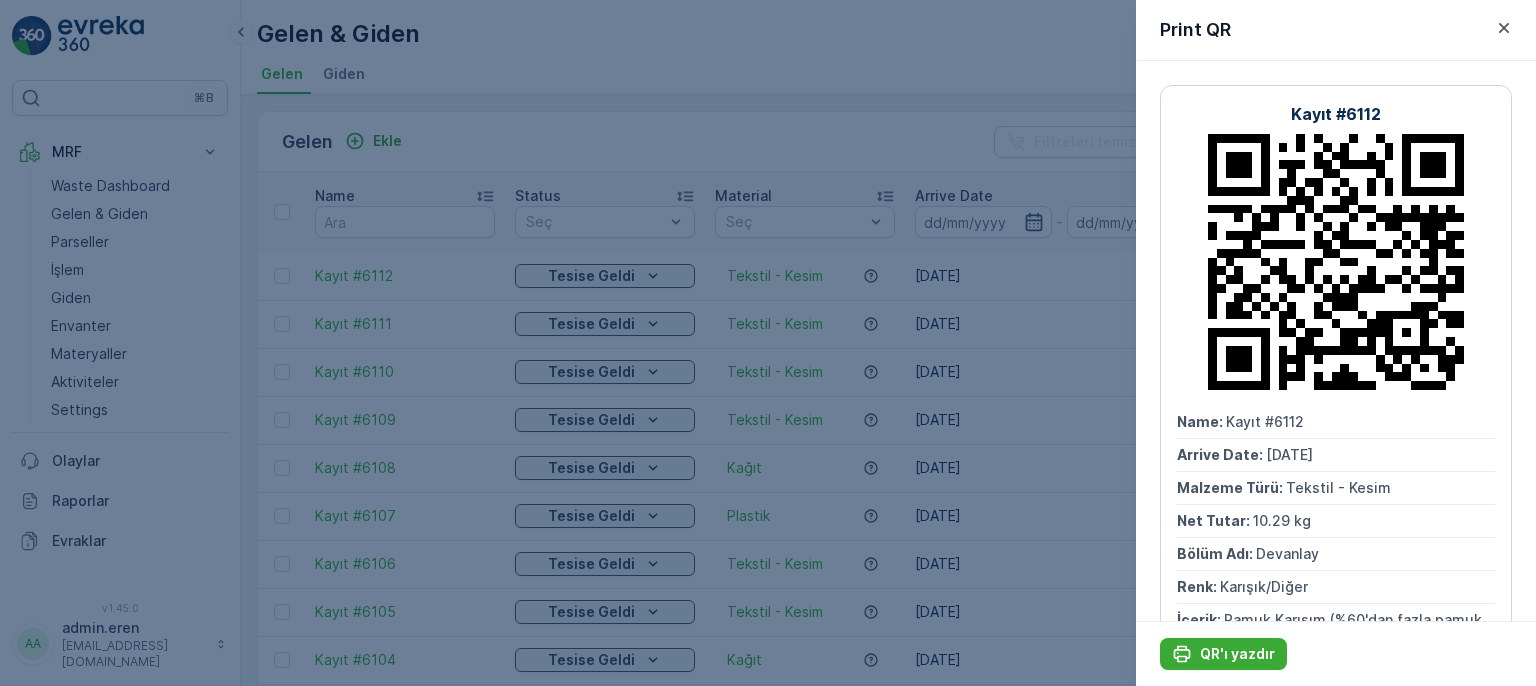 click at bounding box center [768, 343] 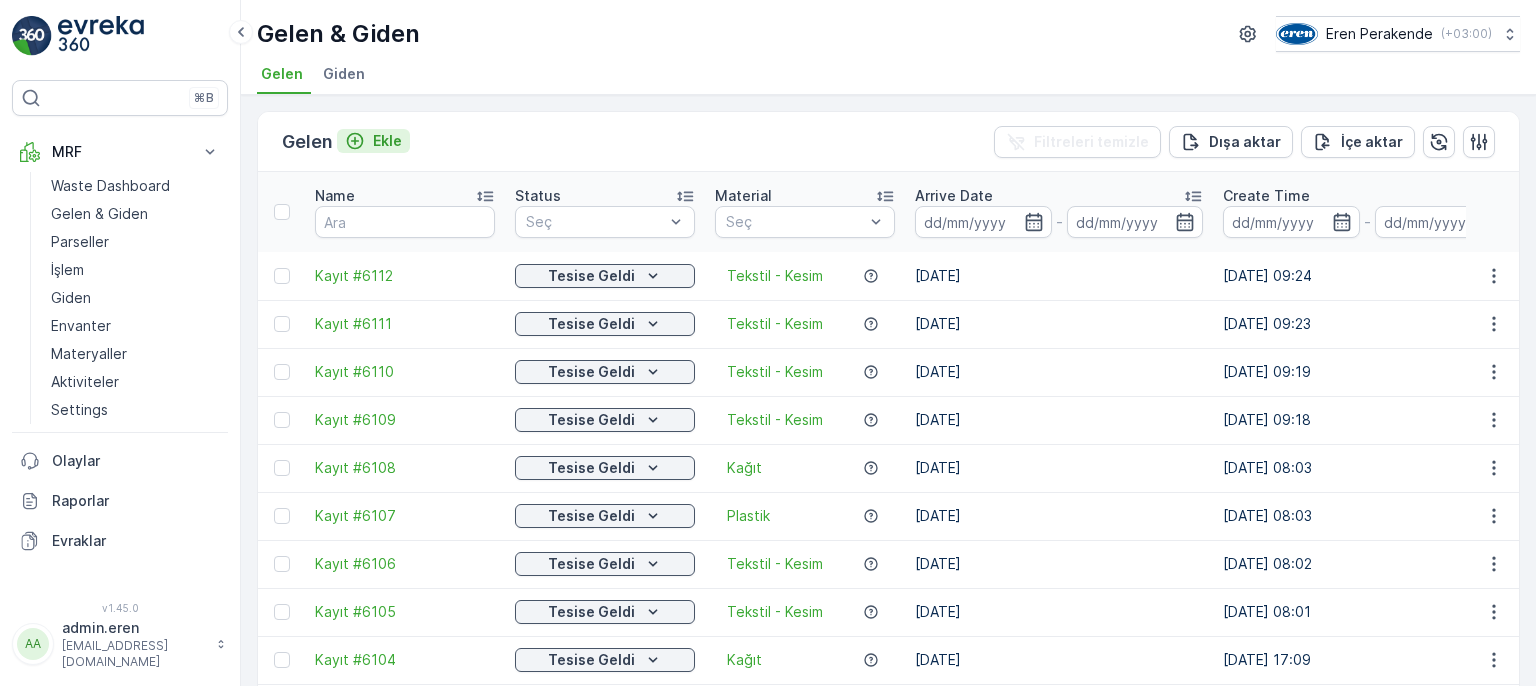 click on "Ekle" at bounding box center [387, 141] 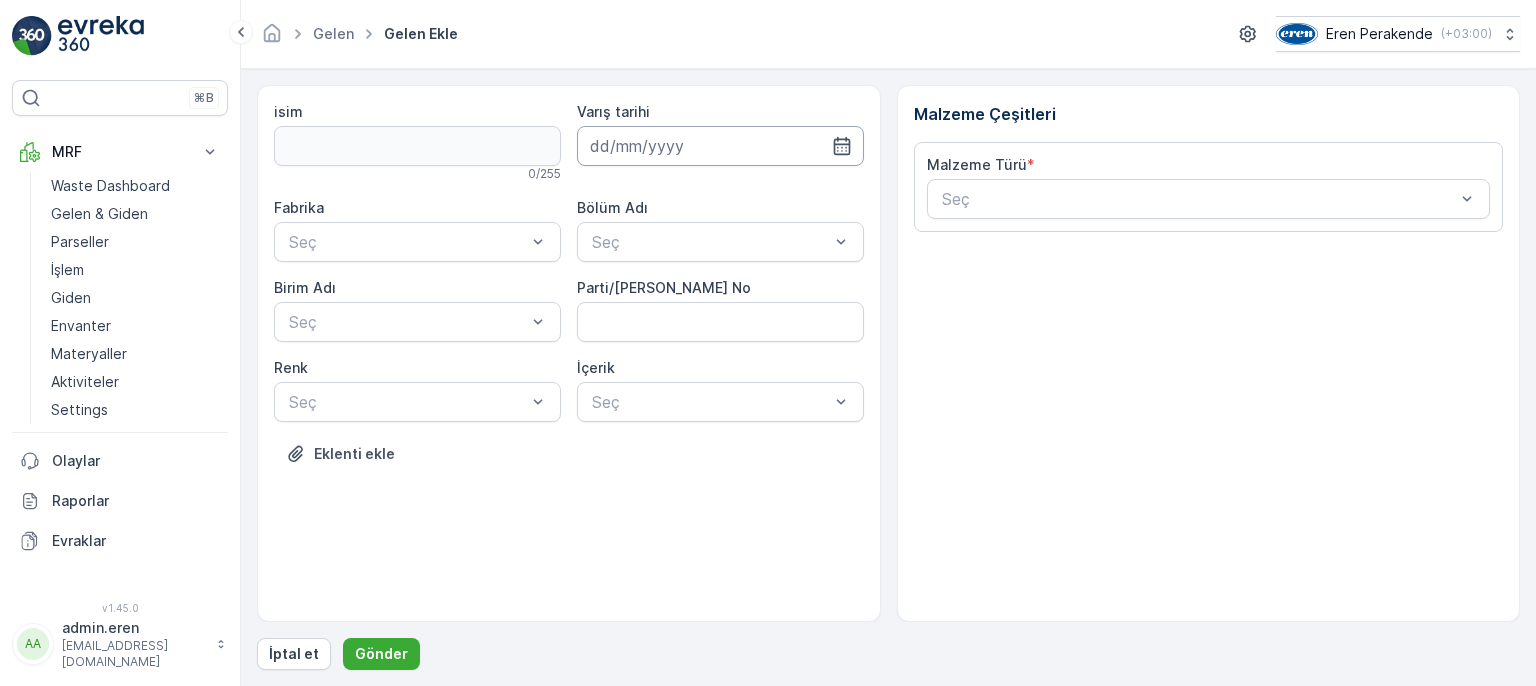click at bounding box center [720, 146] 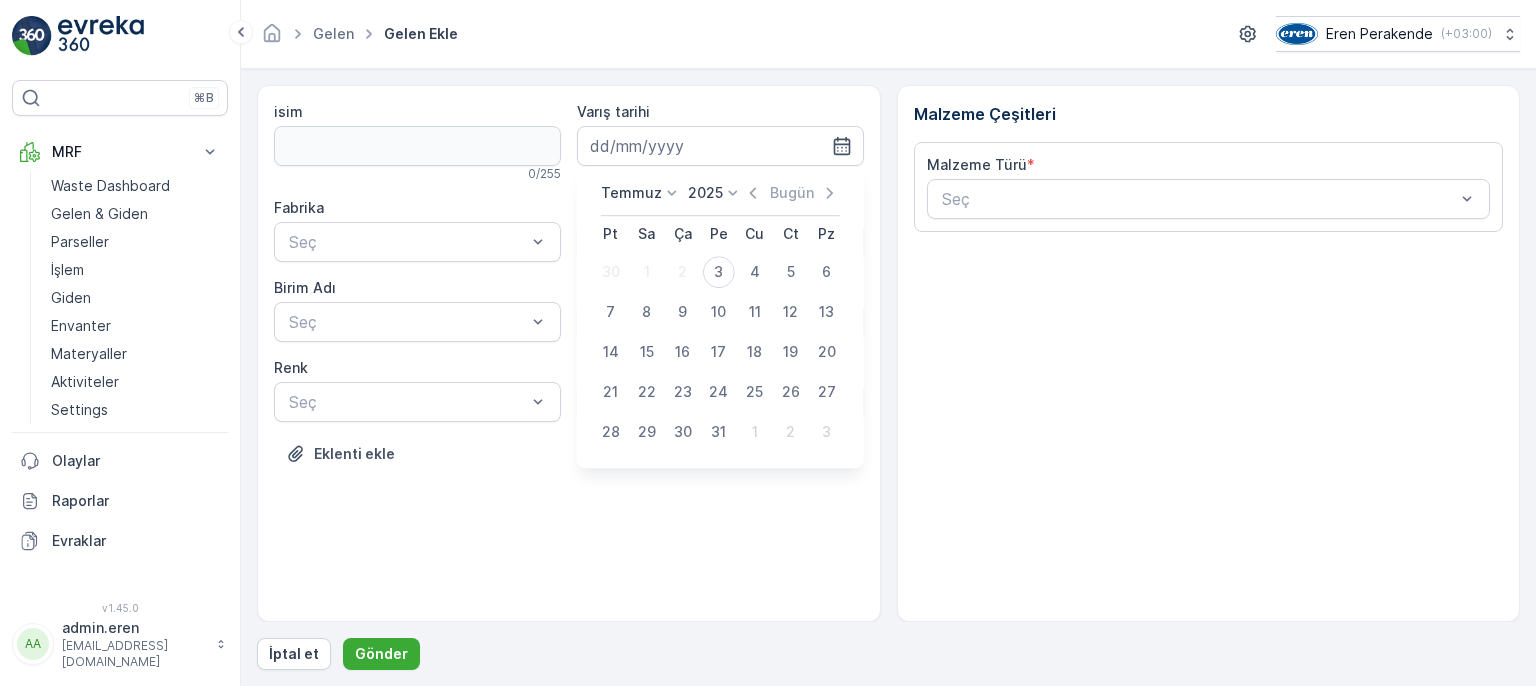 drag, startPoint x: 721, startPoint y: 273, endPoint x: 720, endPoint y: 285, distance: 12.0415945 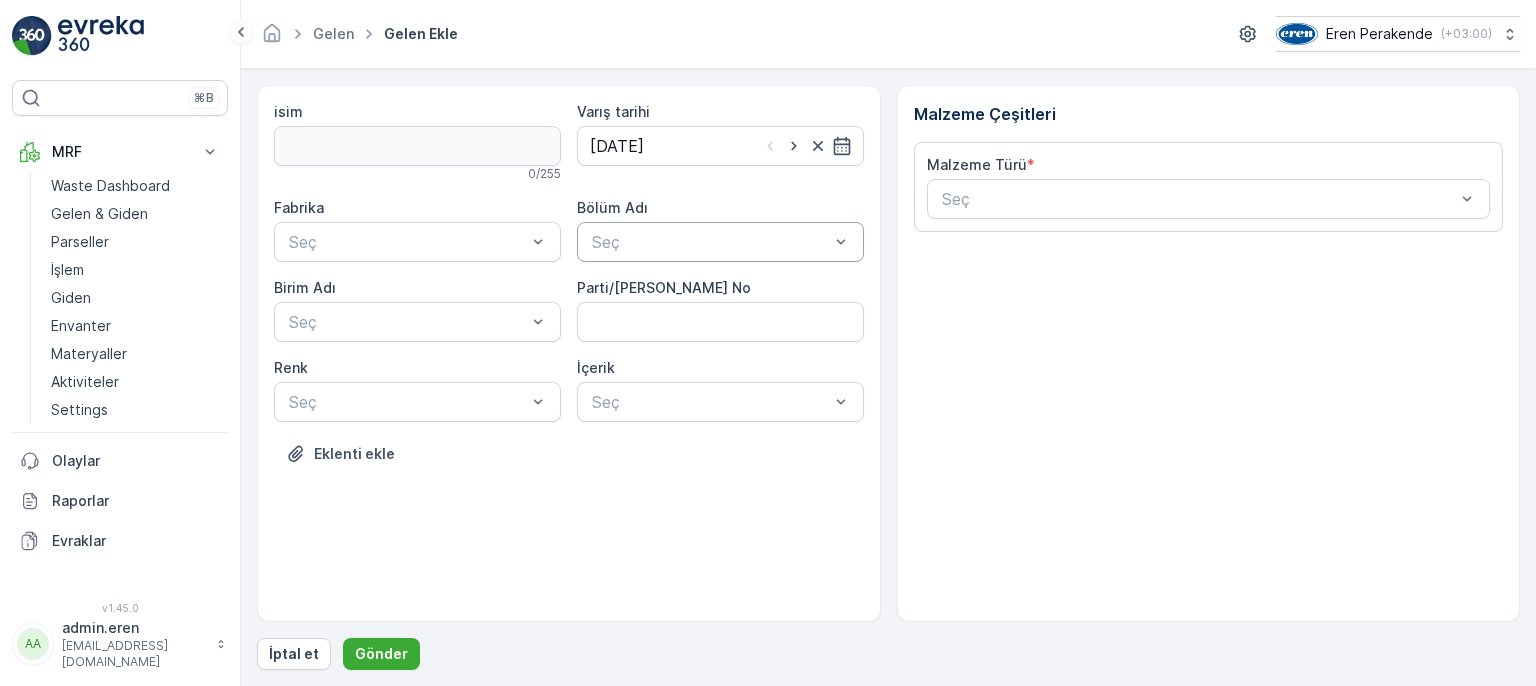 click on "Seç" at bounding box center [720, 242] 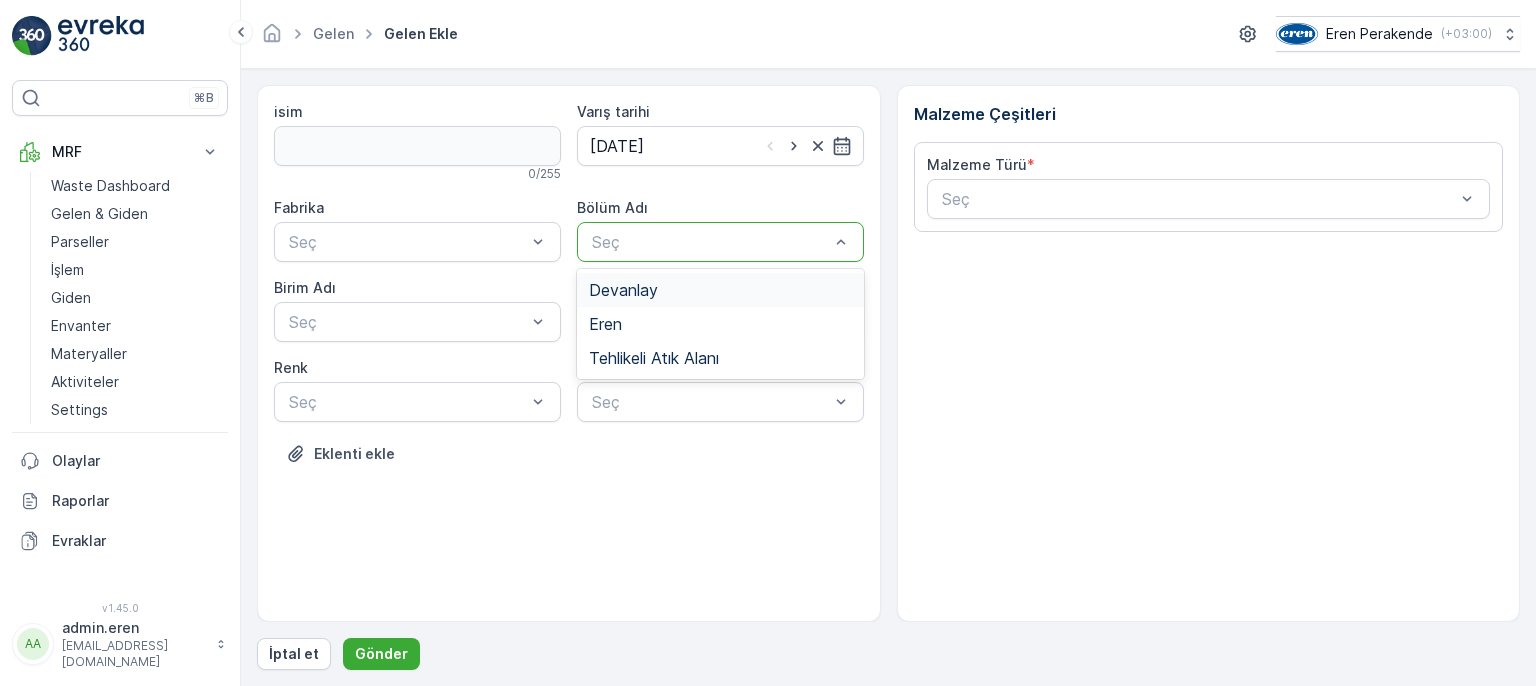 click on "Devanlay" at bounding box center [720, 290] 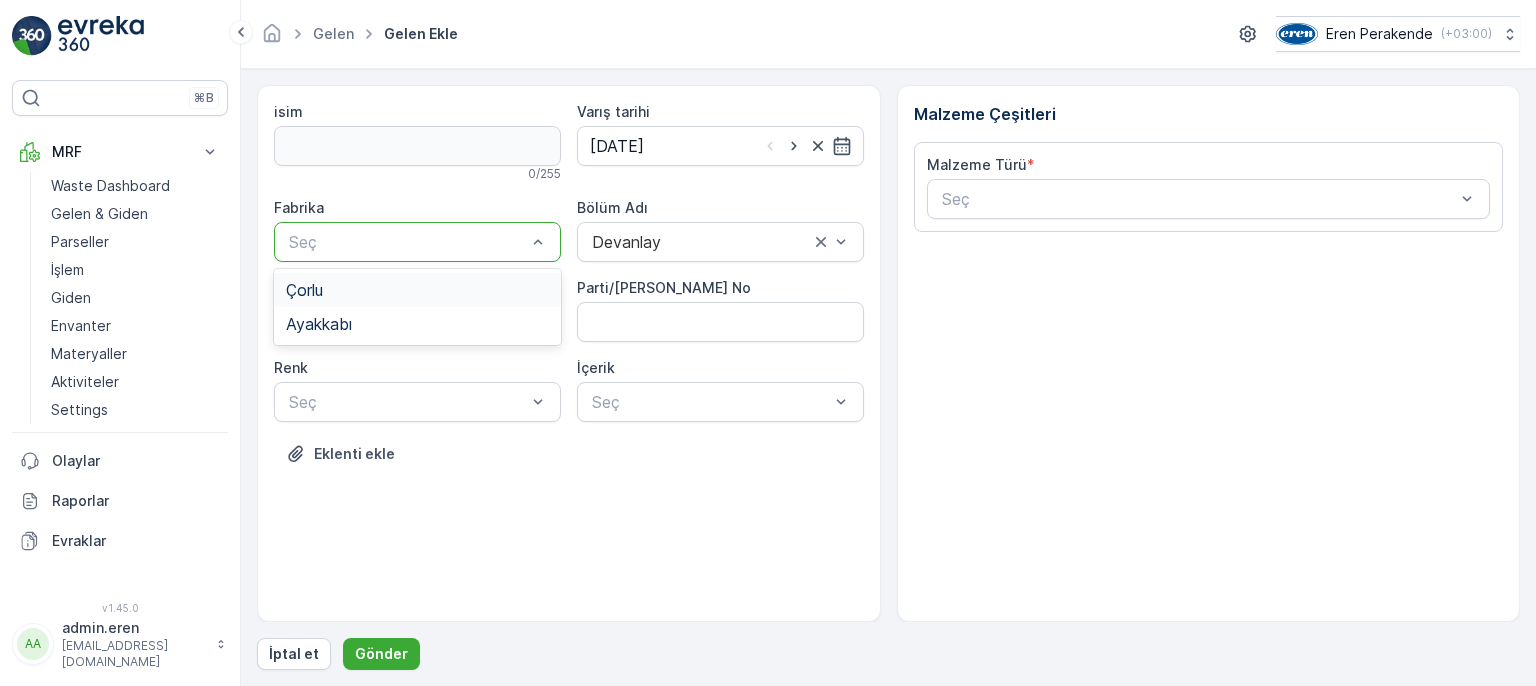 drag, startPoint x: 451, startPoint y: 274, endPoint x: 458, endPoint y: 297, distance: 24.04163 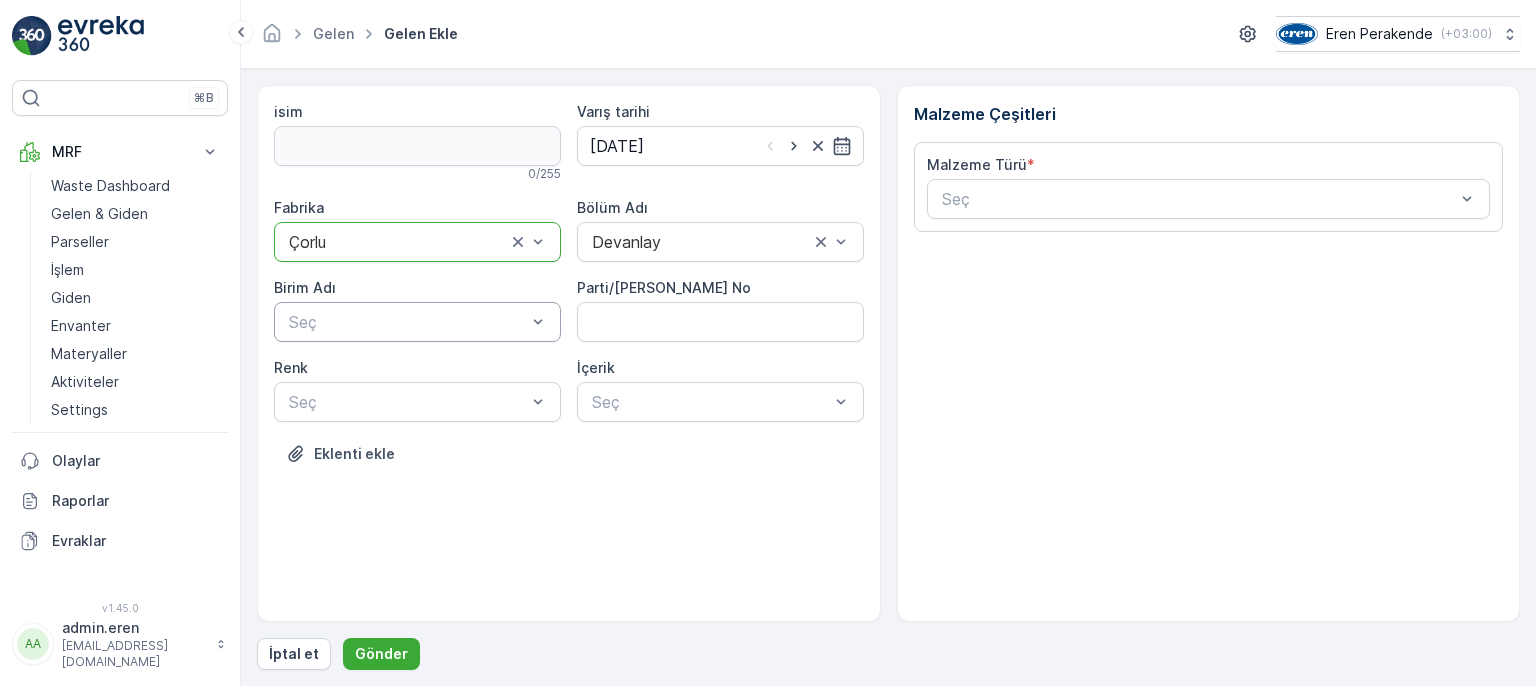 click on "Seç" at bounding box center (417, 322) 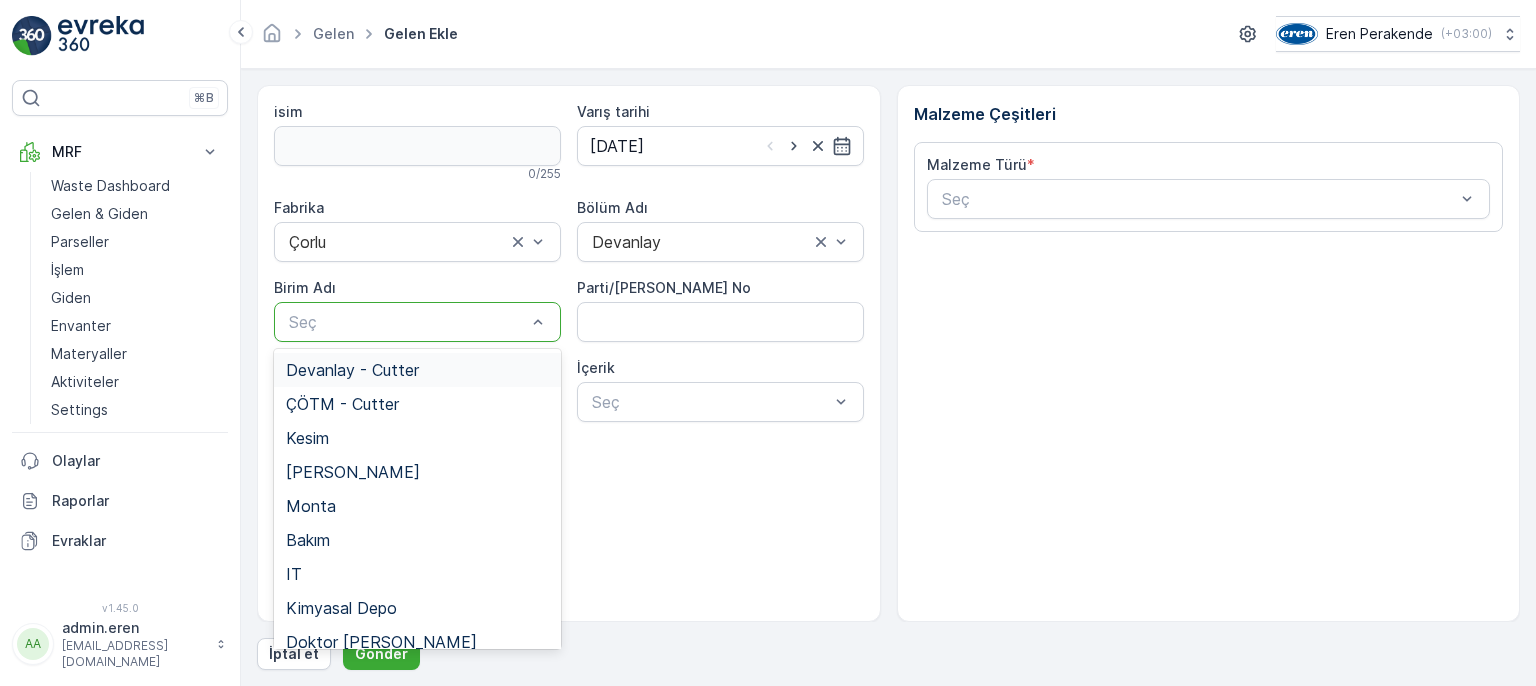 click on "Devanlay  - Cutter" at bounding box center (417, 370) 